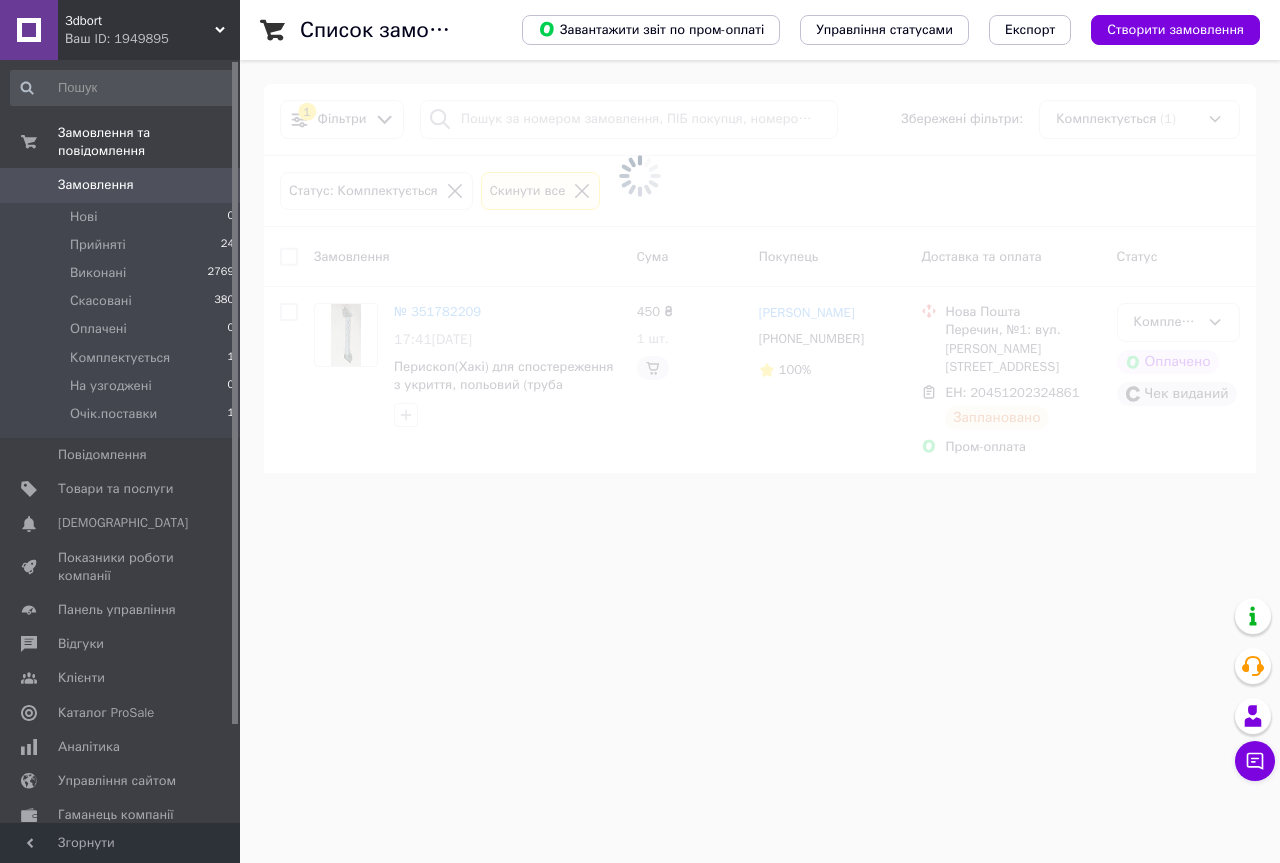 scroll, scrollTop: 0, scrollLeft: 0, axis: both 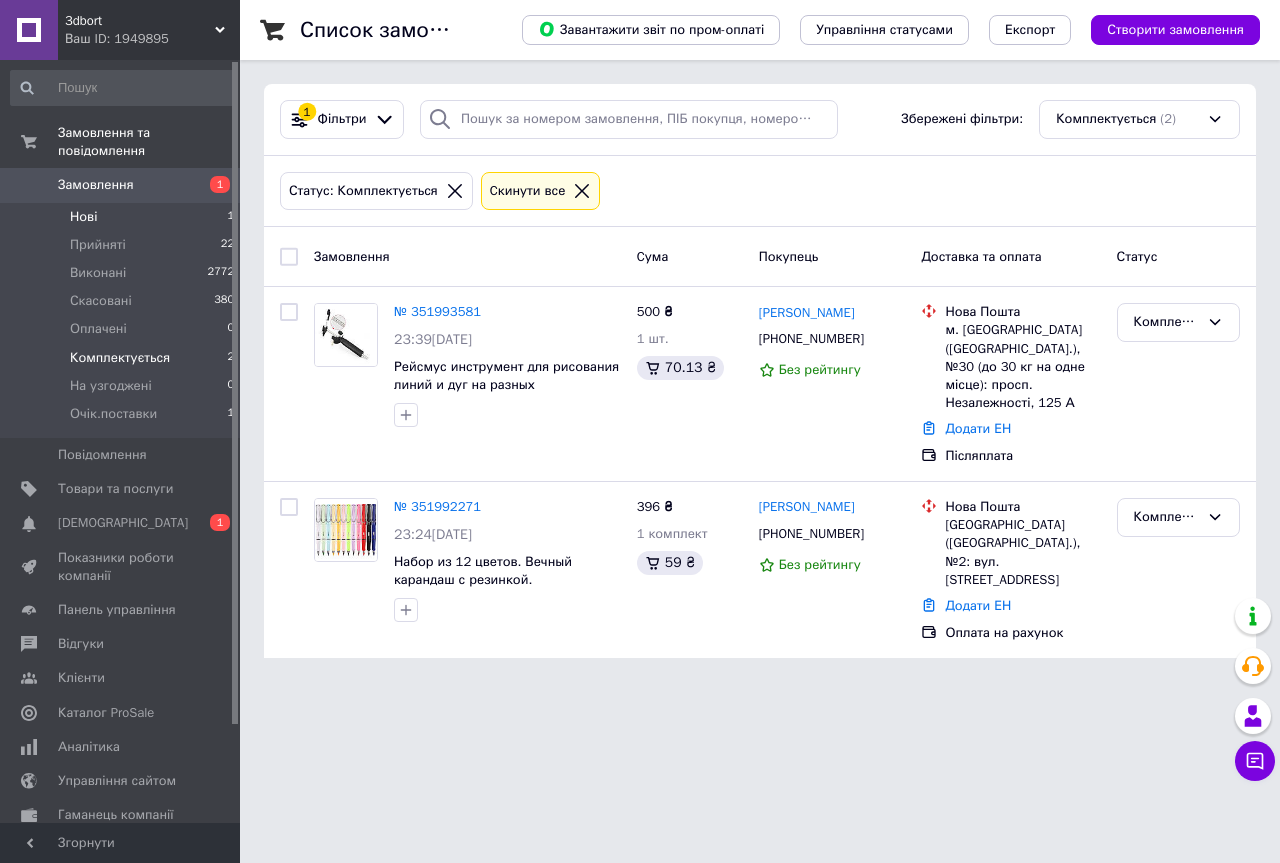 click on "Нові 1" at bounding box center [123, 217] 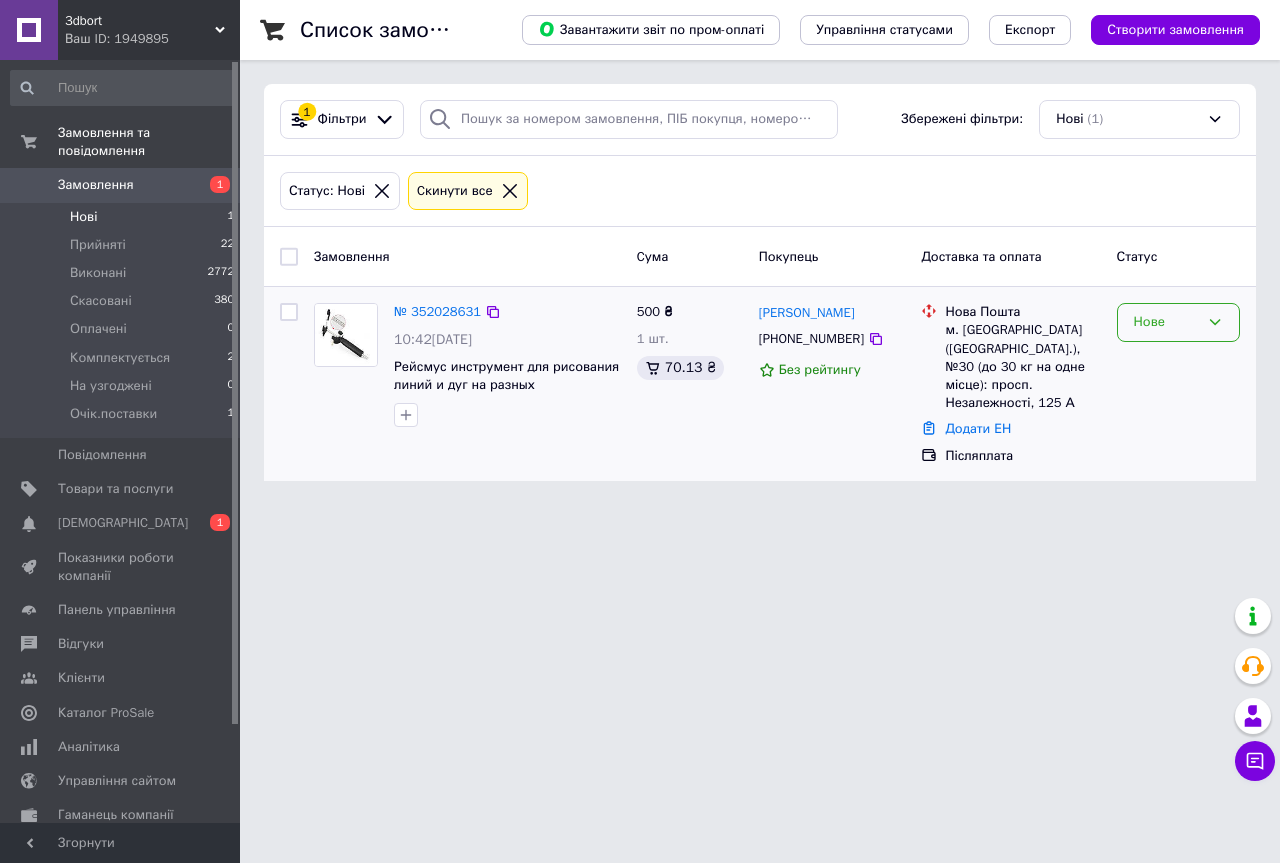 click on "Нове" at bounding box center (1166, 322) 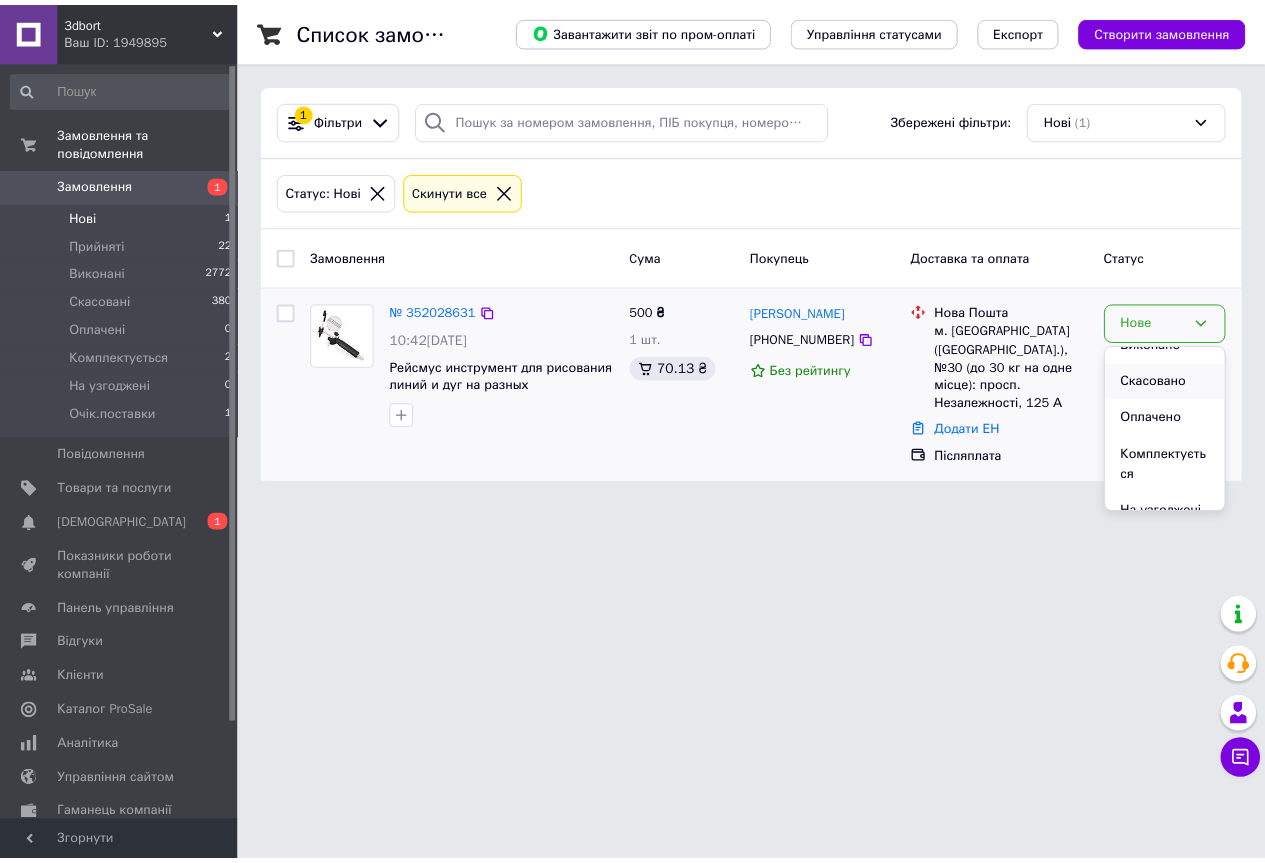 scroll, scrollTop: 100, scrollLeft: 0, axis: vertical 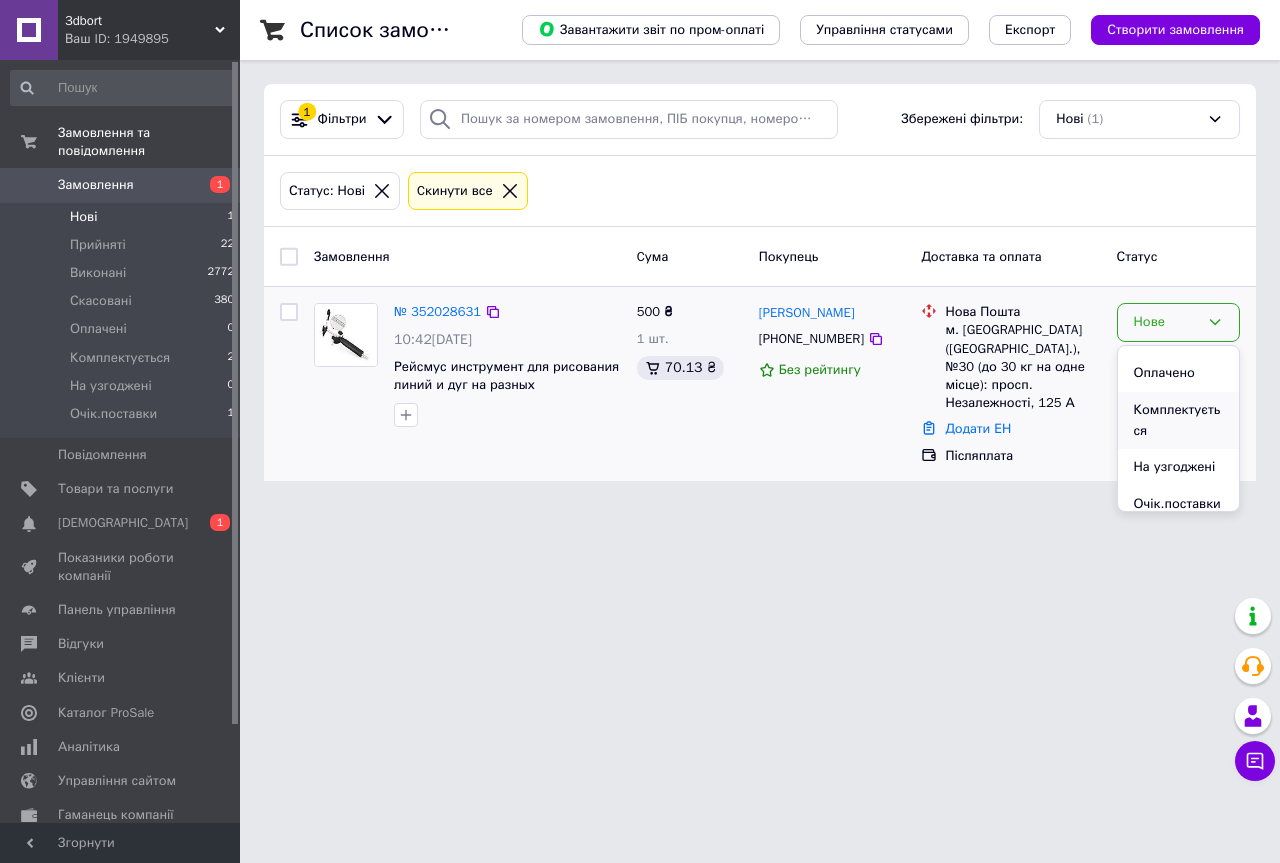 click on "Комплектується" at bounding box center (1178, 420) 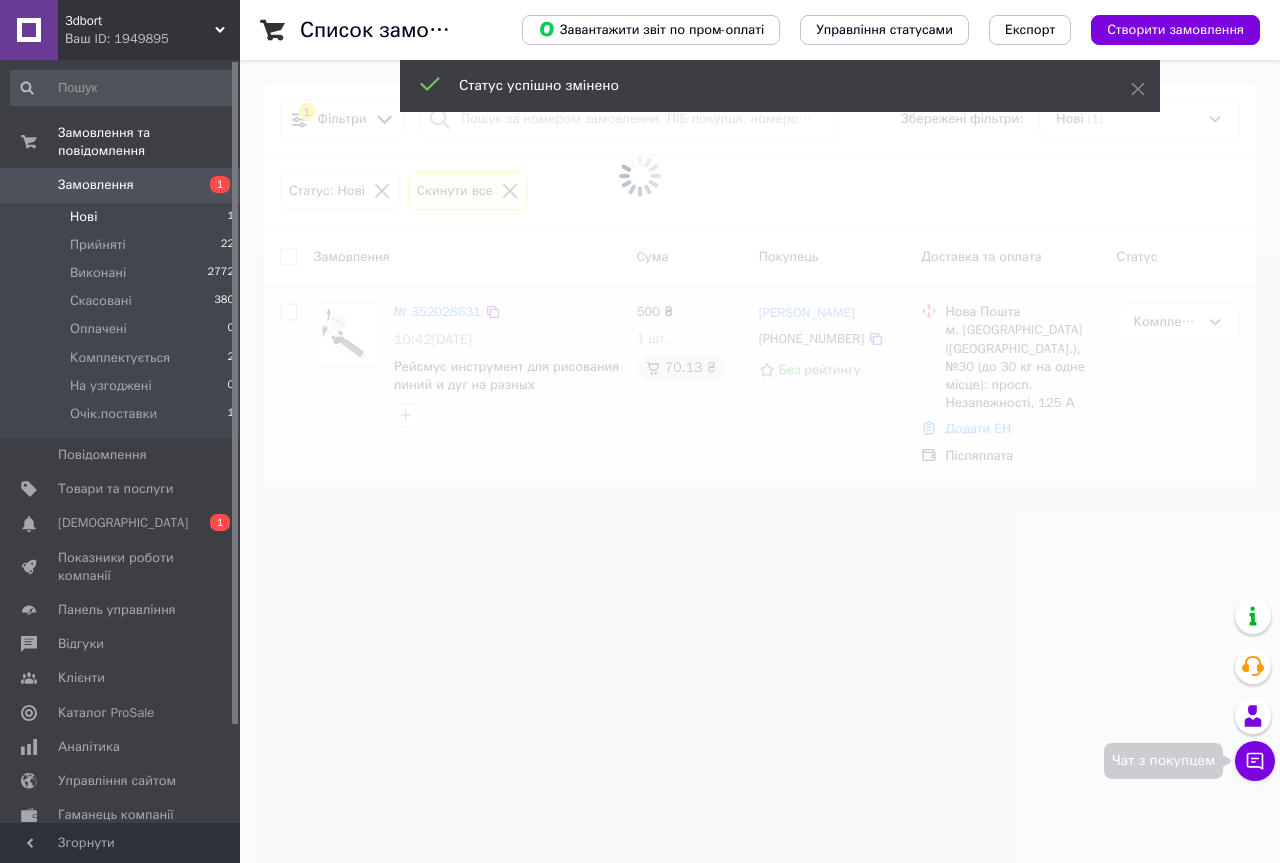 click 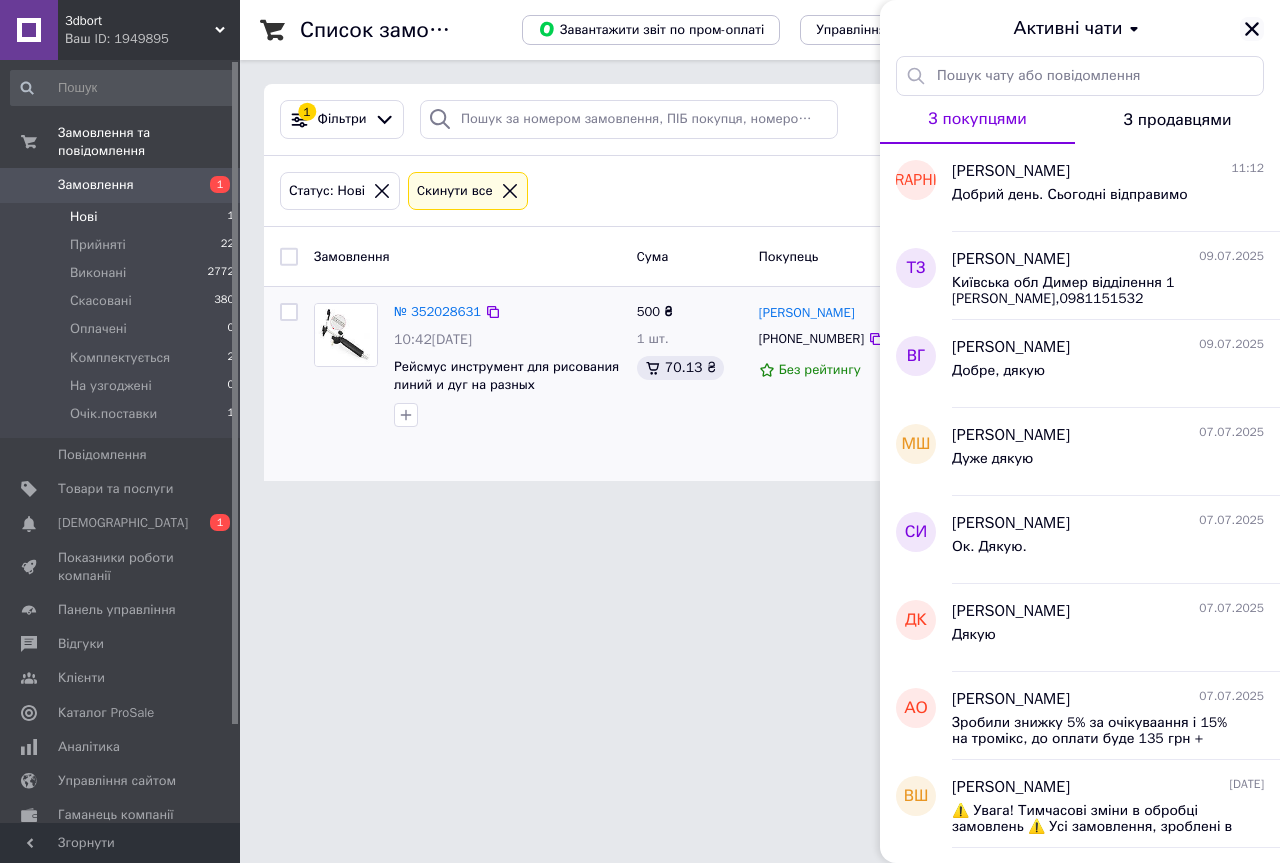 click 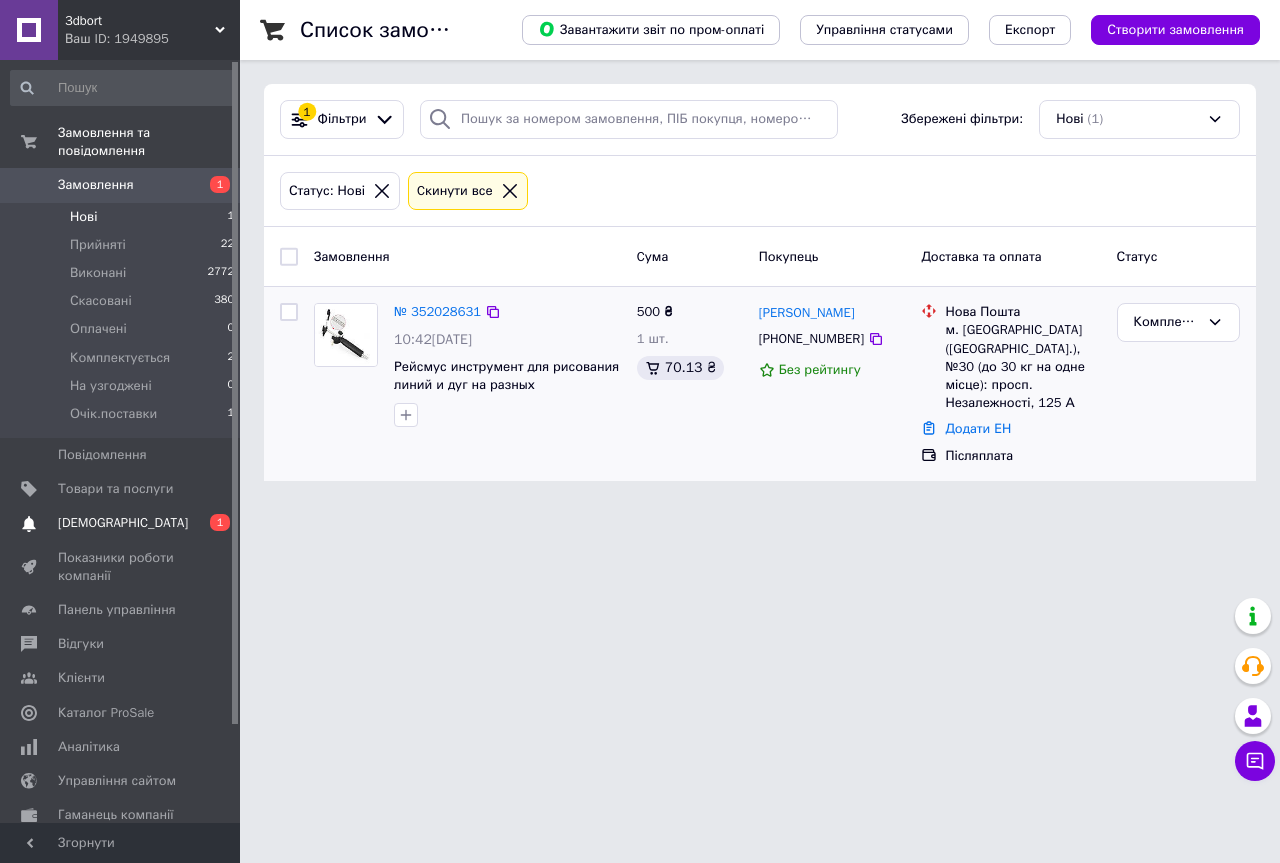 click on "[DEMOGRAPHIC_DATA]" at bounding box center (123, 523) 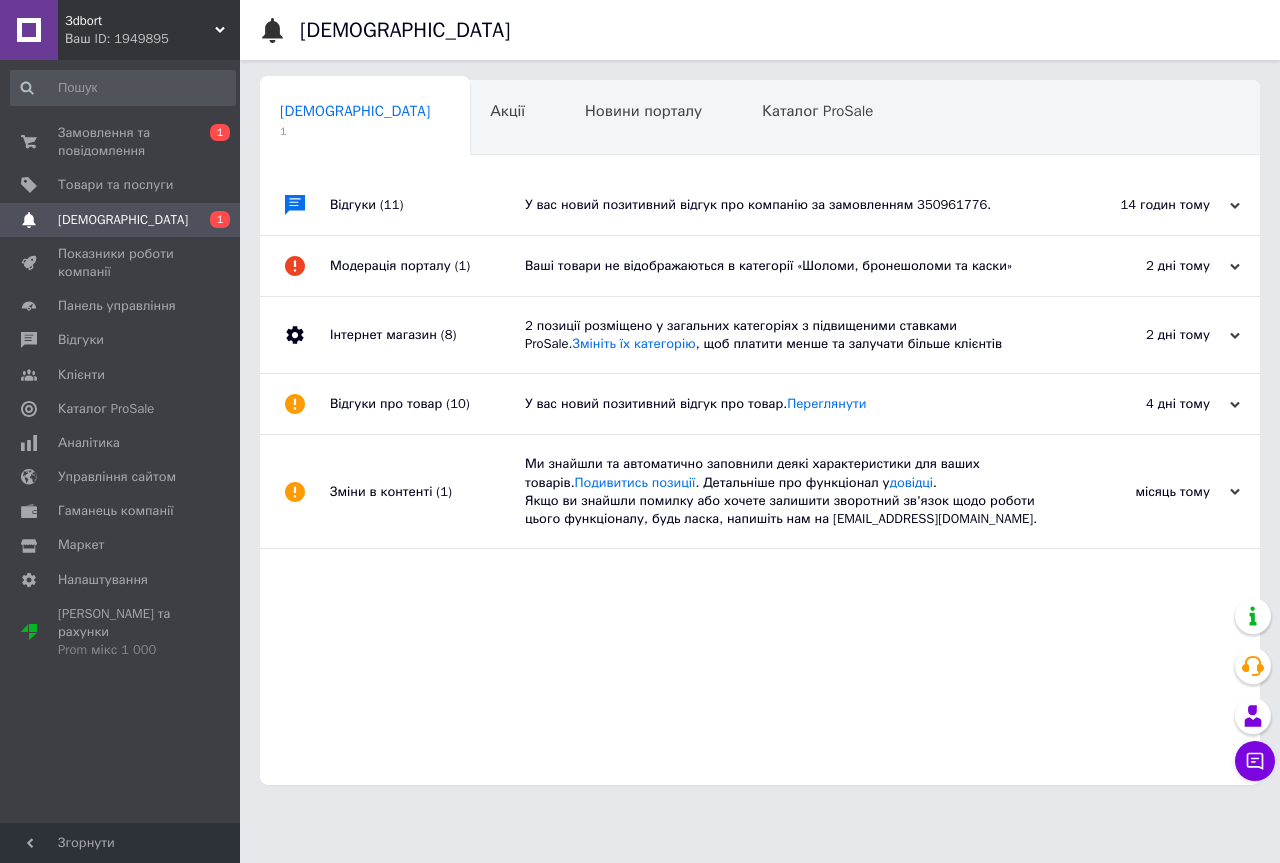 click on "У вас новий позитивний відгук про компанію за замовленням 350961776." at bounding box center (782, 205) 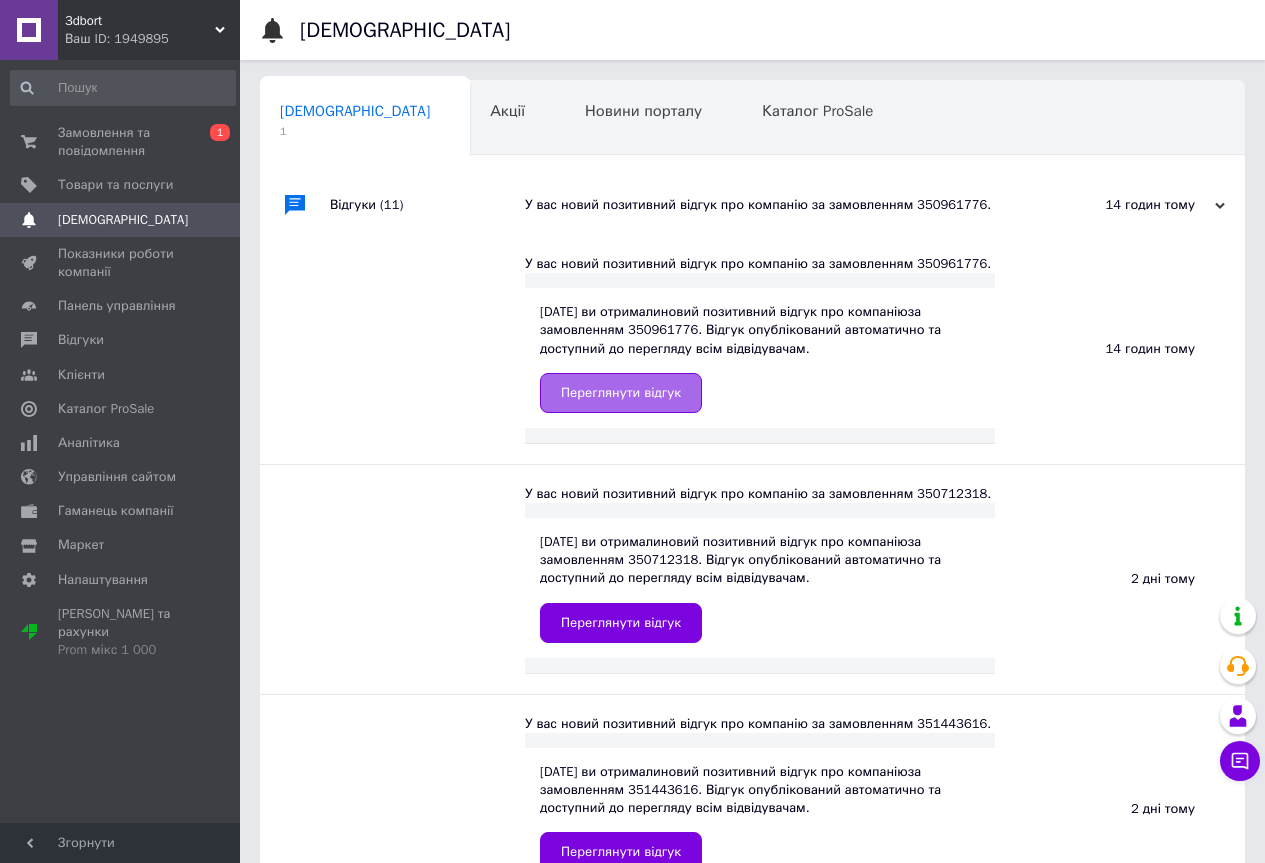 click on "Переглянути відгук" at bounding box center (621, 393) 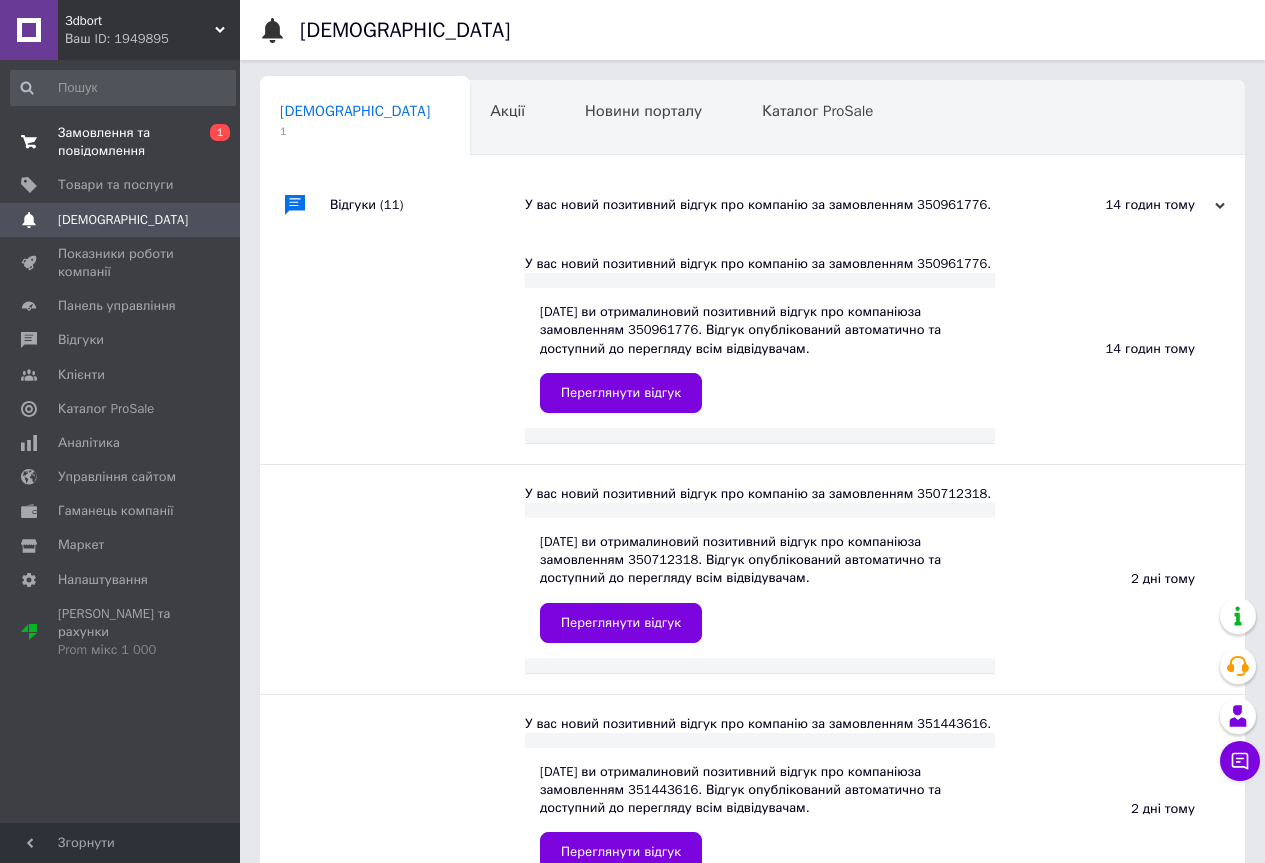 click on "Замовлення та повідомлення" at bounding box center (121, 142) 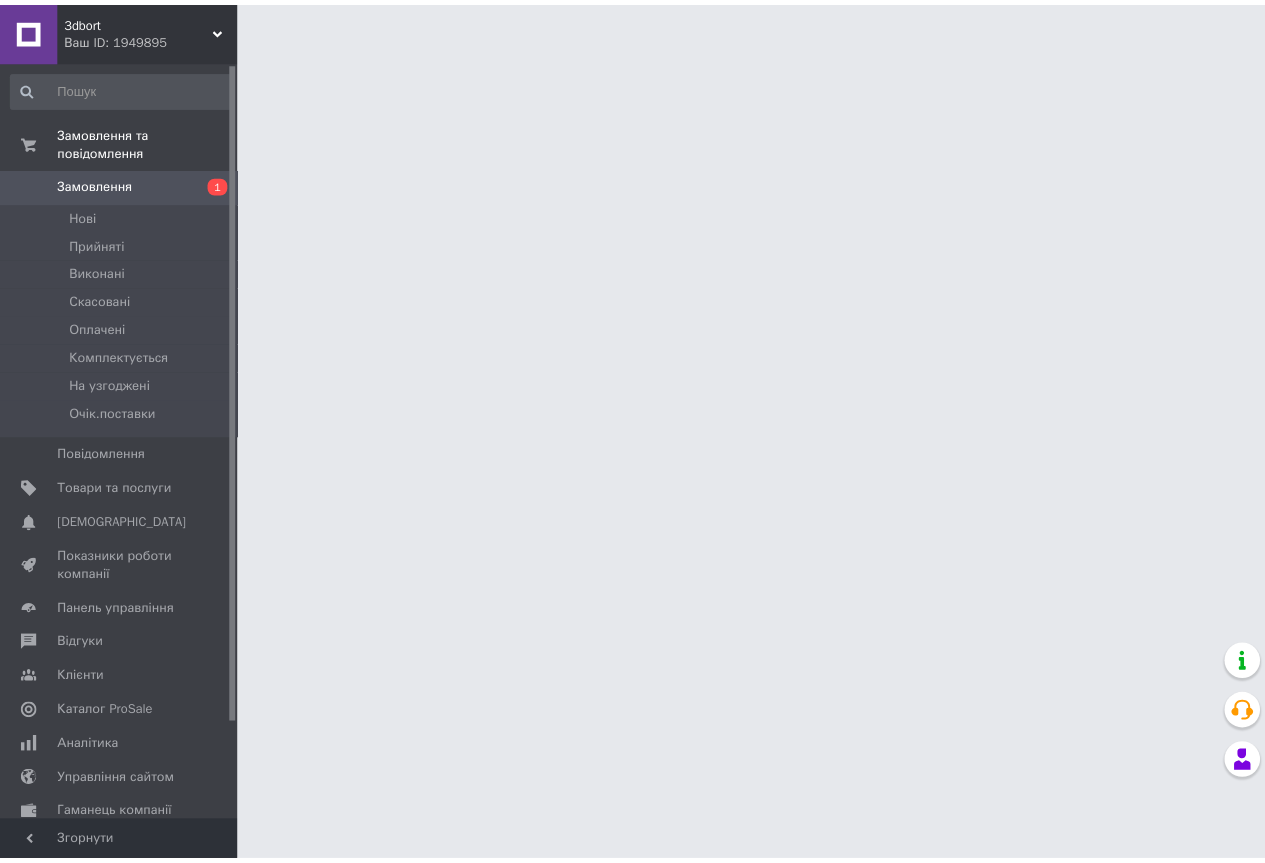 scroll, scrollTop: 0, scrollLeft: 0, axis: both 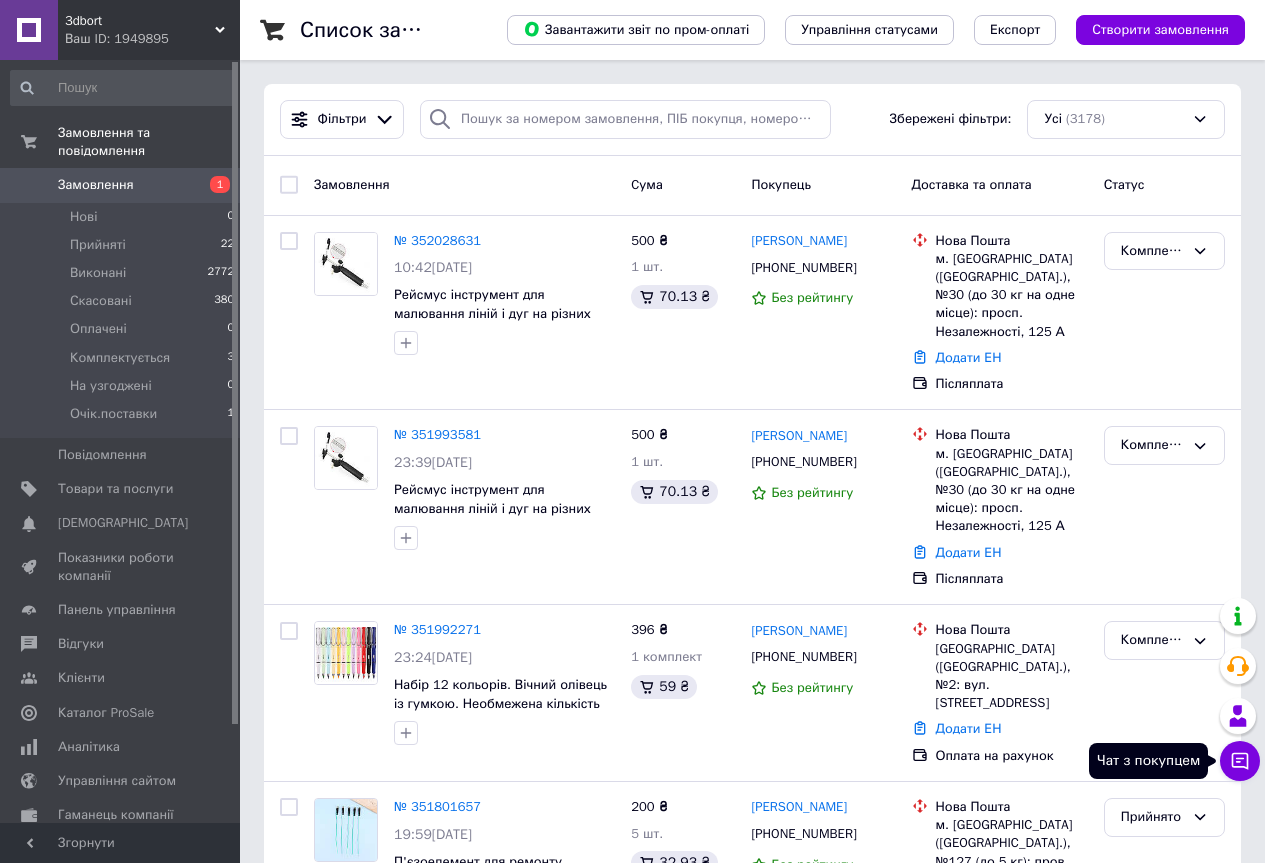 click on "Чат з покупцем" at bounding box center [1240, 761] 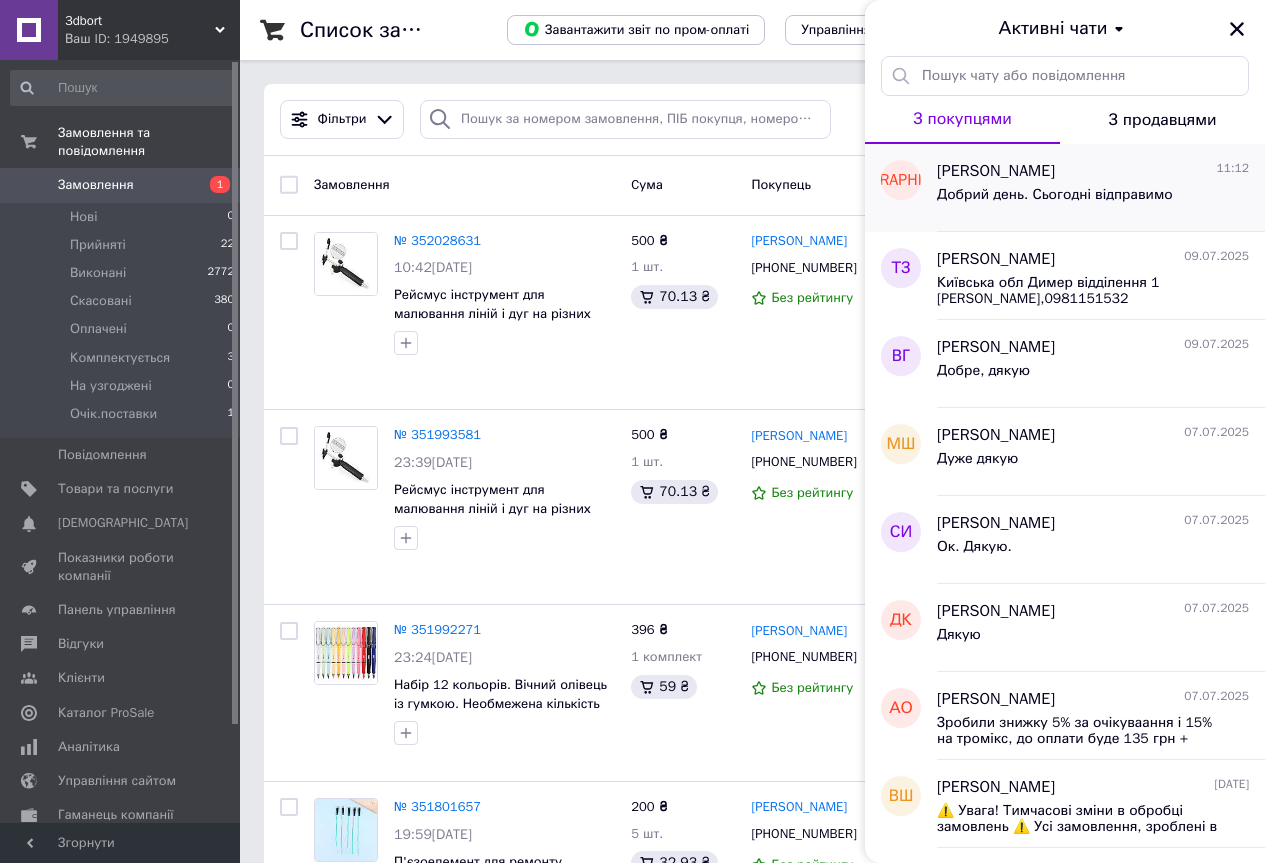 click on "Добрий день. Сьогодні відправимо" at bounding box center (1055, 195) 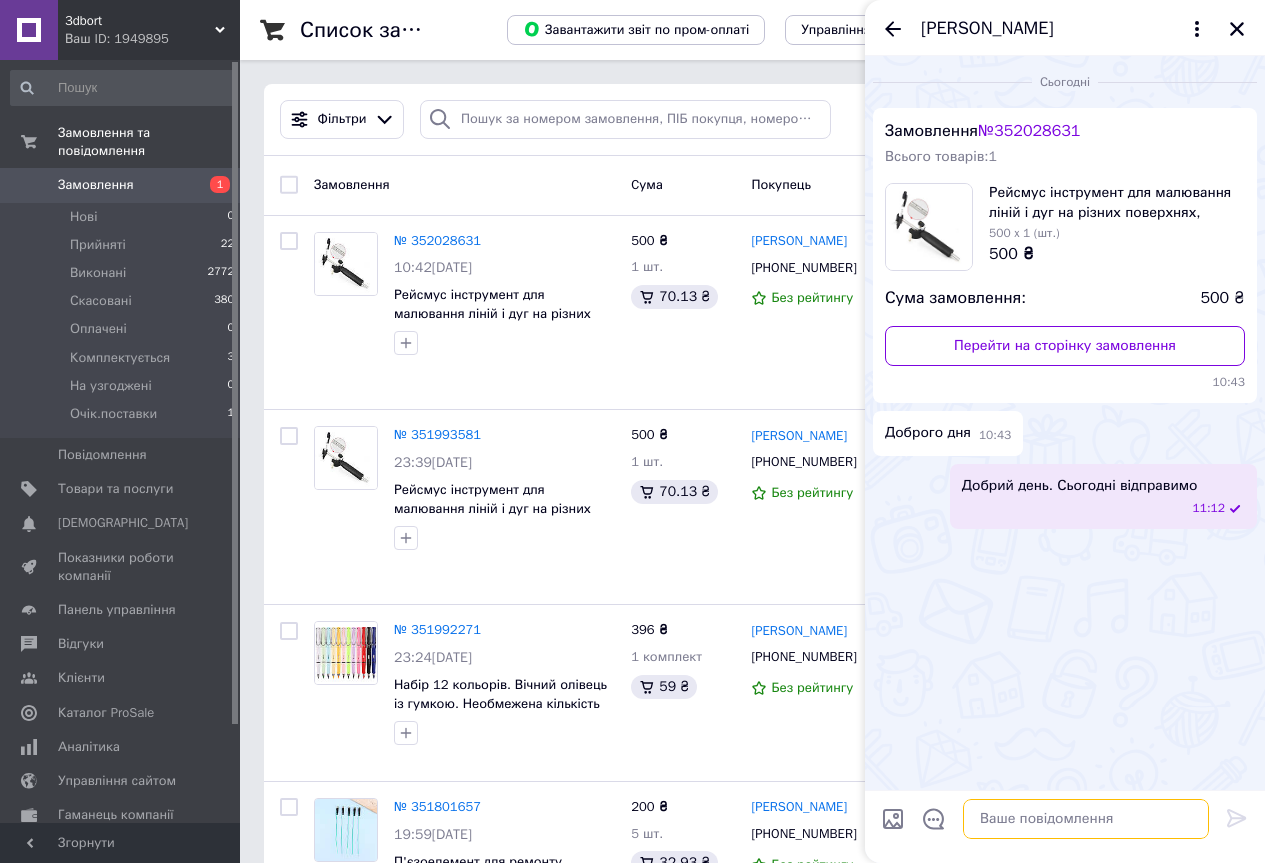 click at bounding box center [1086, 819] 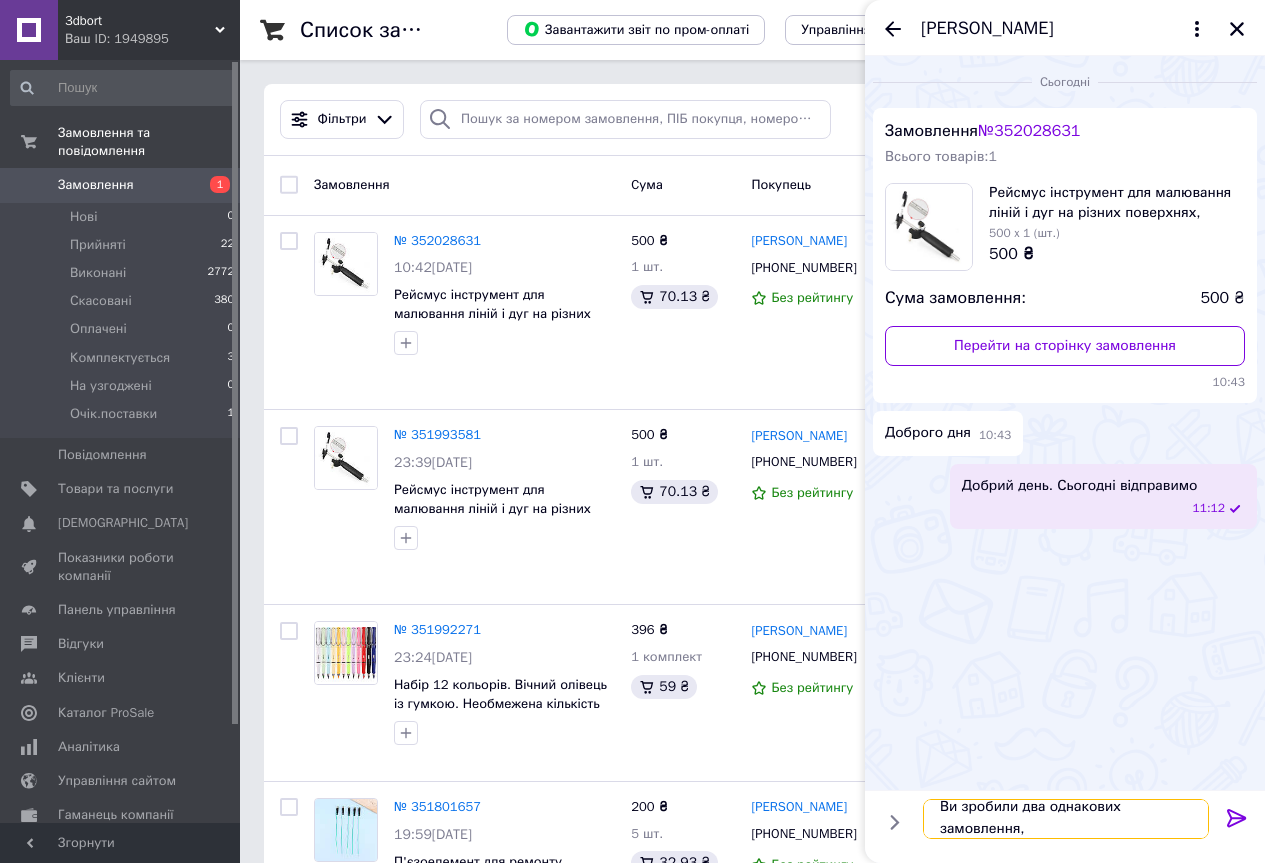scroll, scrollTop: 2, scrollLeft: 0, axis: vertical 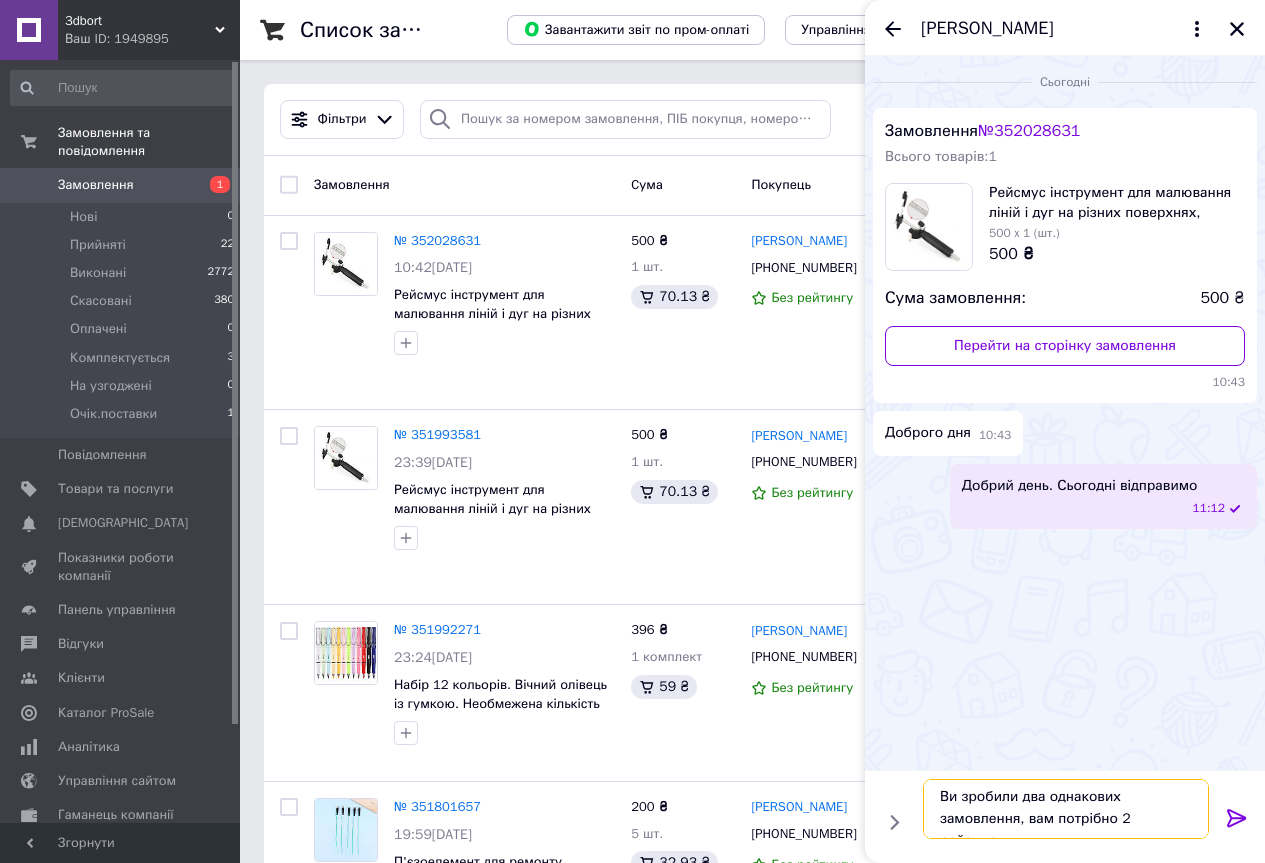 type on "Ви зробили два однакових замовлення, вам потрібно 2 рейсмуси?" 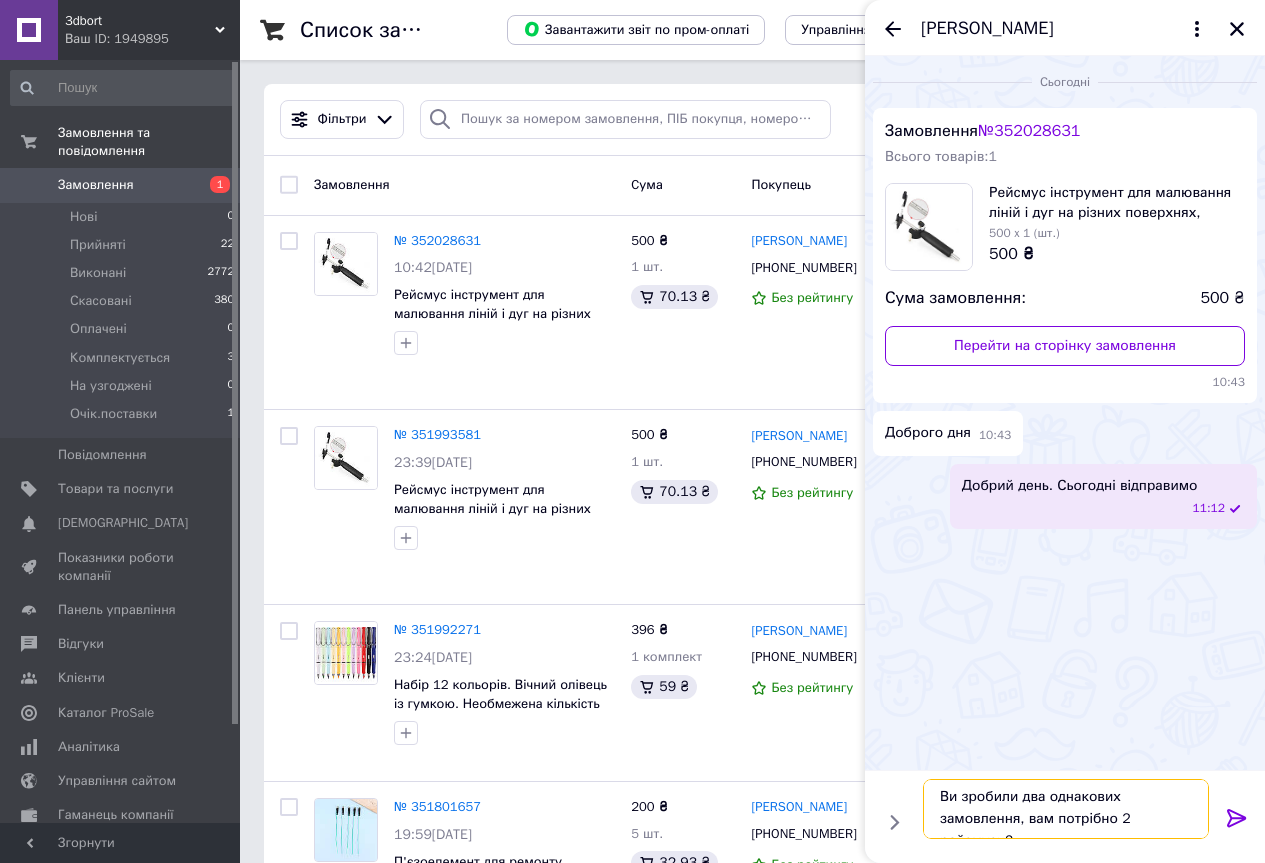 scroll, scrollTop: 14, scrollLeft: 0, axis: vertical 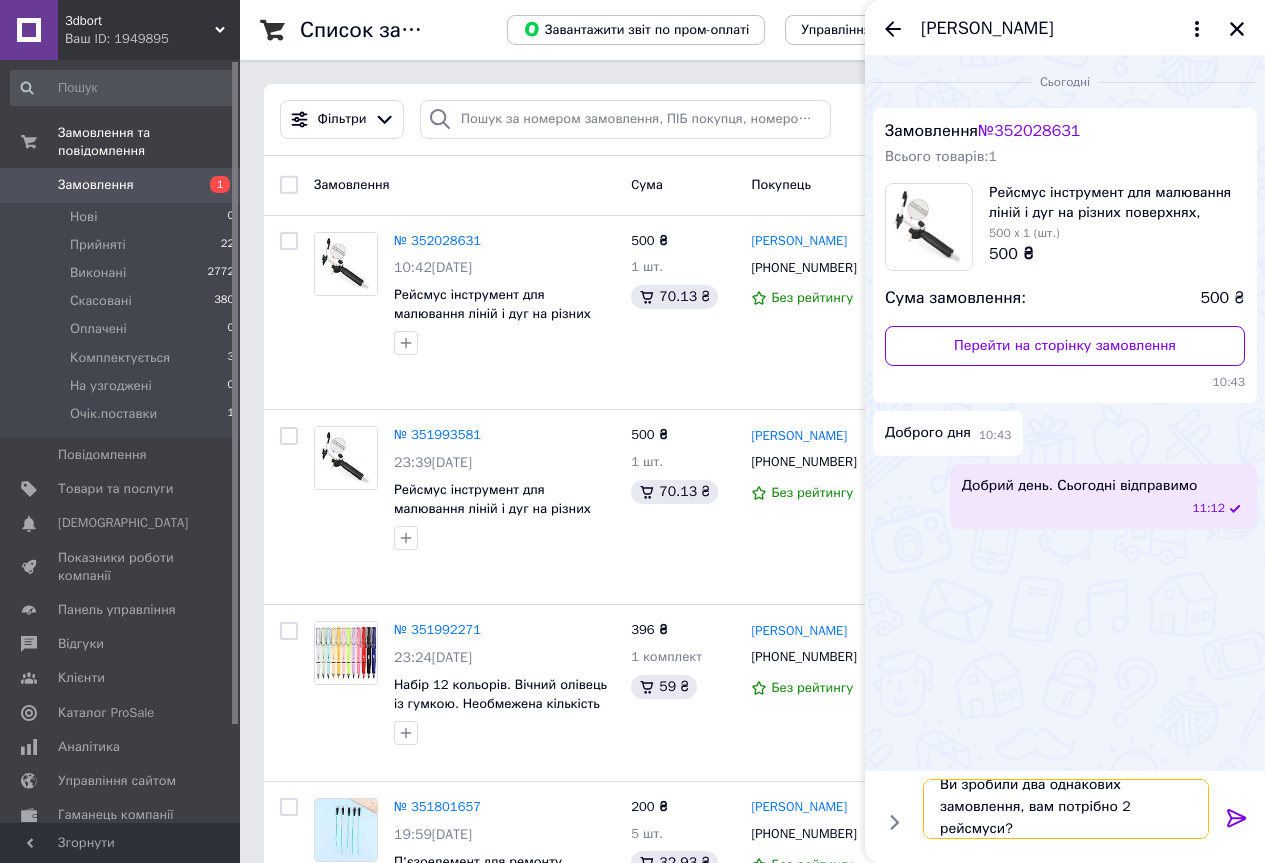 type 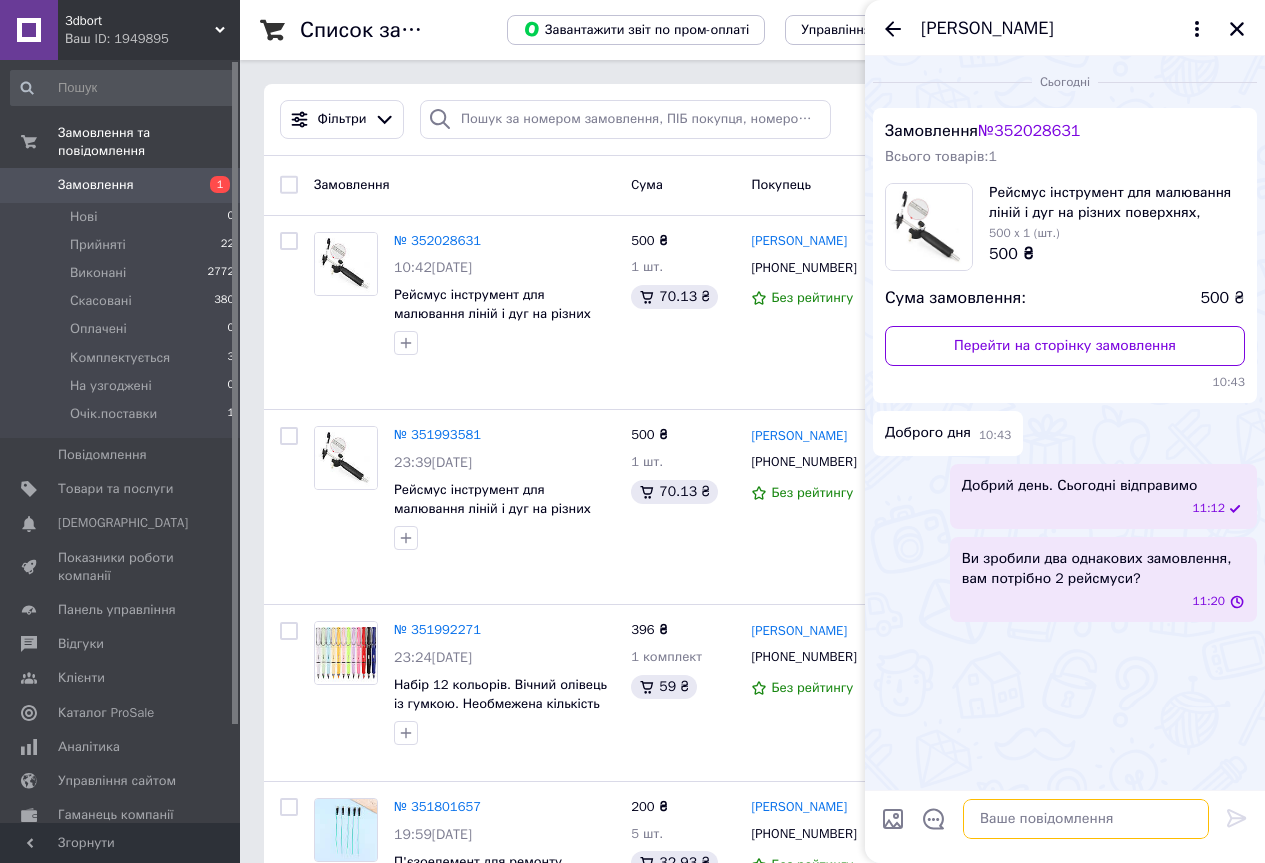 scroll, scrollTop: 0, scrollLeft: 0, axis: both 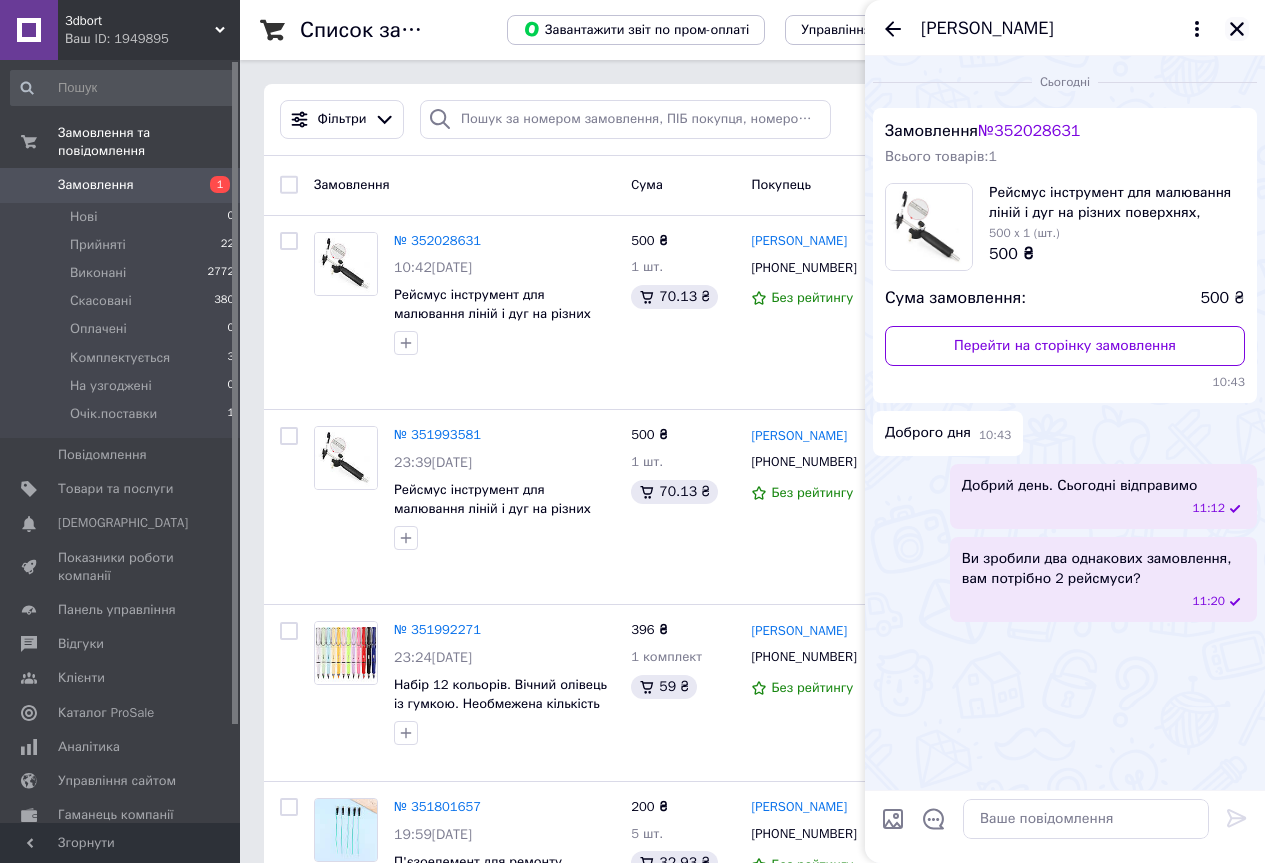 click 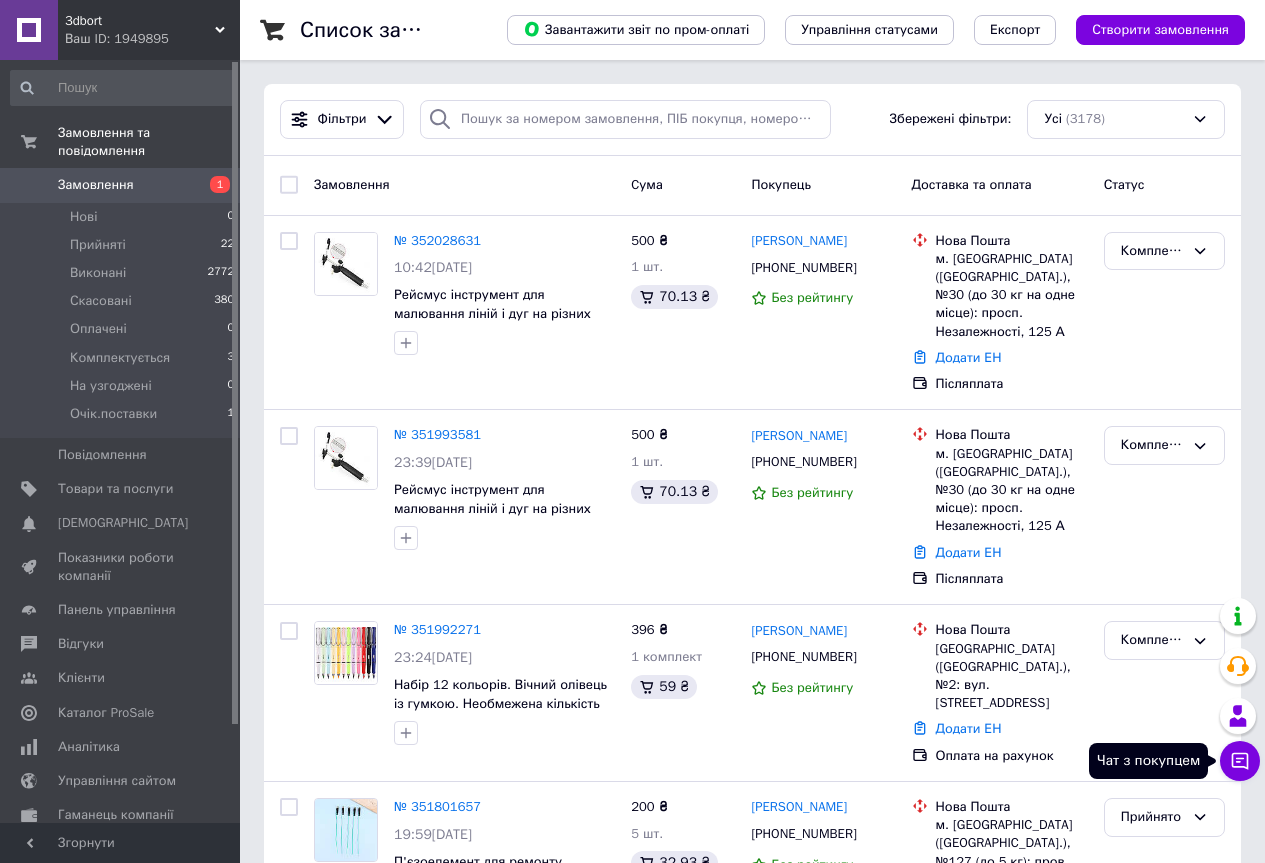 click on "Чат з покупцем" at bounding box center [1240, 761] 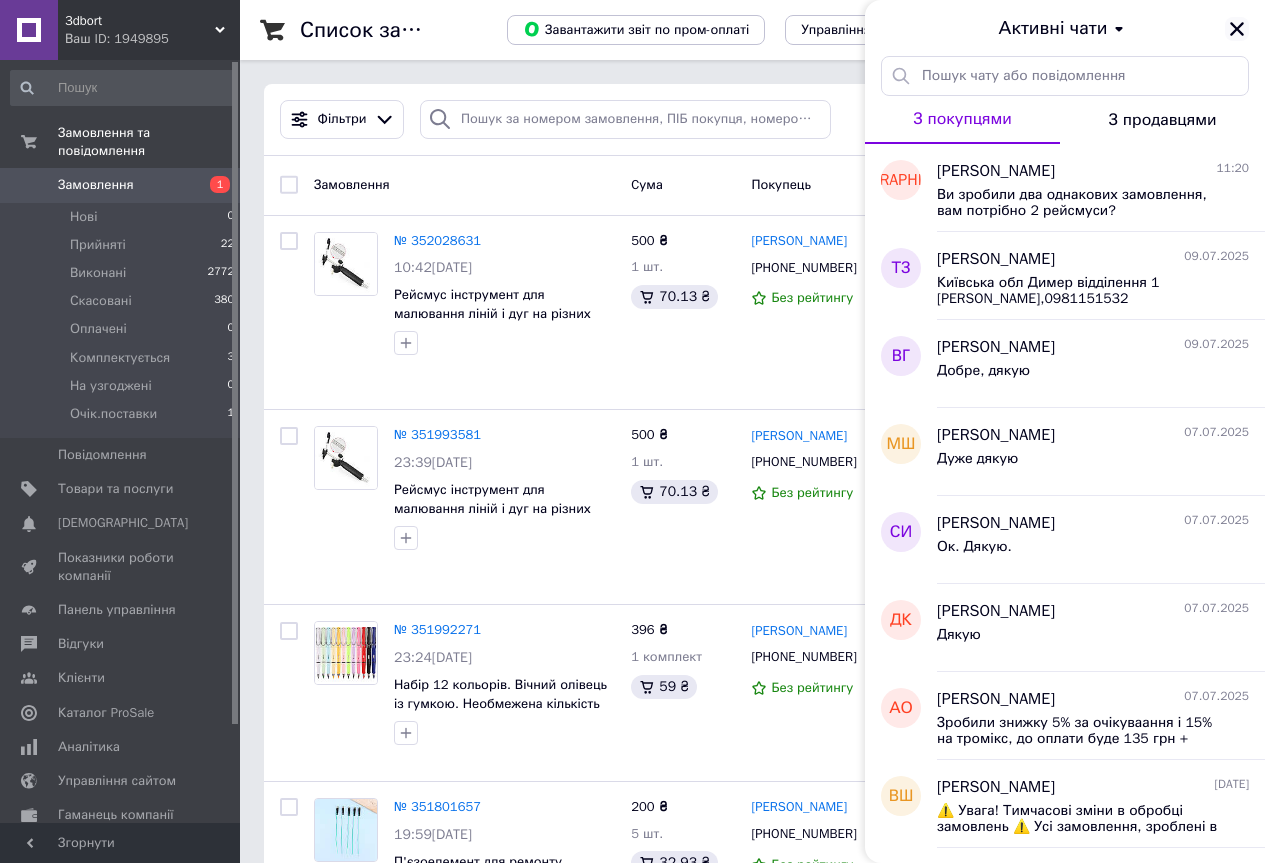 click 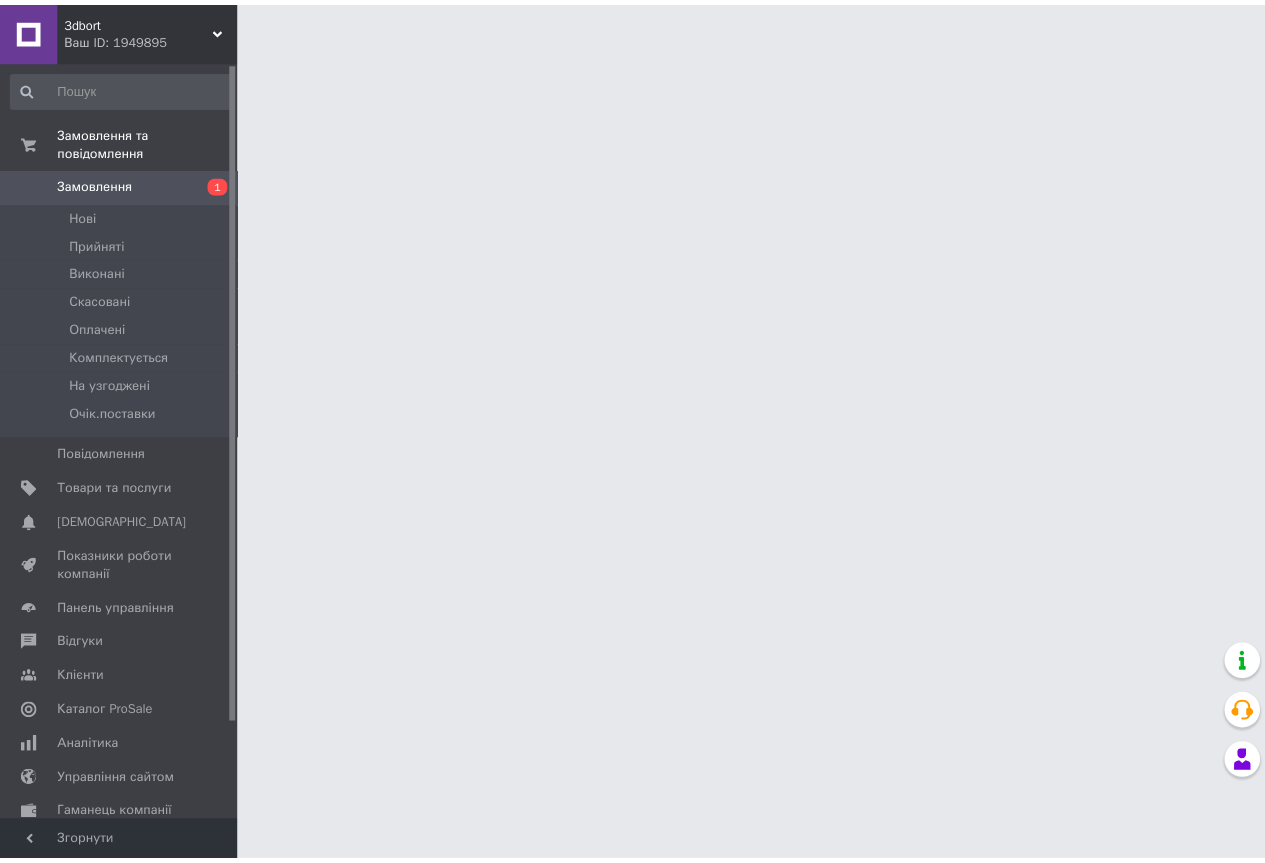 scroll, scrollTop: 0, scrollLeft: 0, axis: both 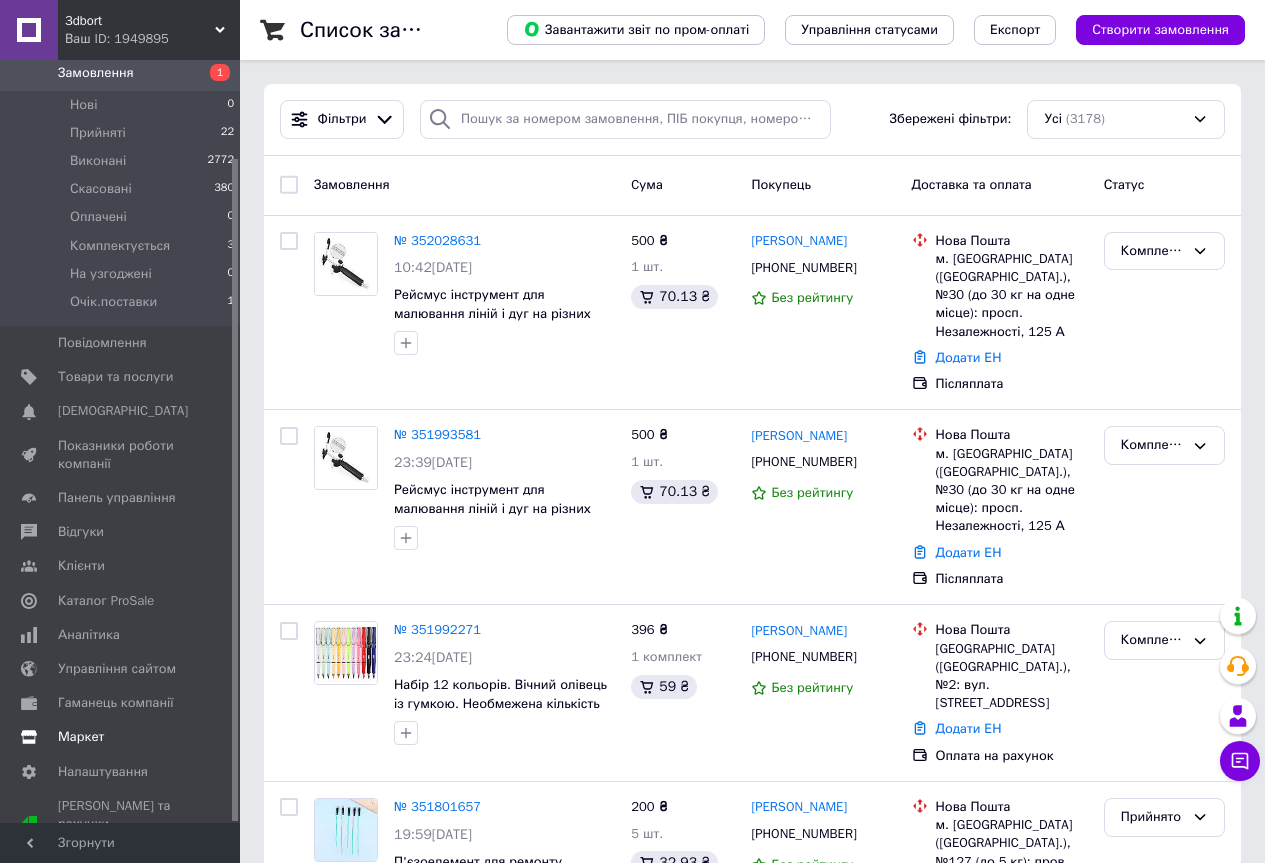 click on "Маркет" at bounding box center [81, 737] 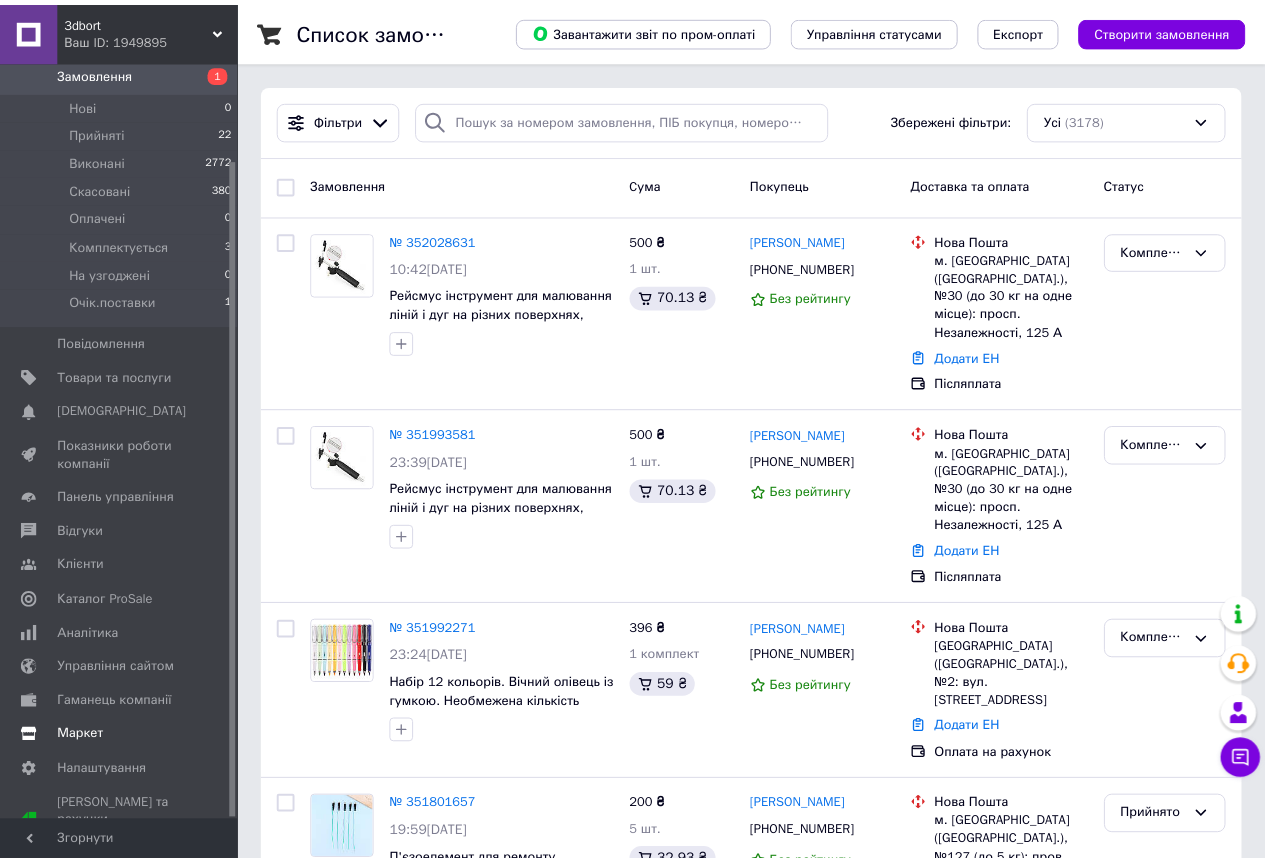 scroll, scrollTop: 0, scrollLeft: 0, axis: both 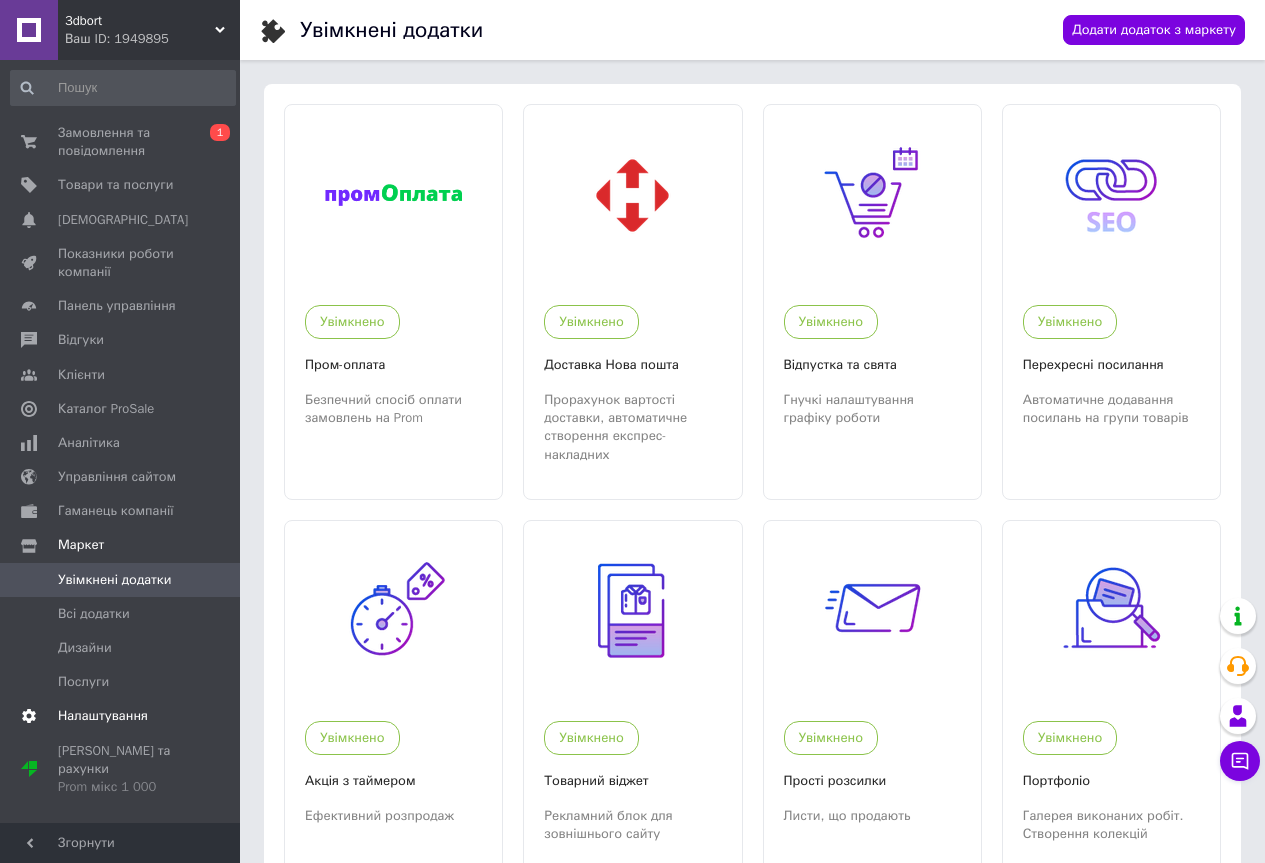 click on "Налаштування" at bounding box center [103, 716] 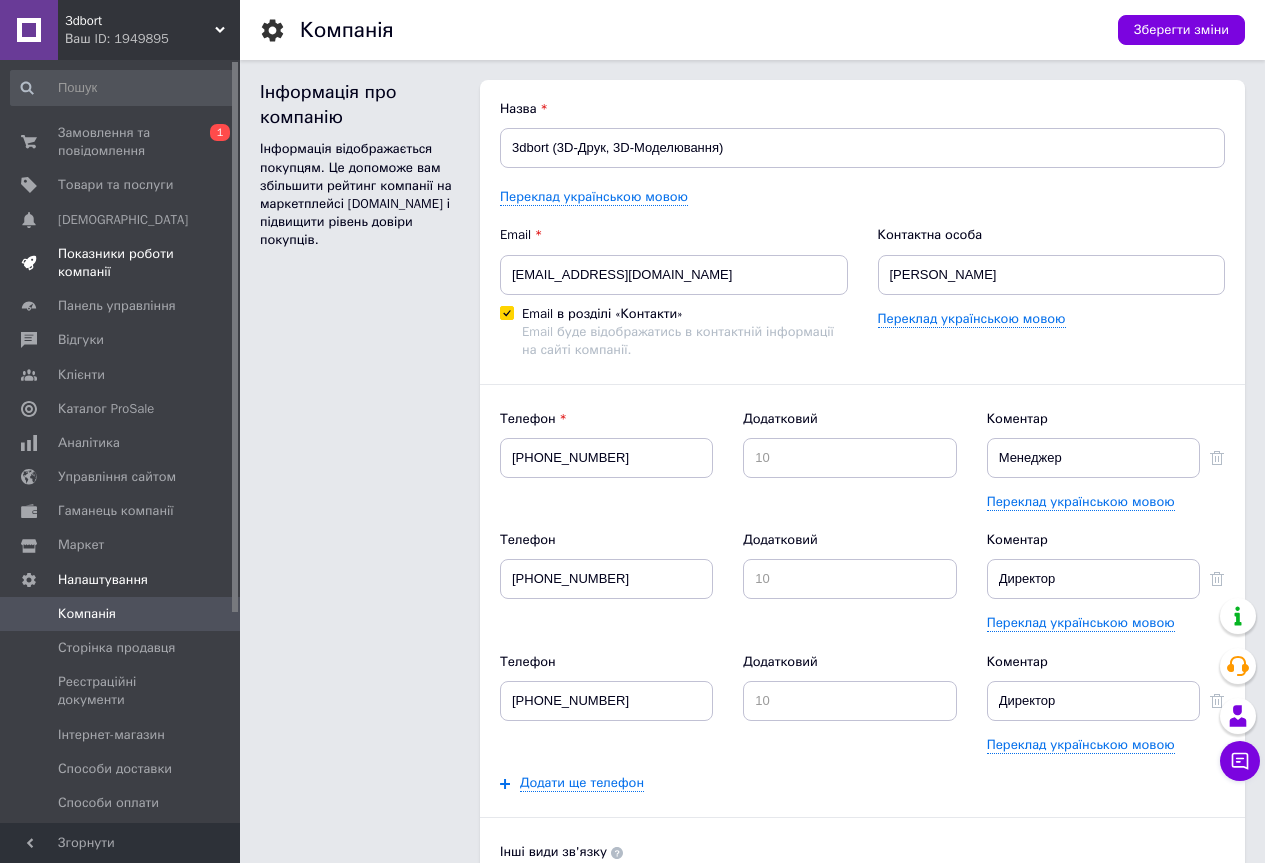 click on "Показники роботи компанії" at bounding box center (121, 263) 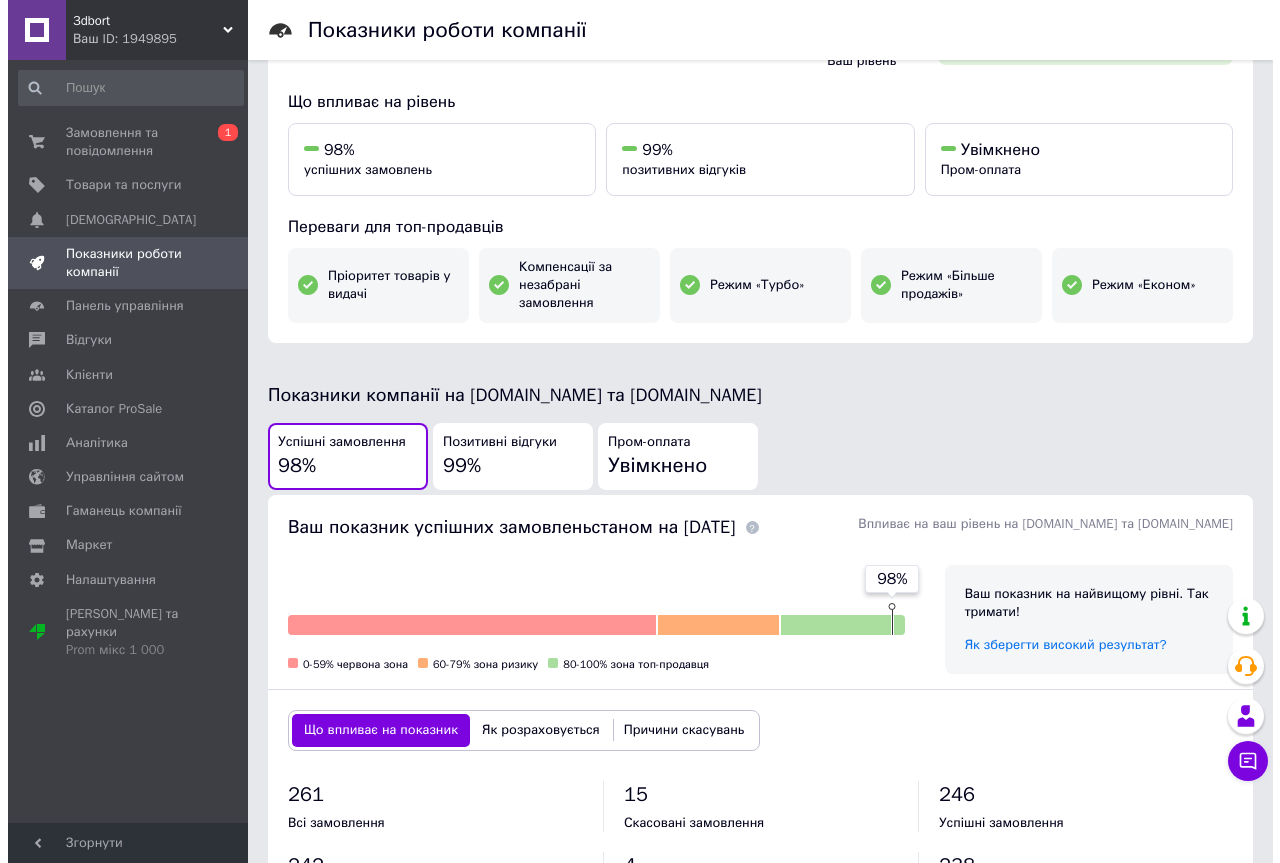 scroll, scrollTop: 0, scrollLeft: 0, axis: both 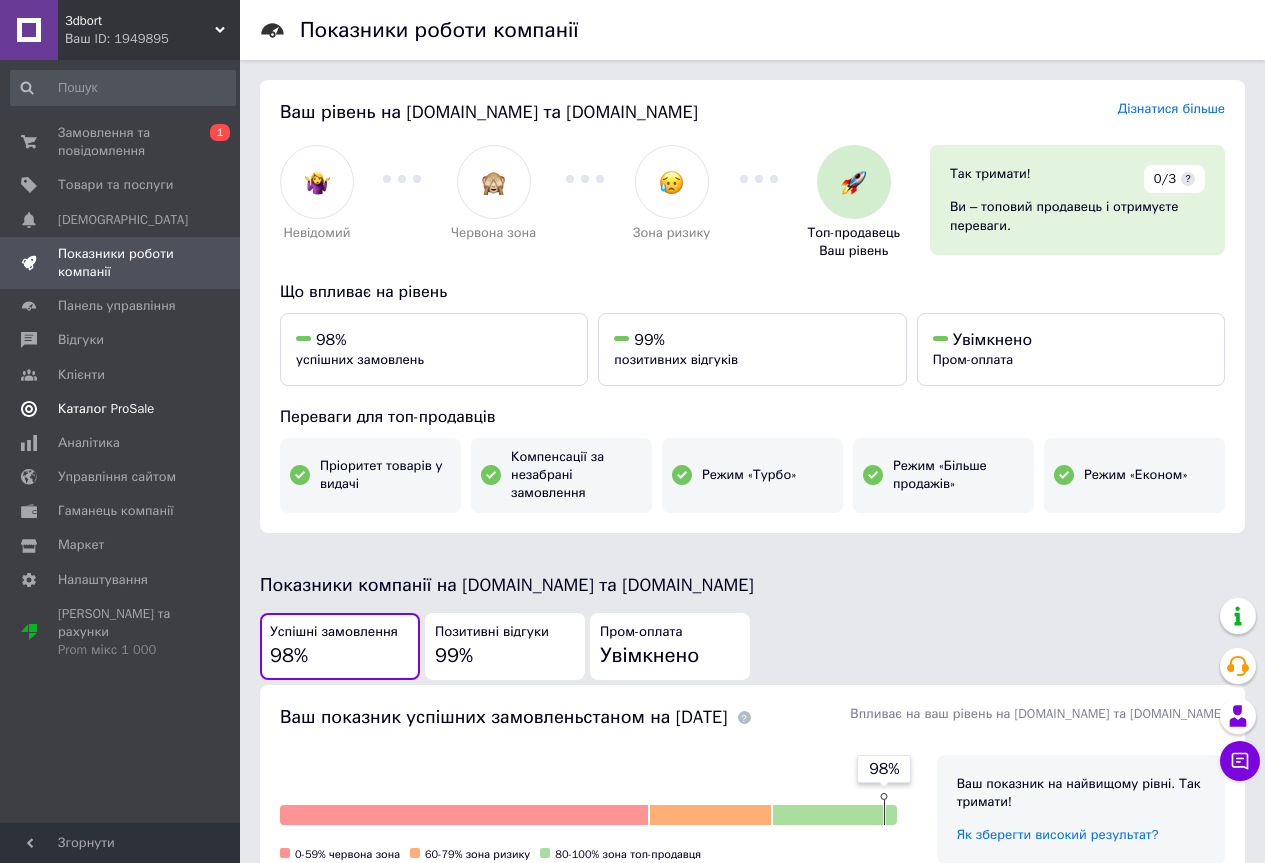 click on "Каталог ProSale" at bounding box center (123, 409) 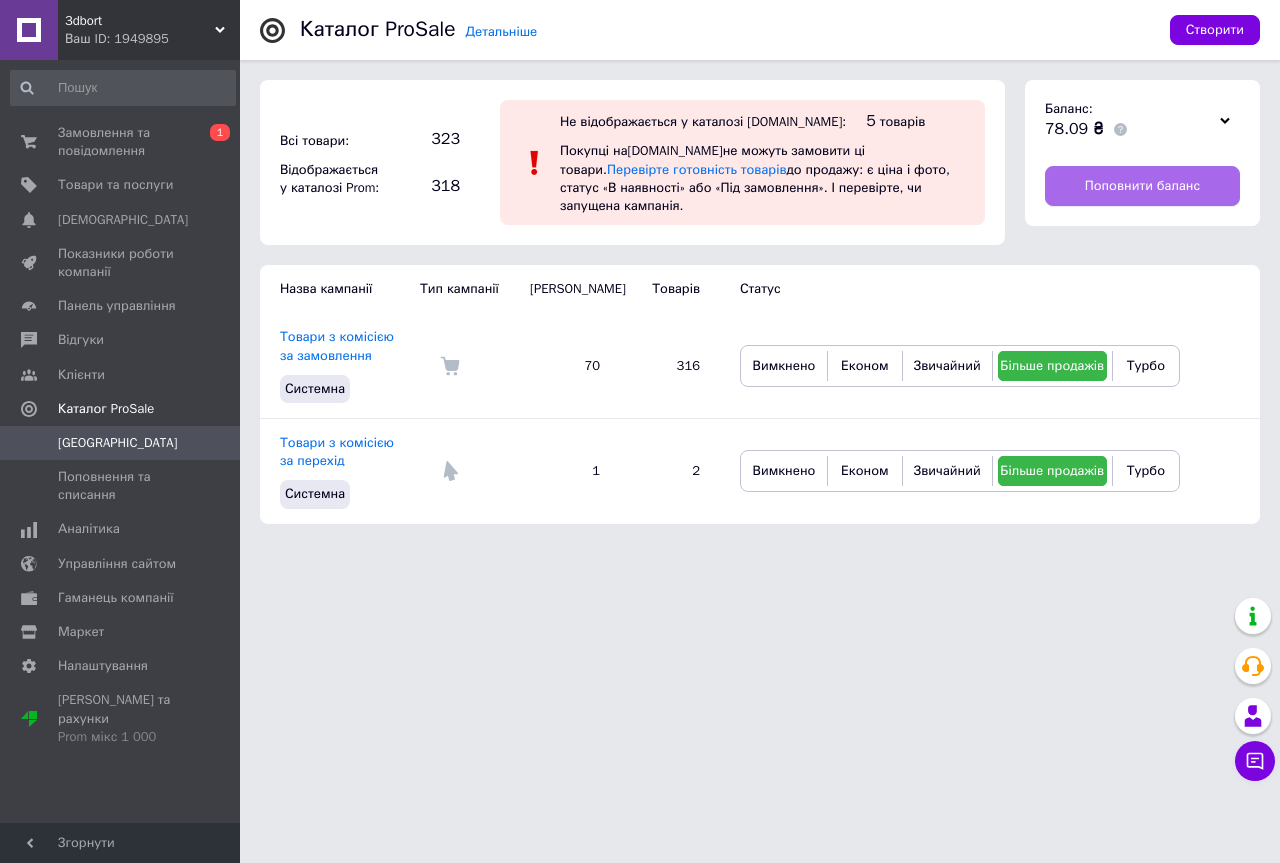 click on "Поповнити баланс" at bounding box center [1142, 186] 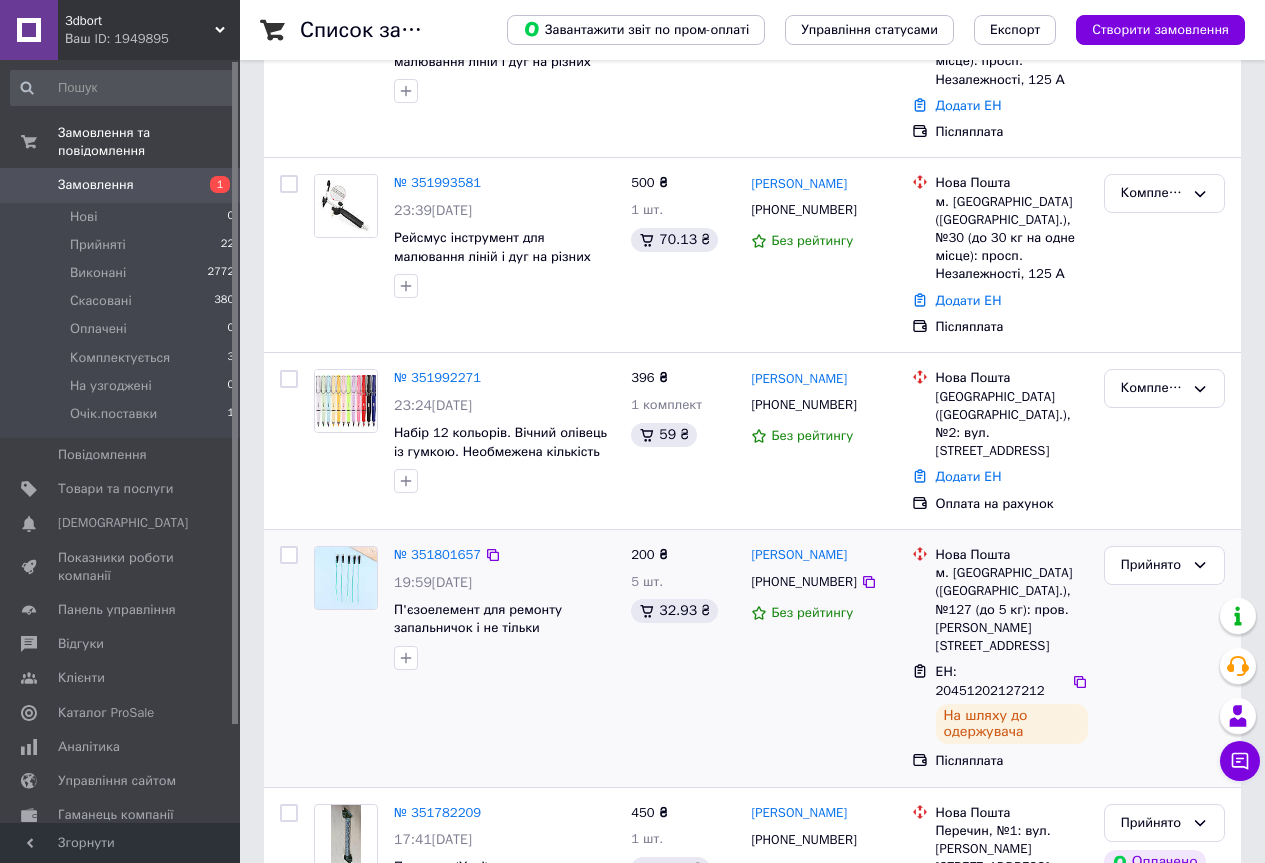 scroll, scrollTop: 300, scrollLeft: 0, axis: vertical 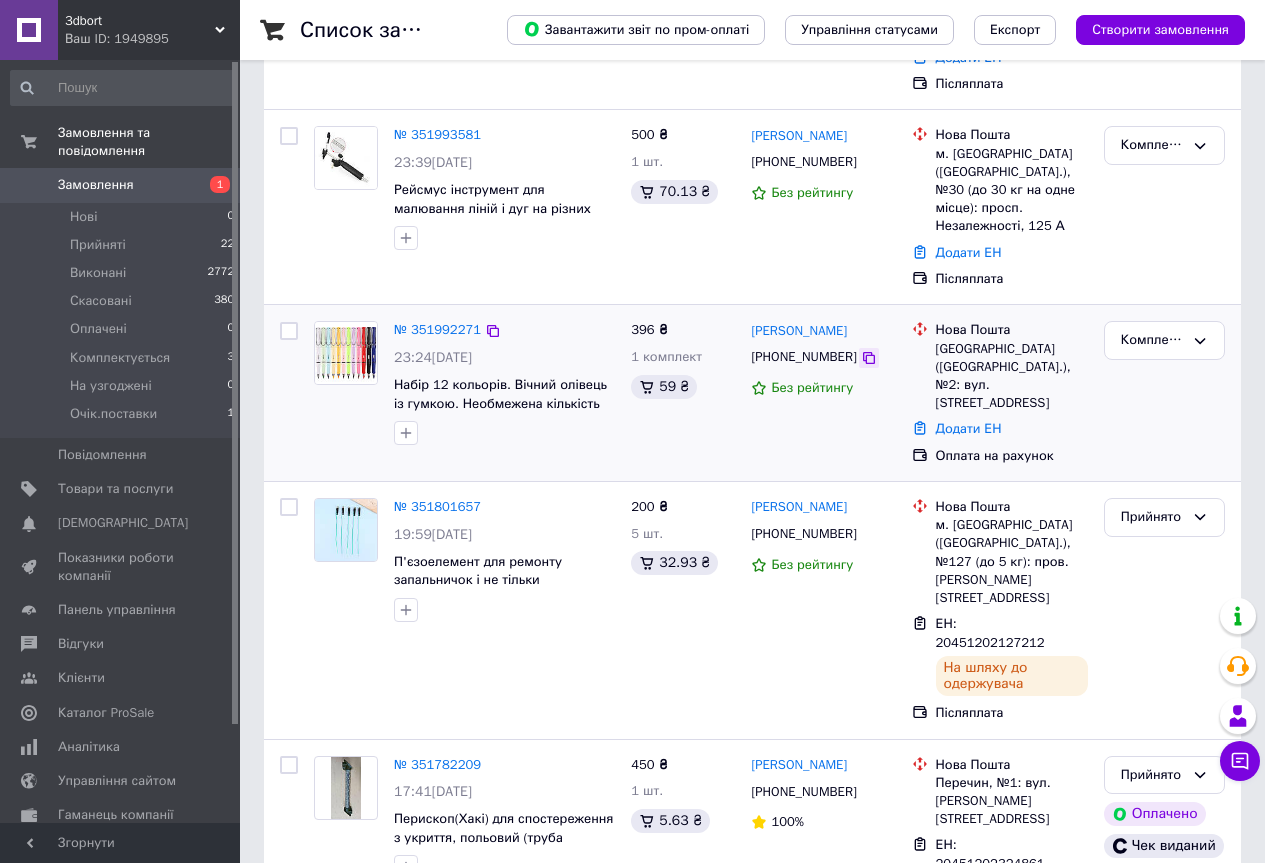 click 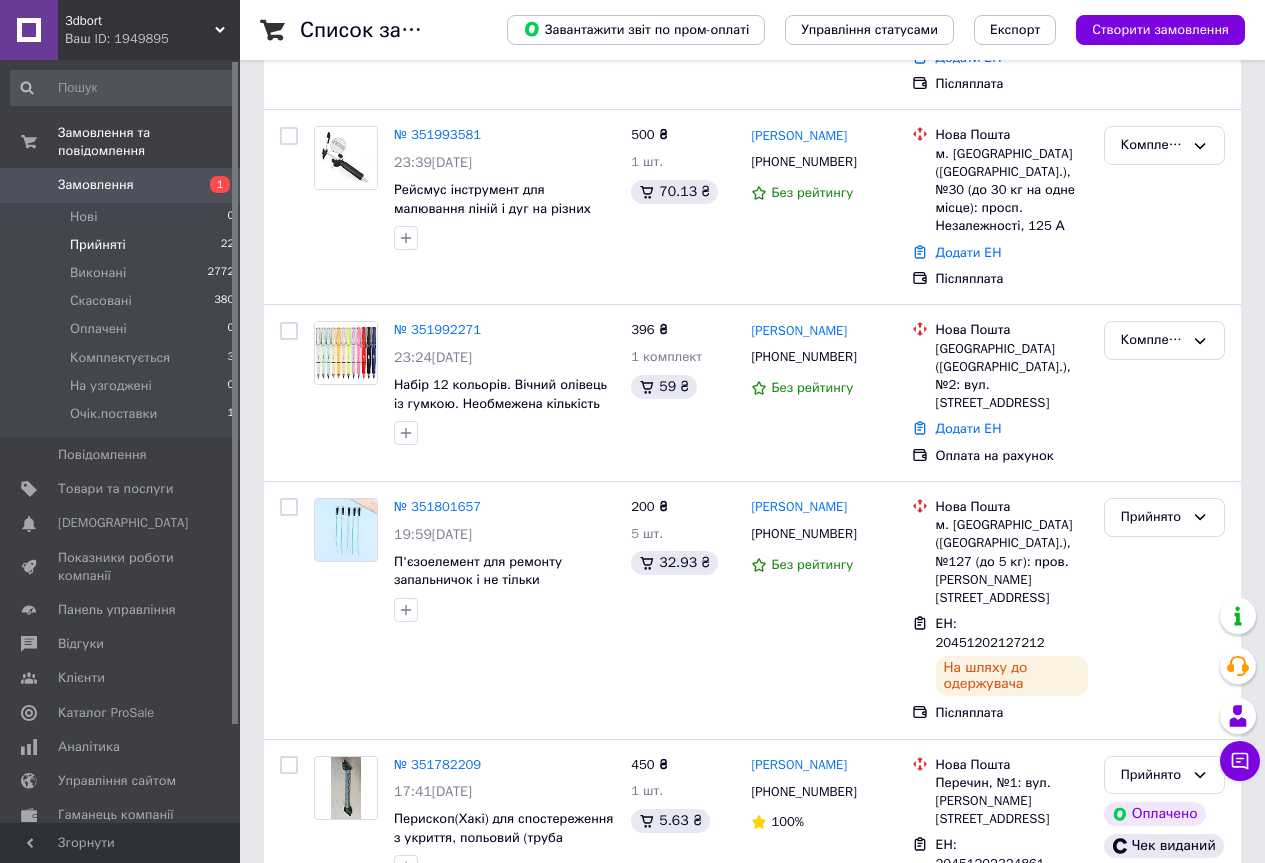 click on "Прийняті 22" at bounding box center [123, 245] 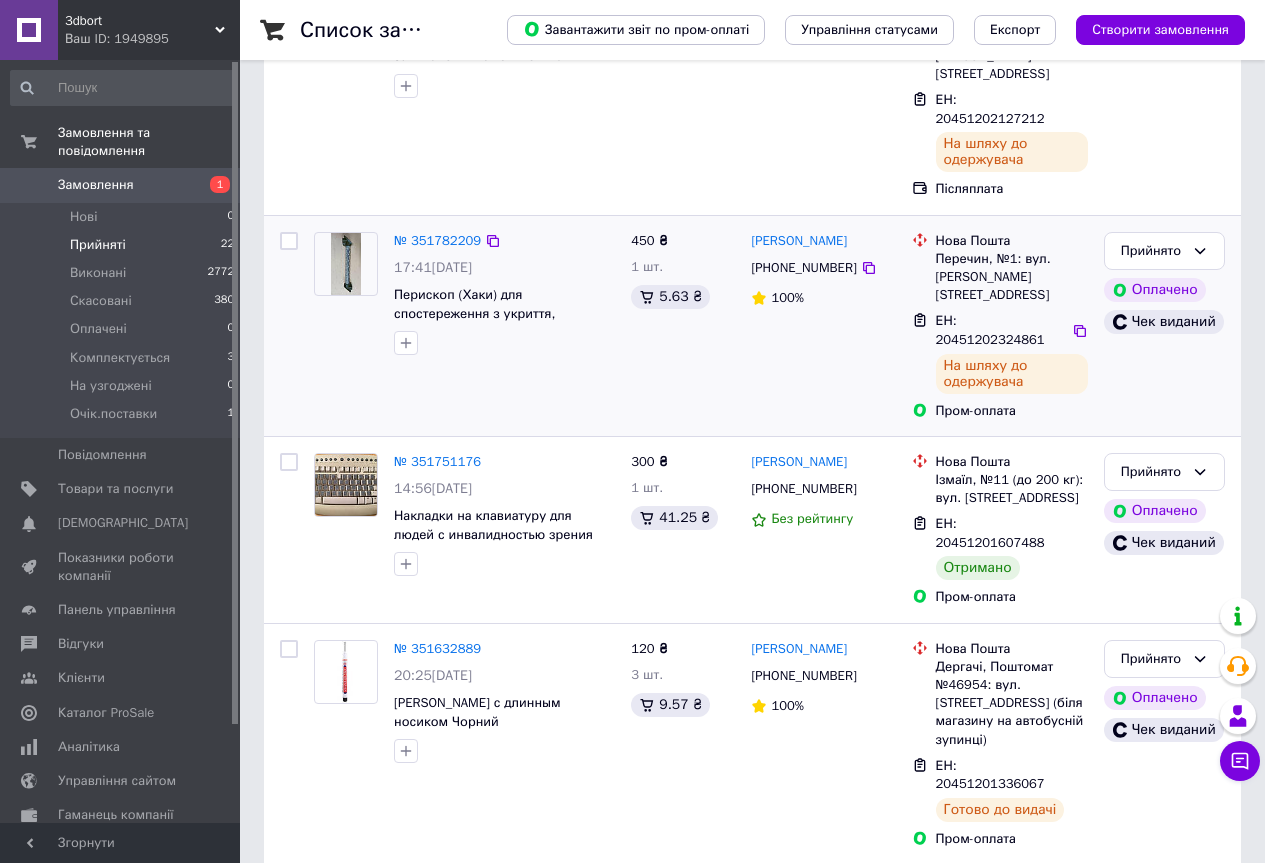 scroll, scrollTop: 400, scrollLeft: 0, axis: vertical 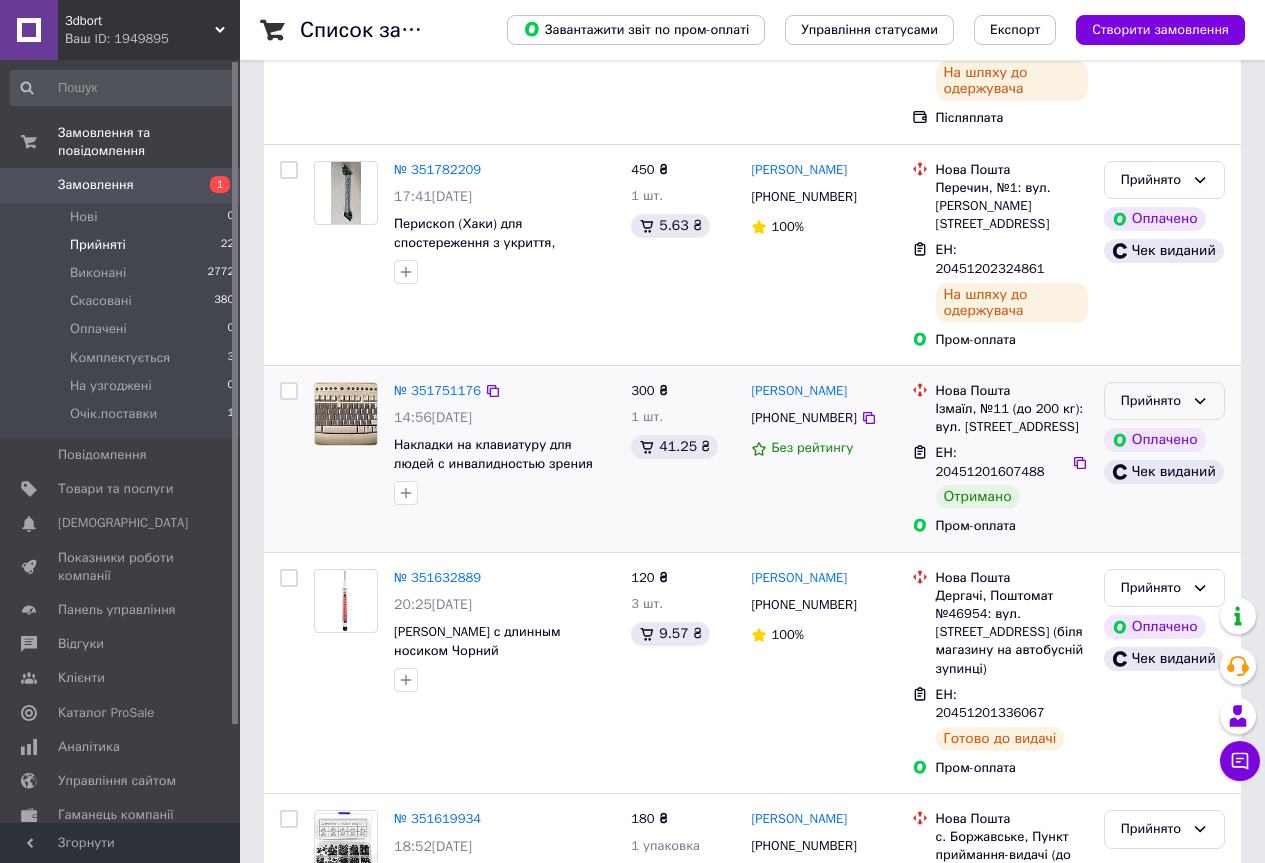 click on "Прийнято" at bounding box center [1164, 401] 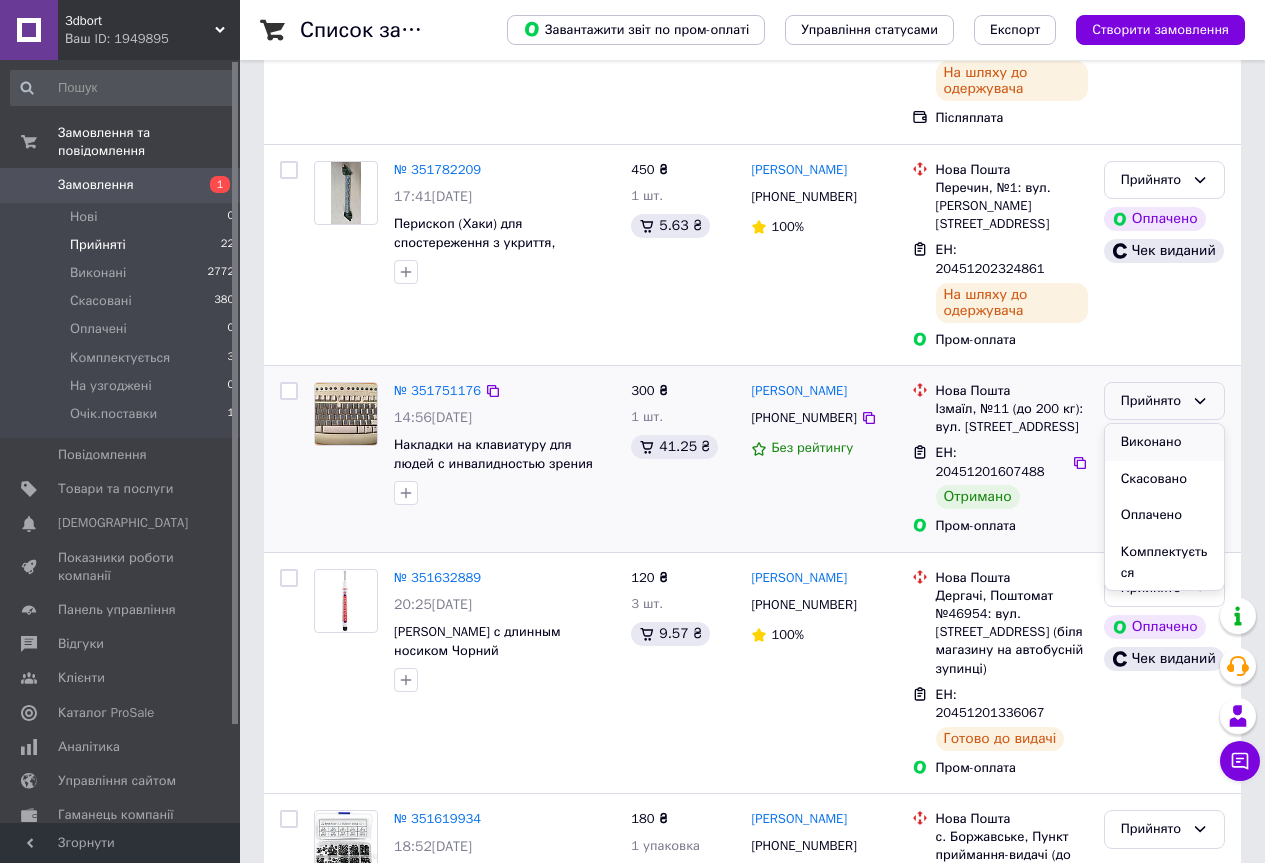 click on "Виконано" at bounding box center (1164, 442) 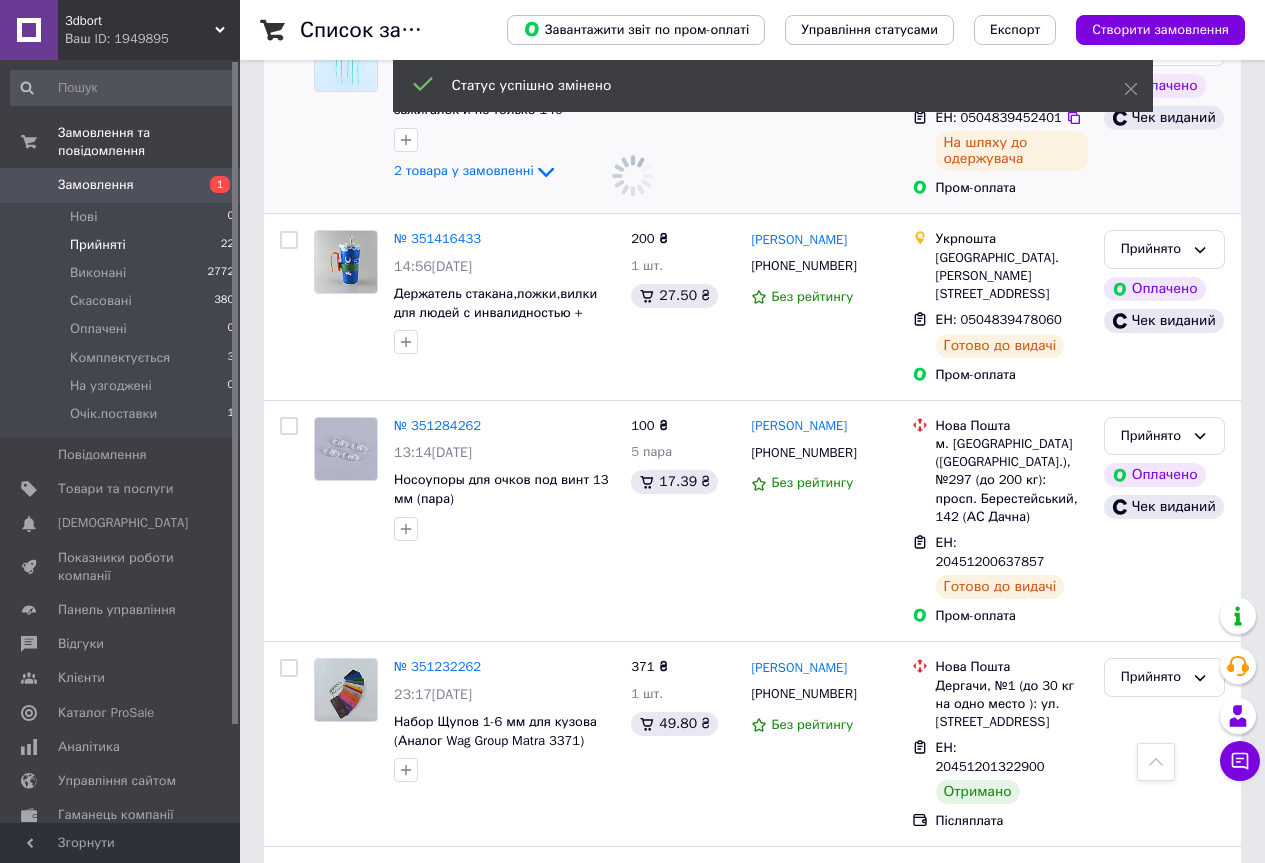 scroll, scrollTop: 1700, scrollLeft: 0, axis: vertical 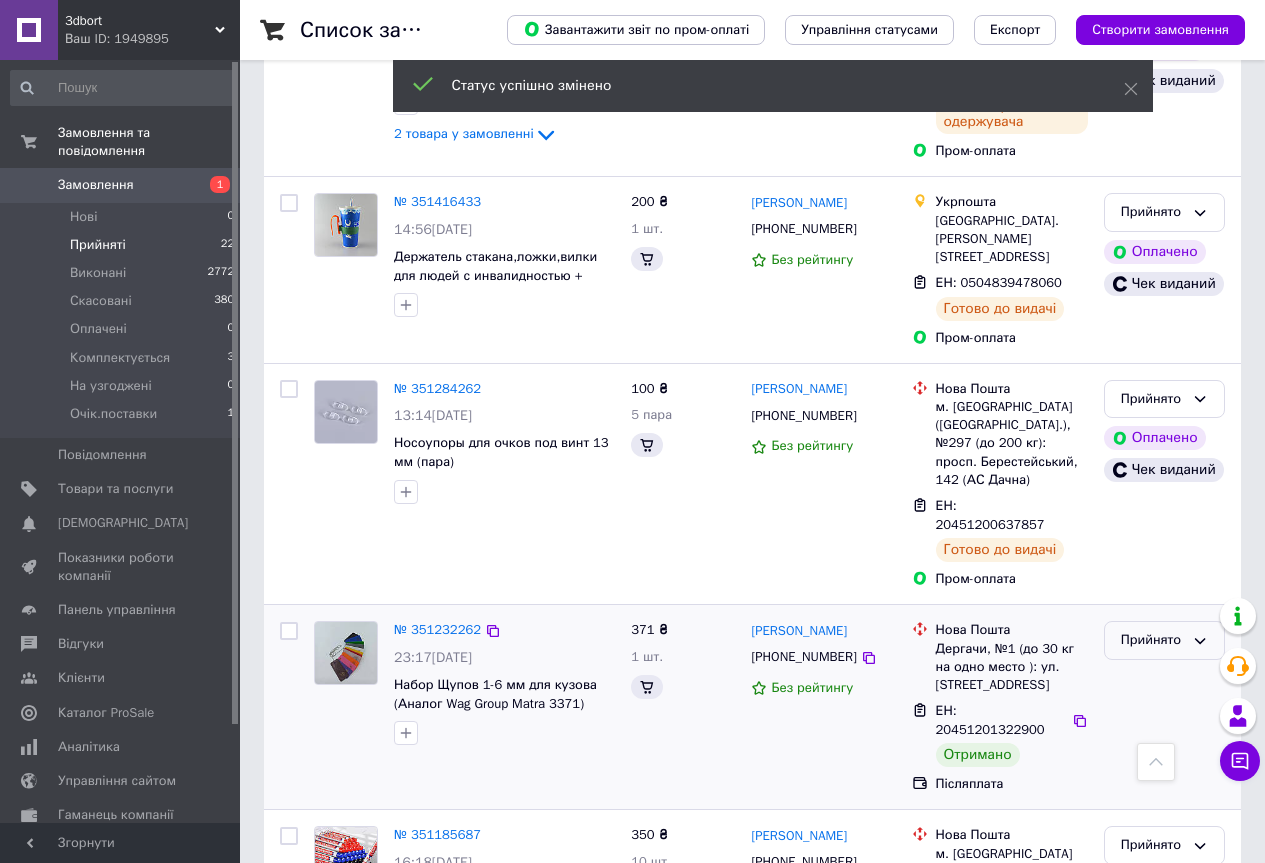 click on "Прийнято" at bounding box center (1164, 640) 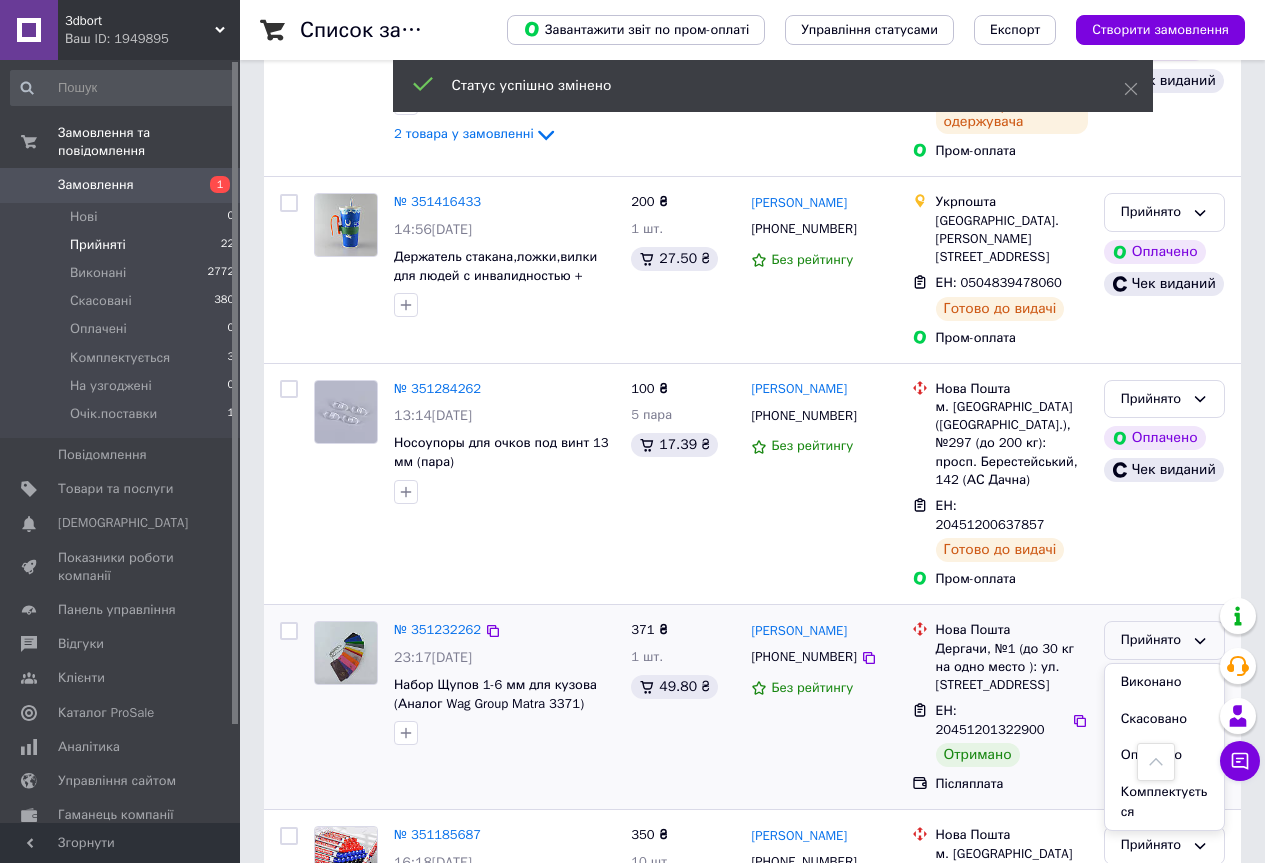 click on "Виконано" at bounding box center [1164, 682] 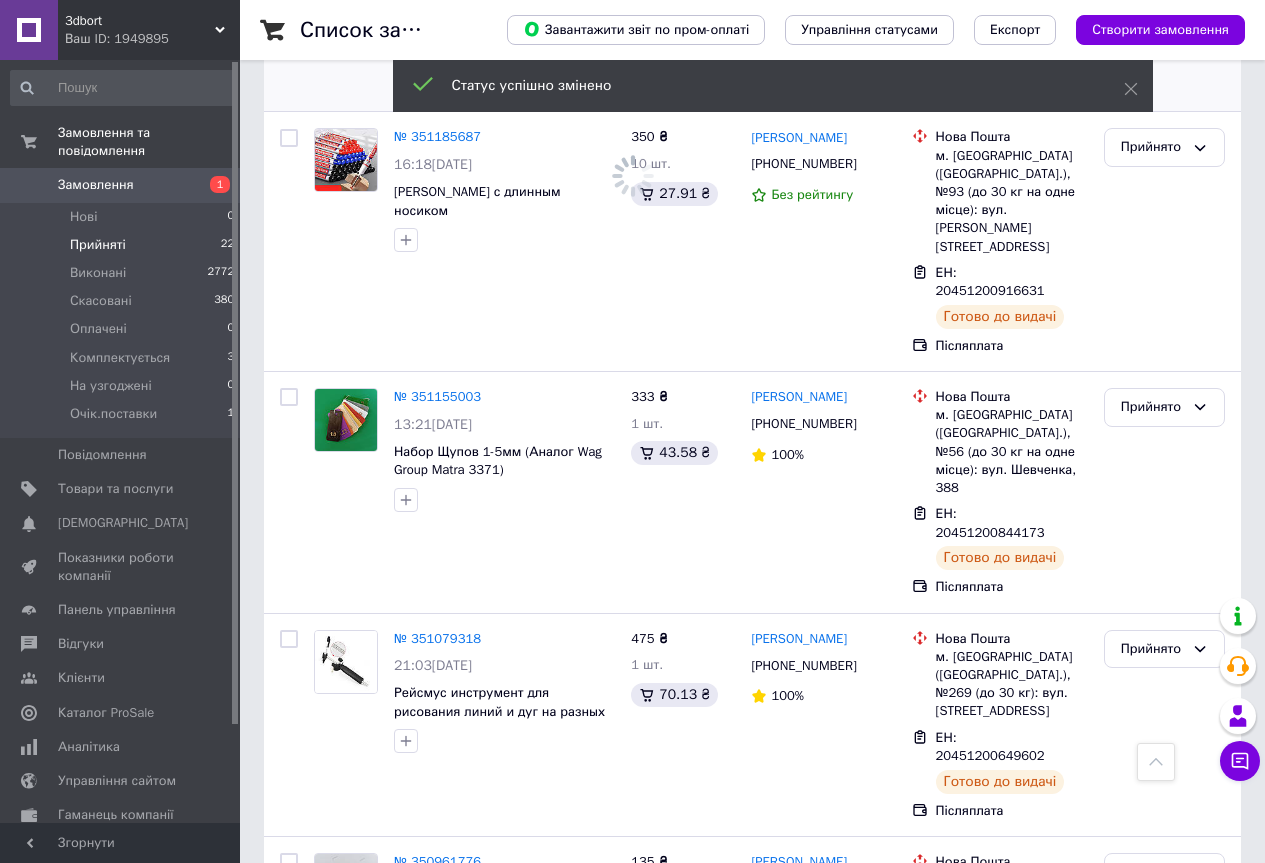 scroll, scrollTop: 2400, scrollLeft: 0, axis: vertical 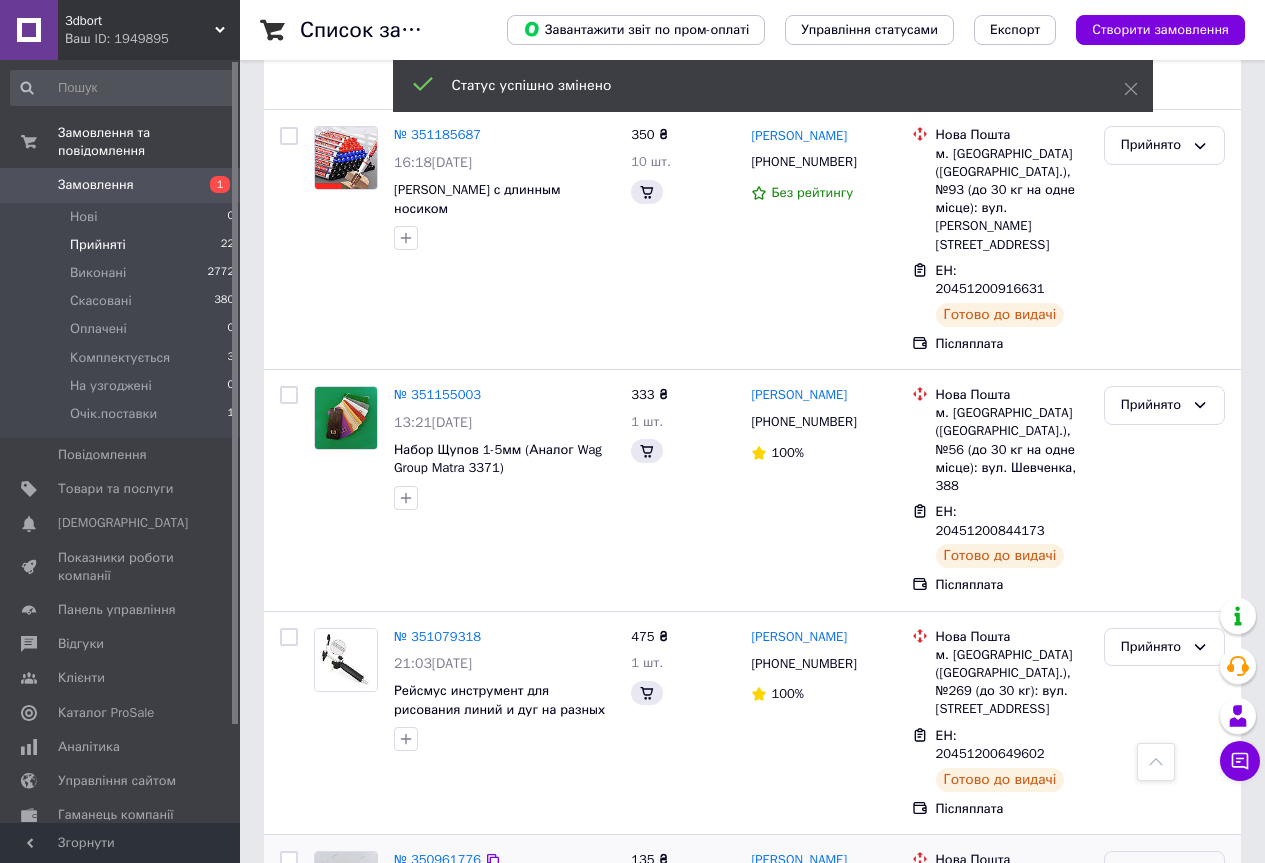 click on "Прийнято" at bounding box center (1164, 870) 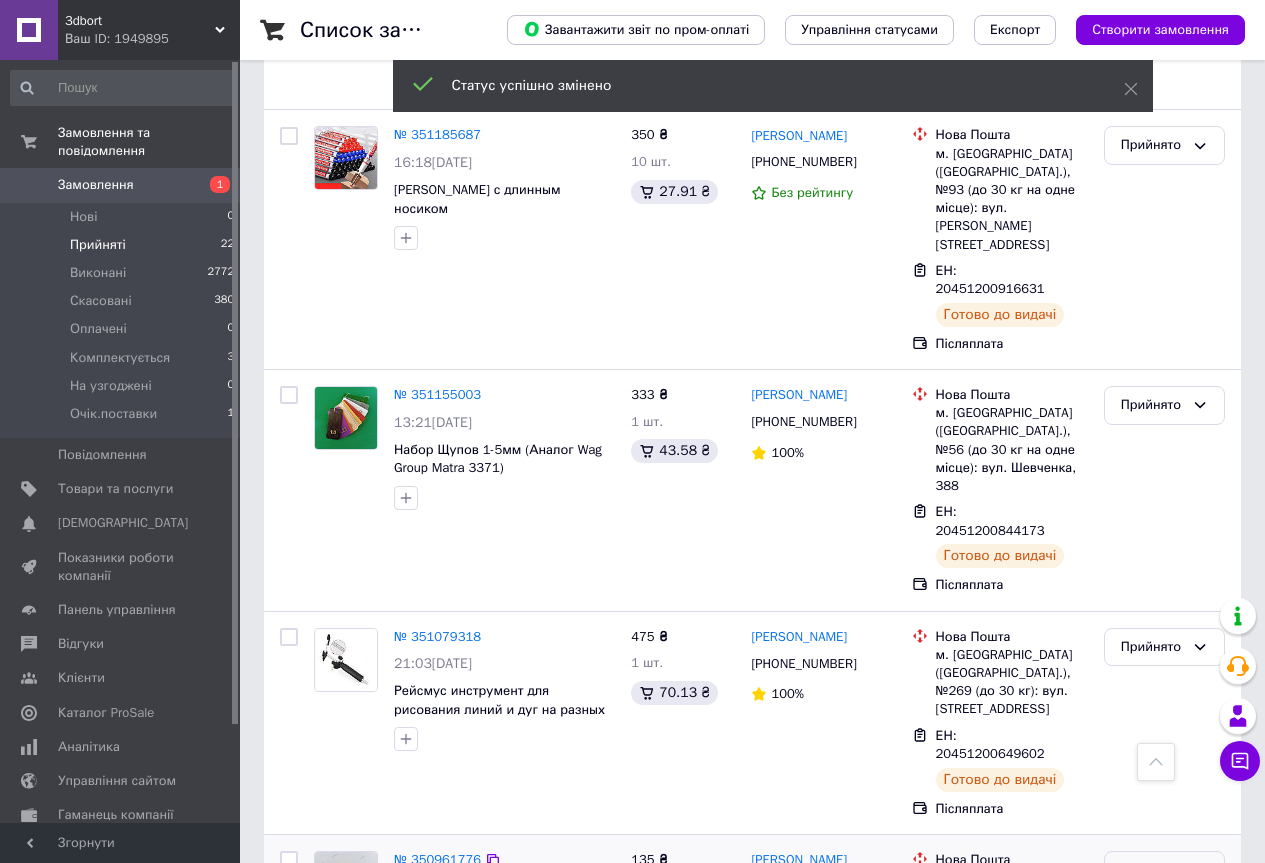 click on "Виконано" at bounding box center (1164, 911) 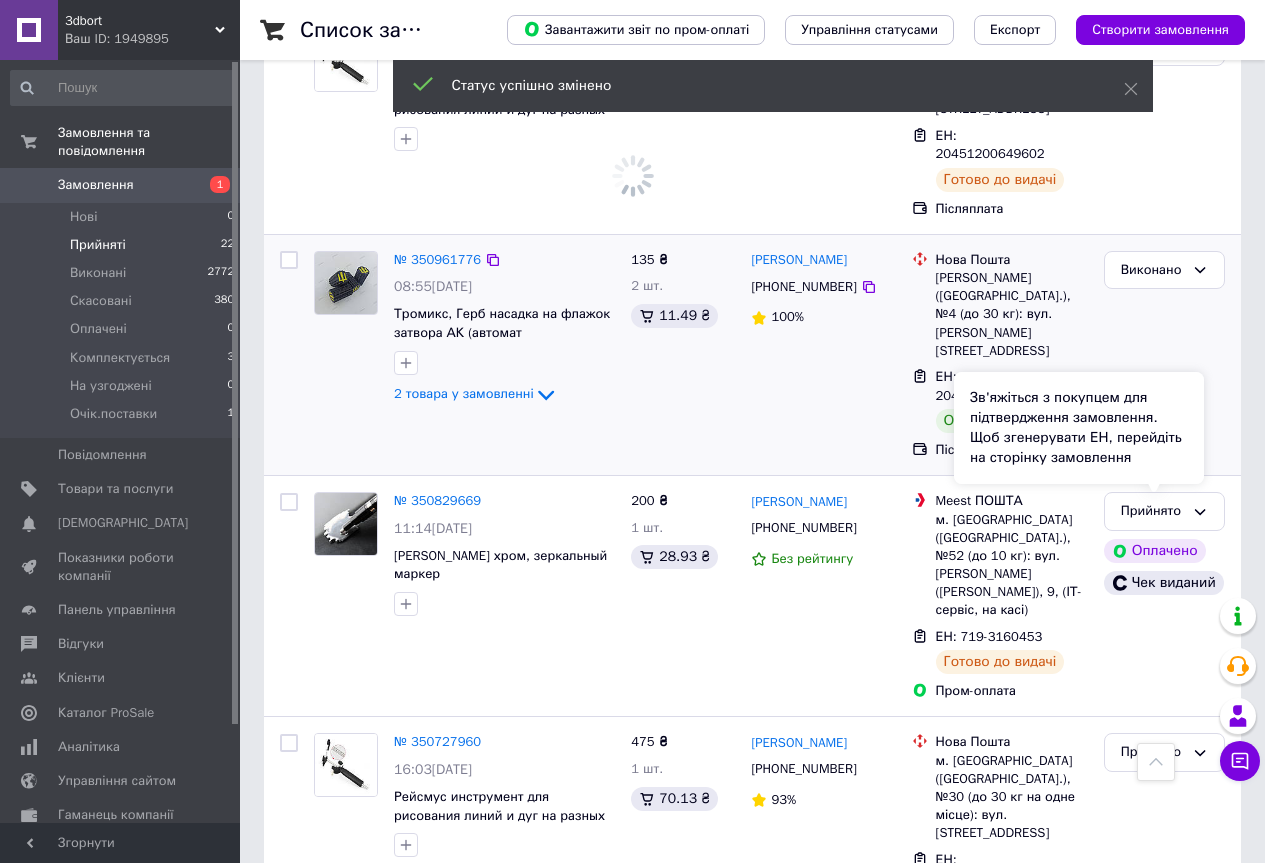 scroll, scrollTop: 3300, scrollLeft: 0, axis: vertical 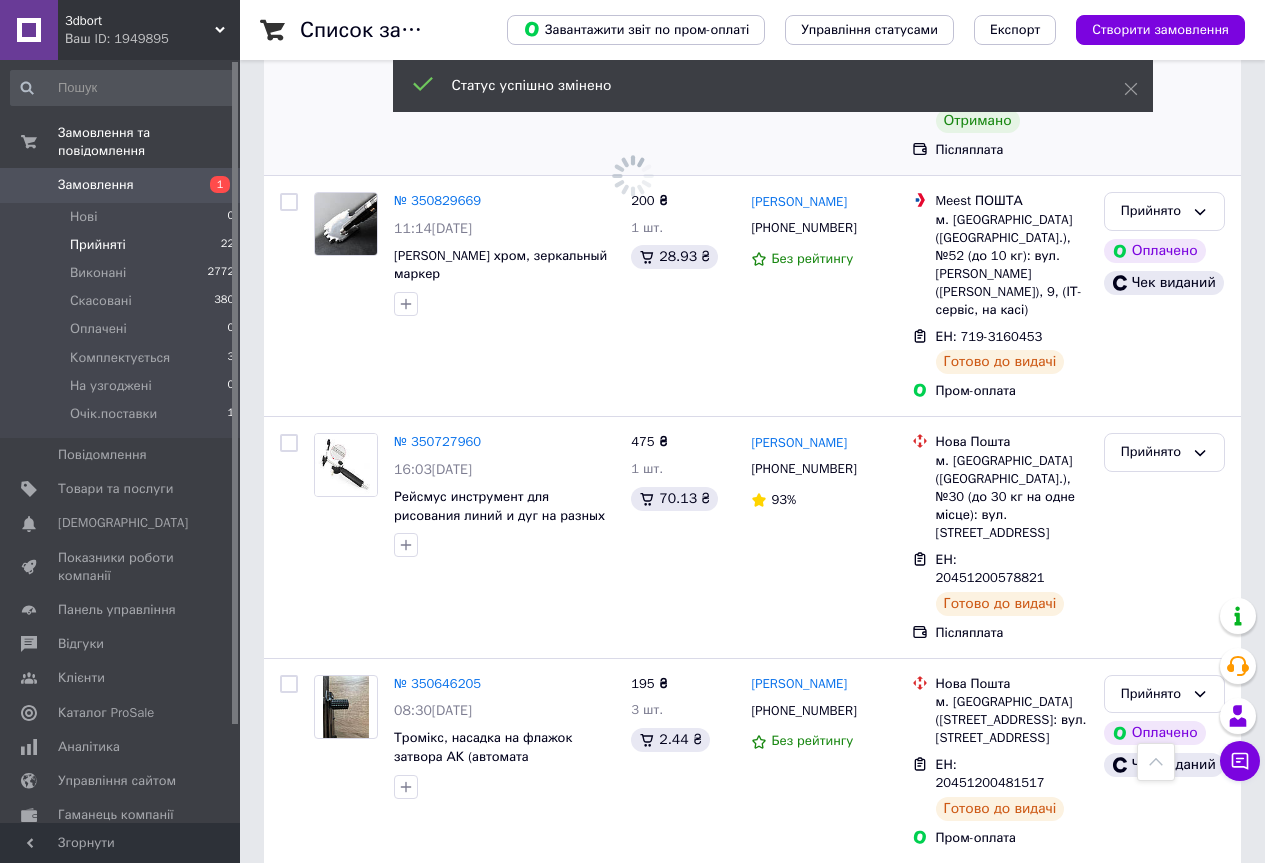 click on "Прийнято" at bounding box center (1152, 899) 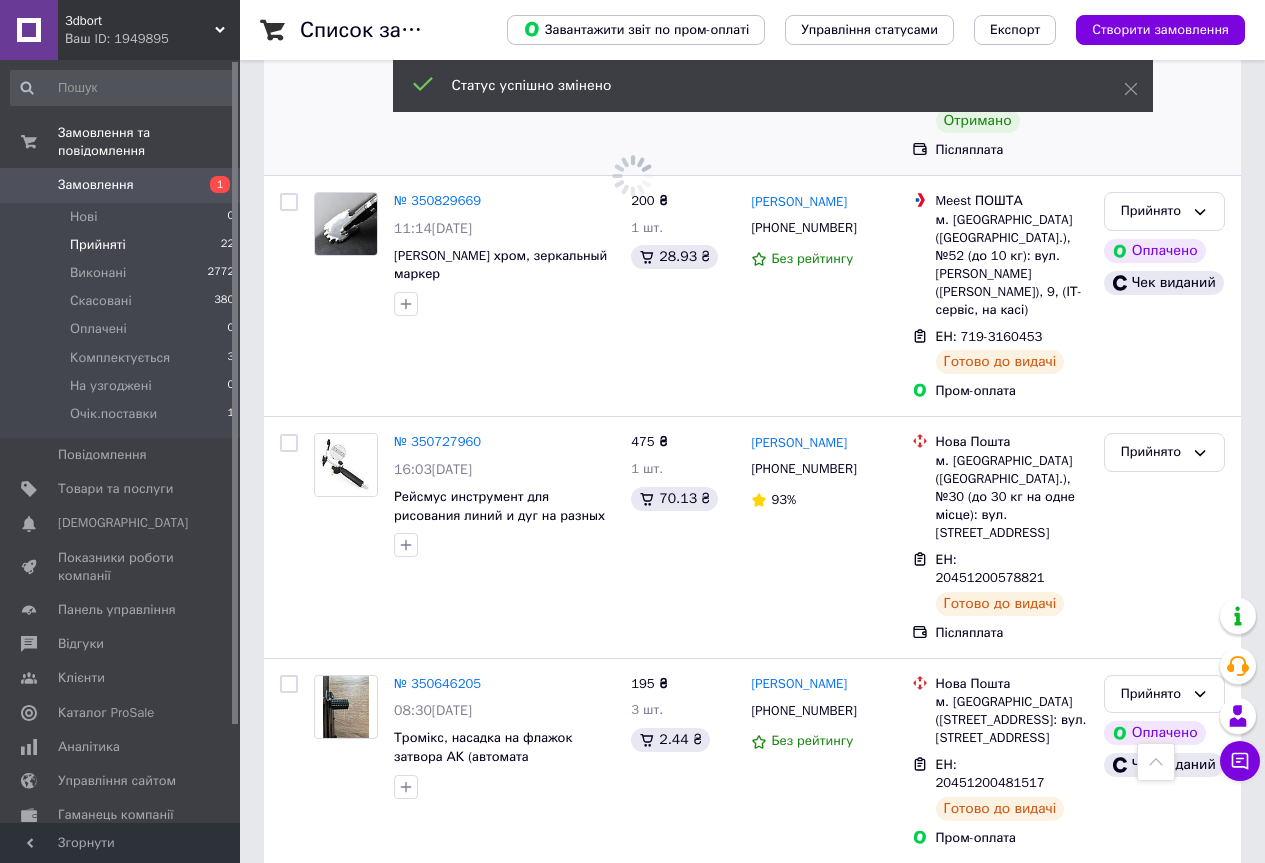 click on "Виконано" at bounding box center [1164, 941] 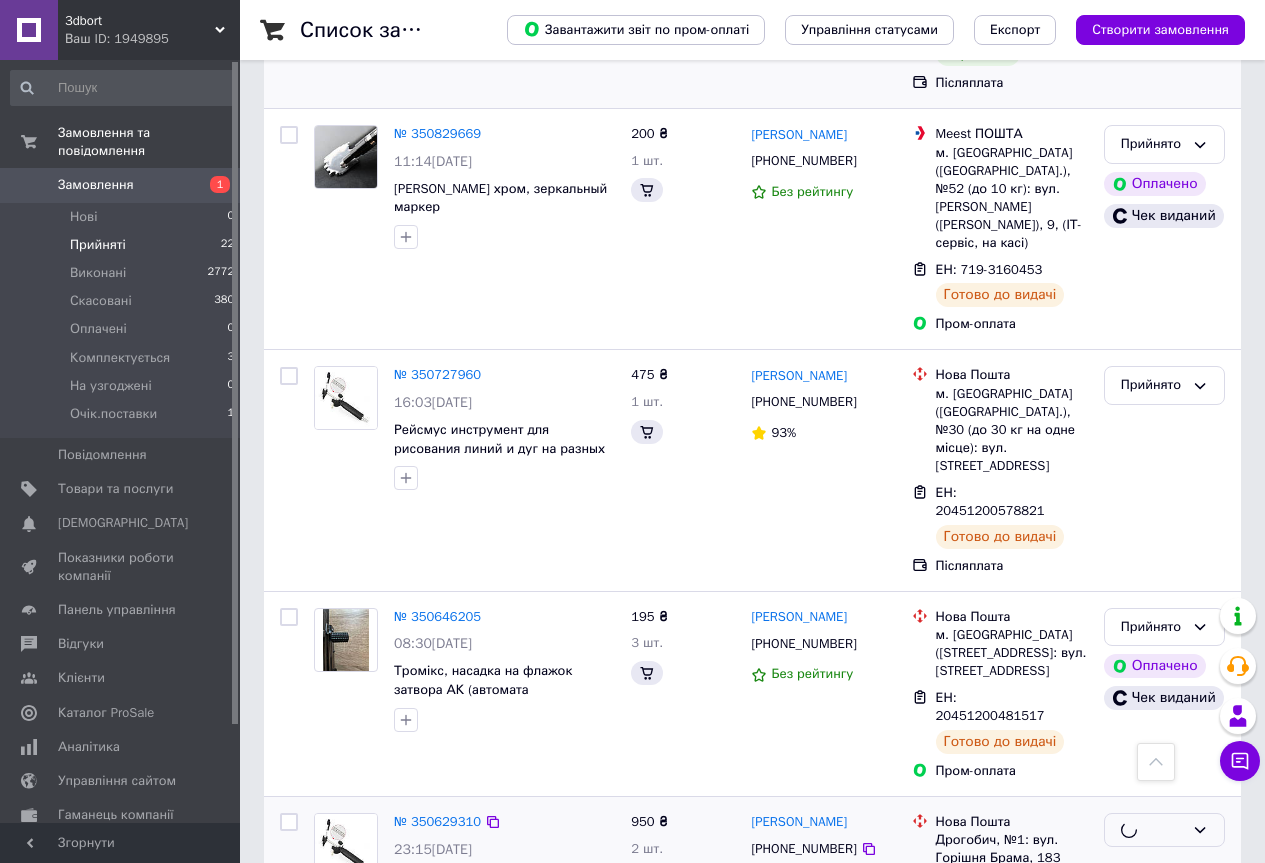 scroll, scrollTop: 3402, scrollLeft: 0, axis: vertical 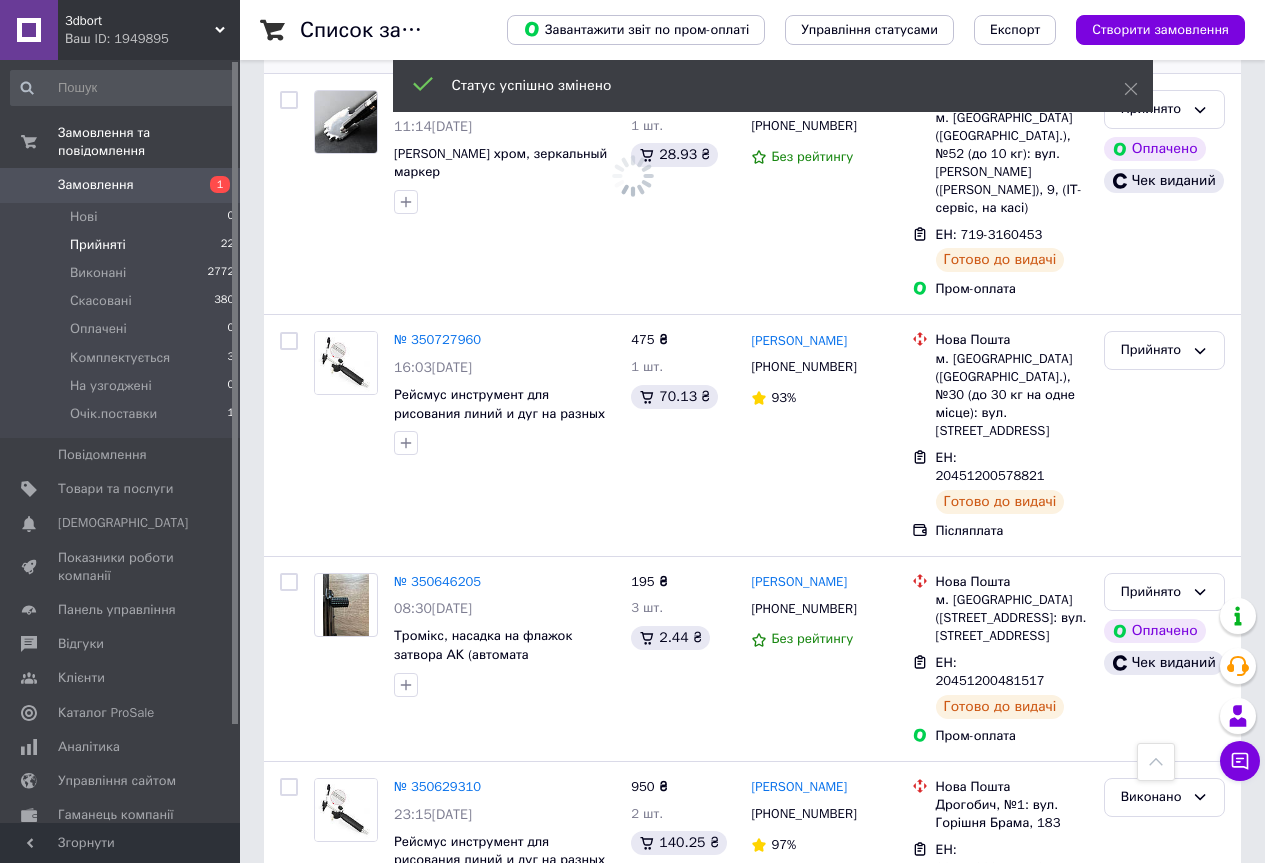 click on "2" at bounding box center (327, 1458) 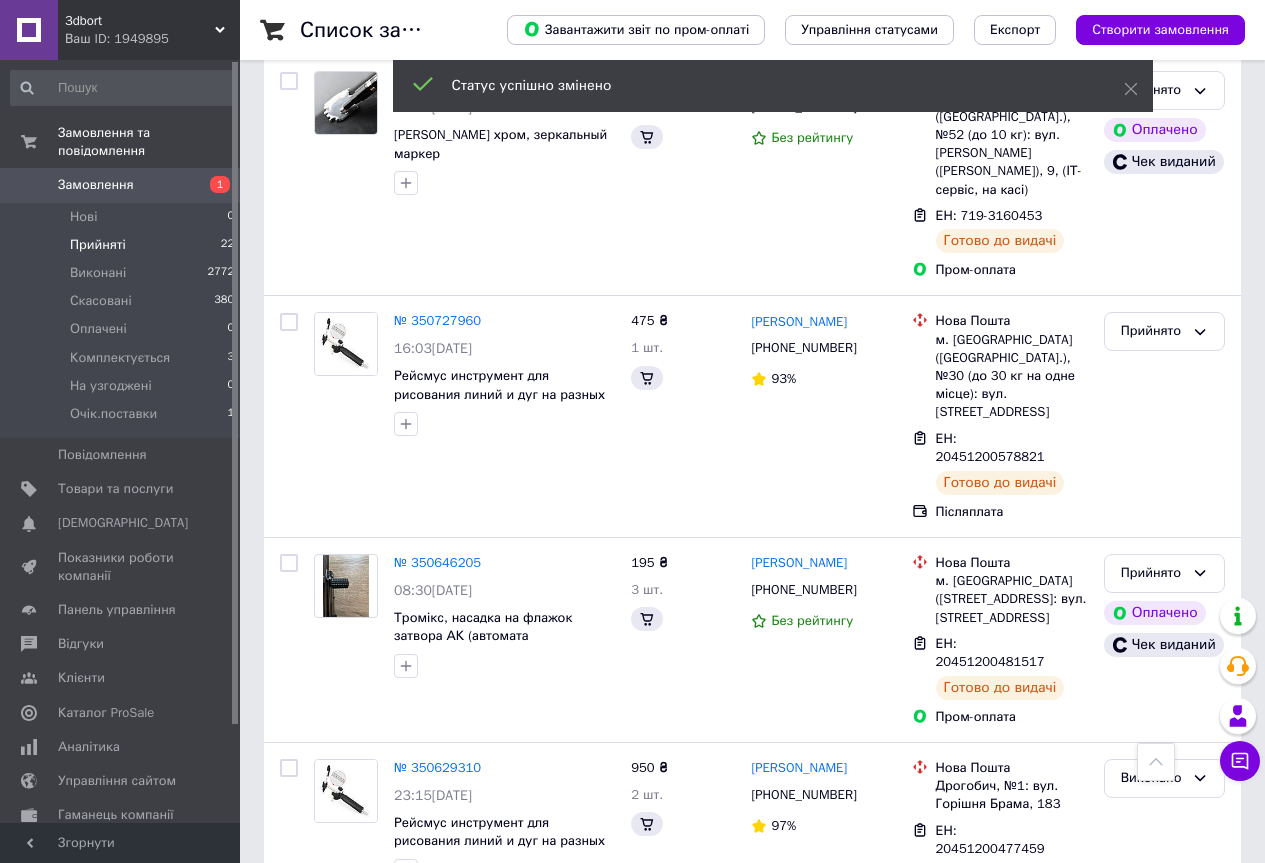 scroll, scrollTop: 0, scrollLeft: 0, axis: both 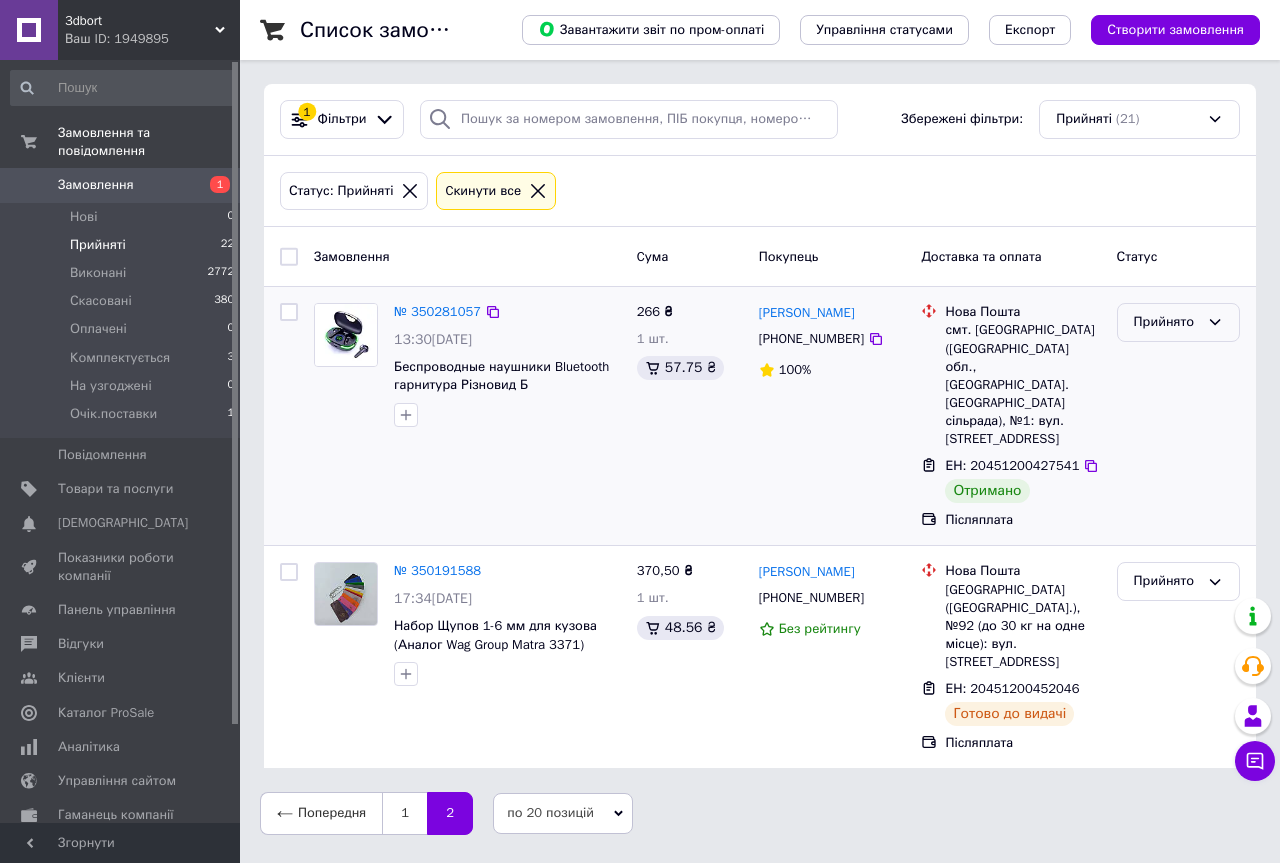 click 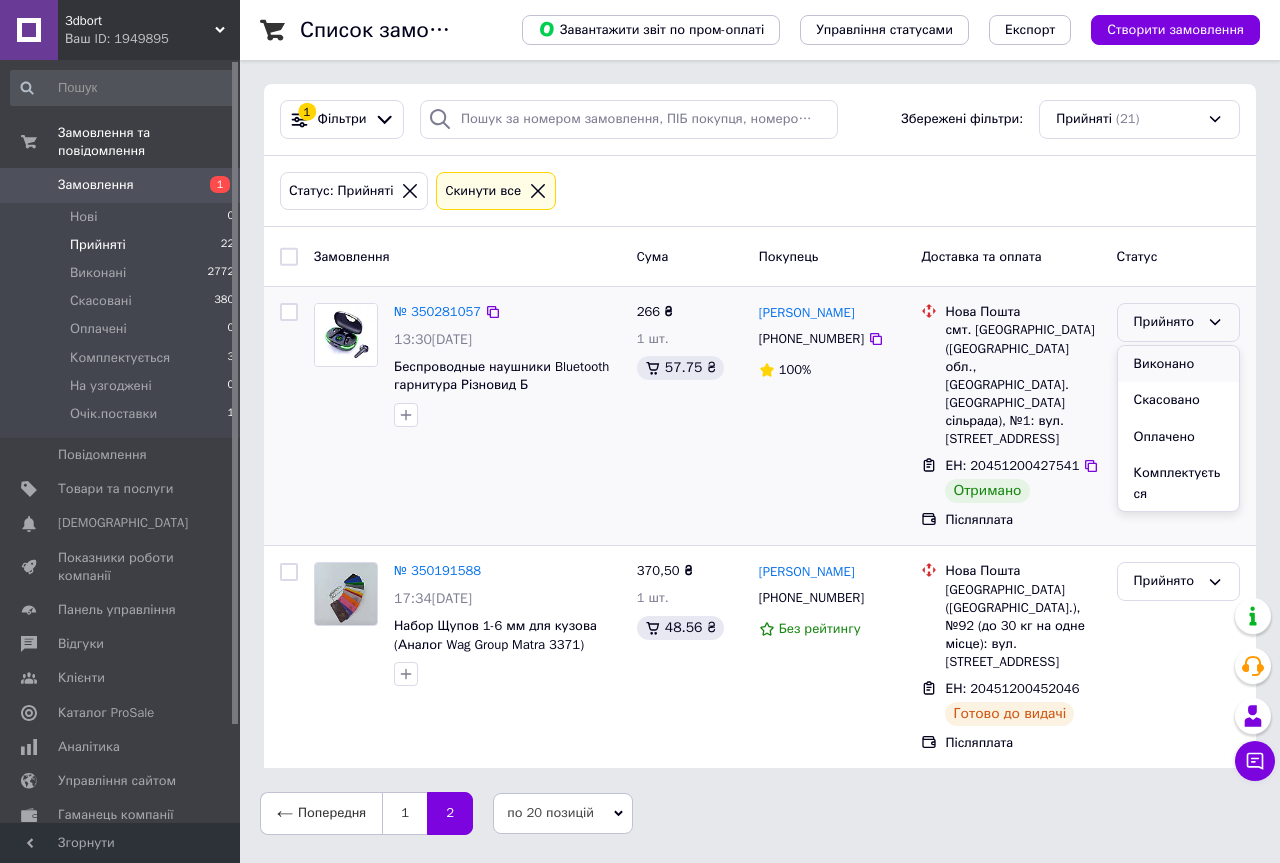 click on "Виконано" at bounding box center (1178, 364) 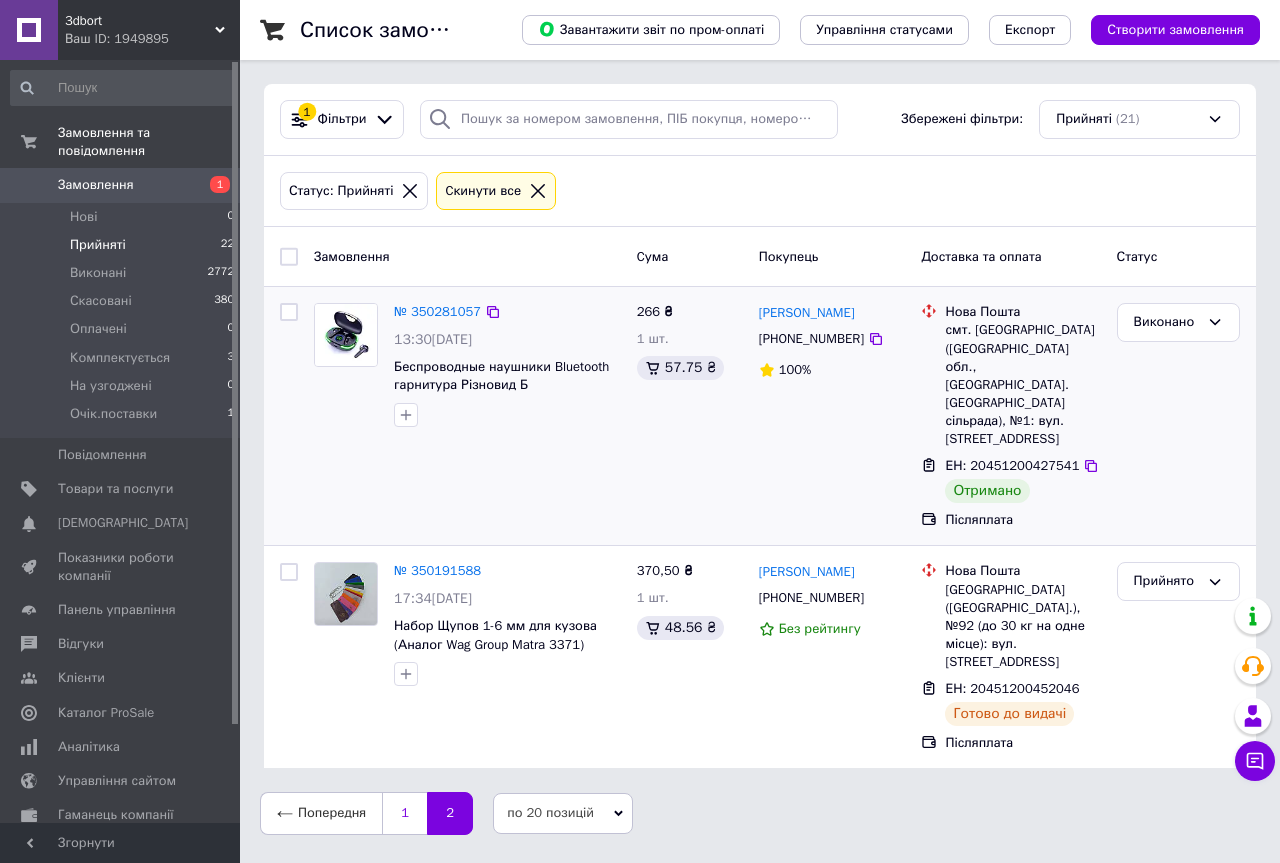 click on "1" at bounding box center (404, 813) 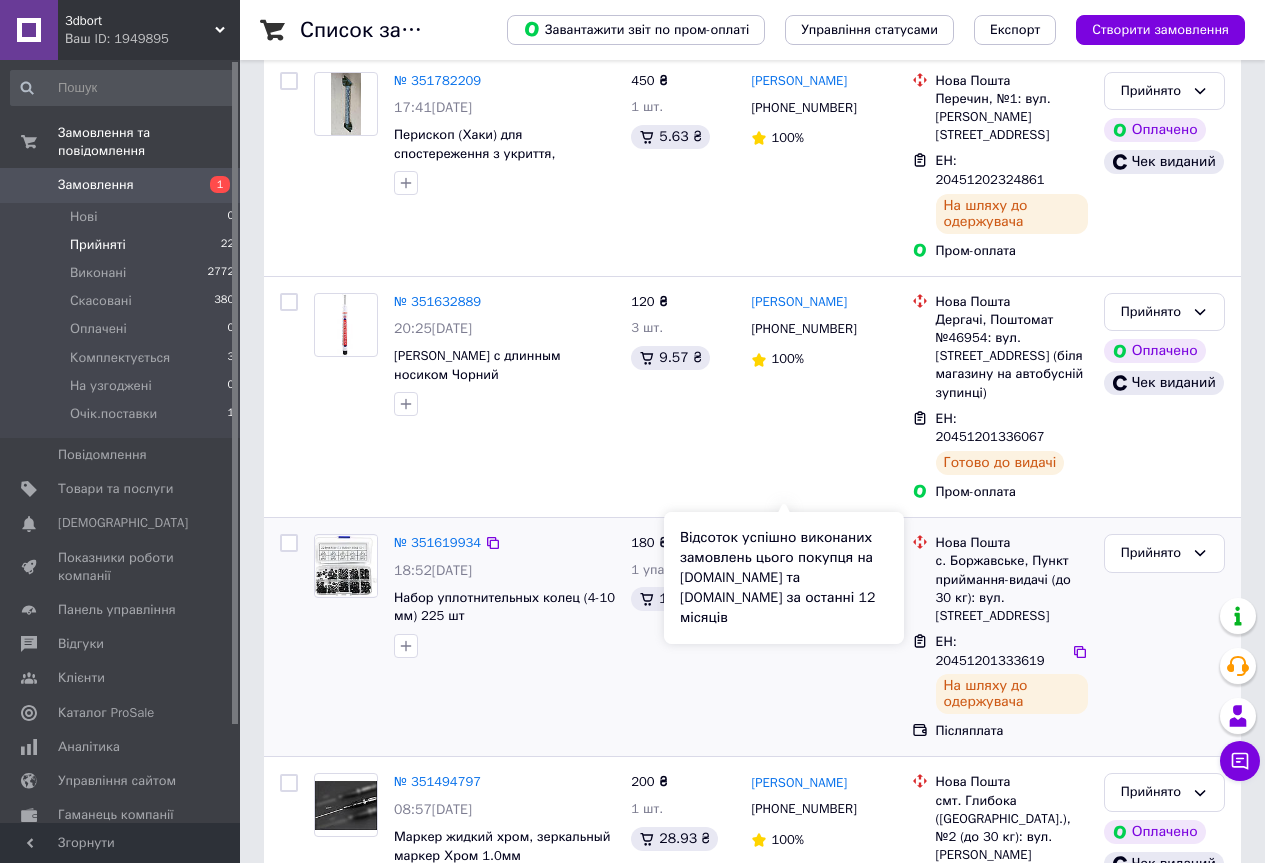 scroll, scrollTop: 600, scrollLeft: 0, axis: vertical 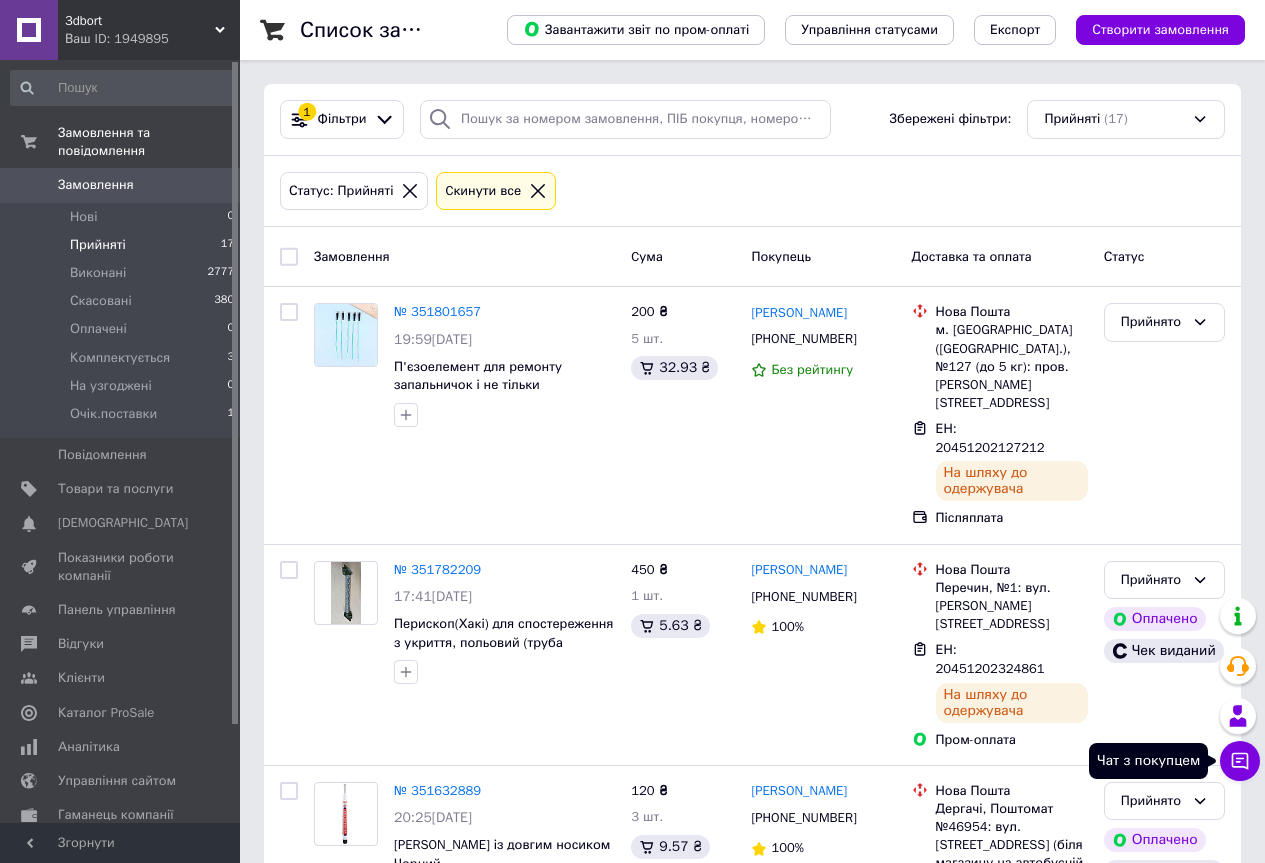 click on "Чат з покупцем" at bounding box center [1240, 761] 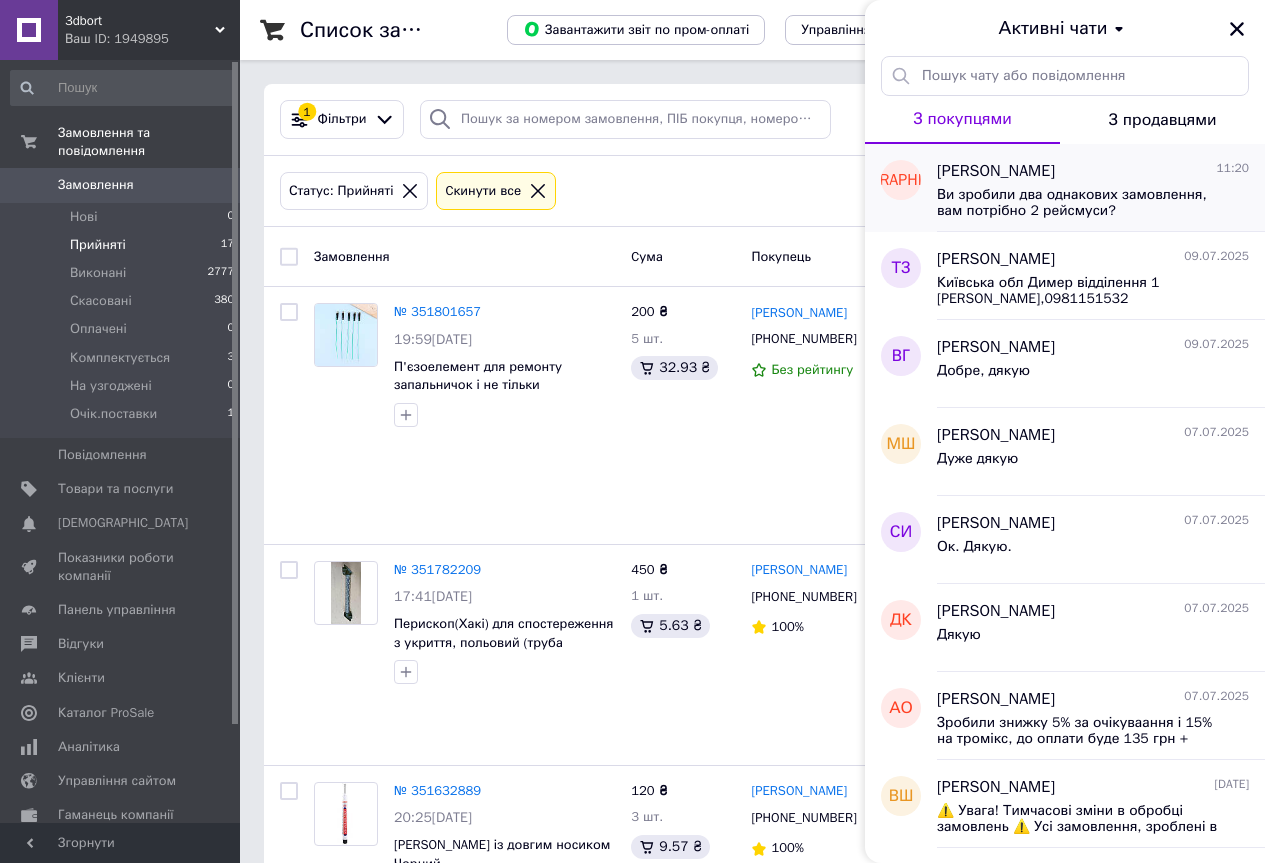 click on "Ви зробили два однакових замовлення, вам потрібно 2 рейсмуси?" at bounding box center (1079, 203) 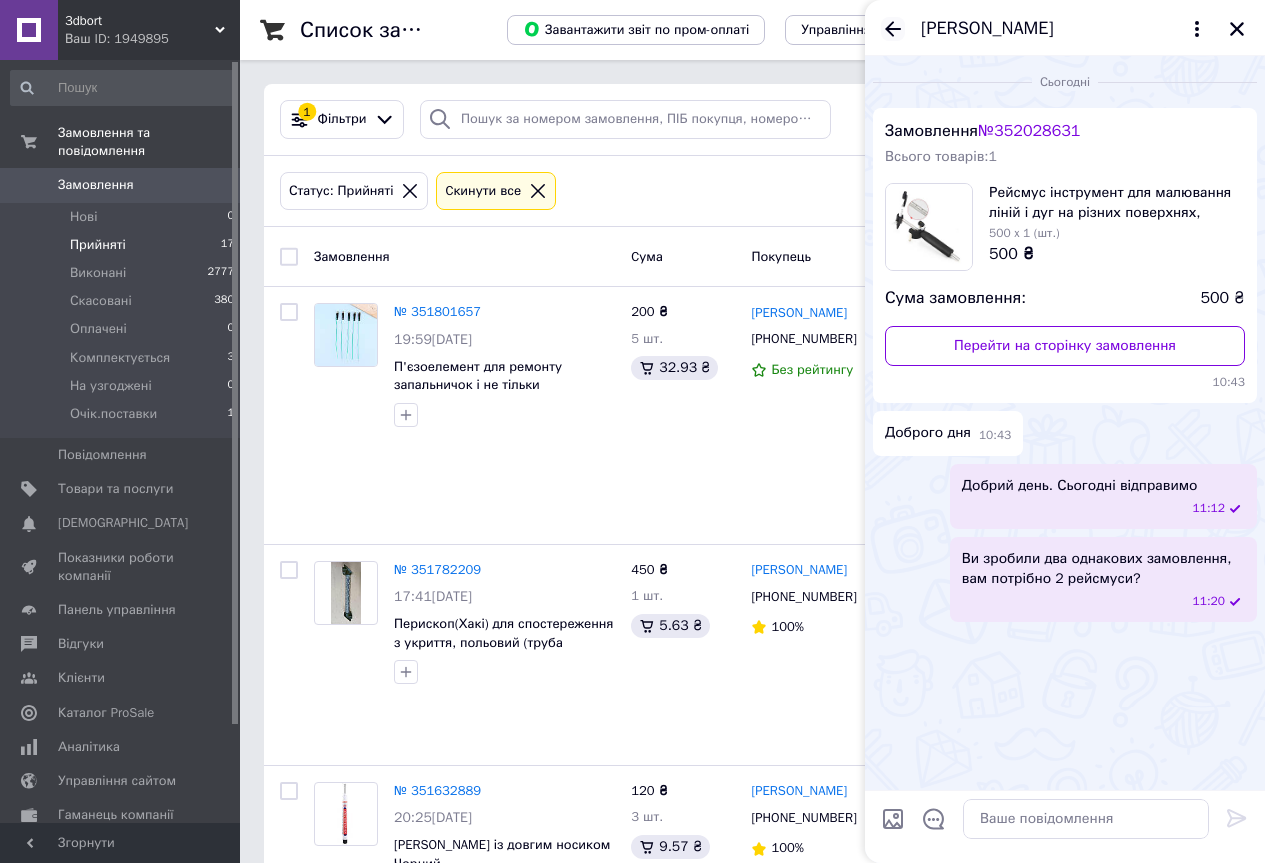 click 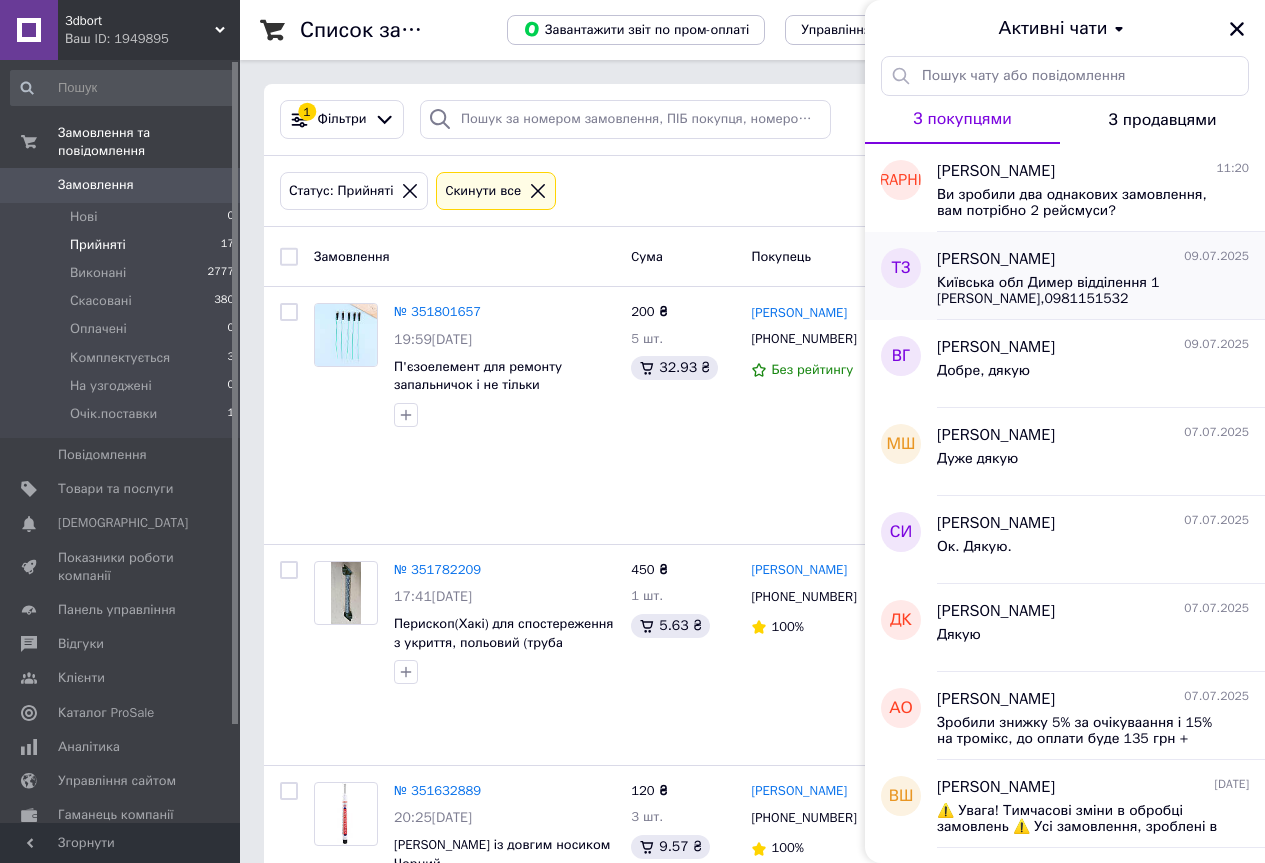 click on "Тарас Заєць 09.07.2025" at bounding box center [1093, 259] 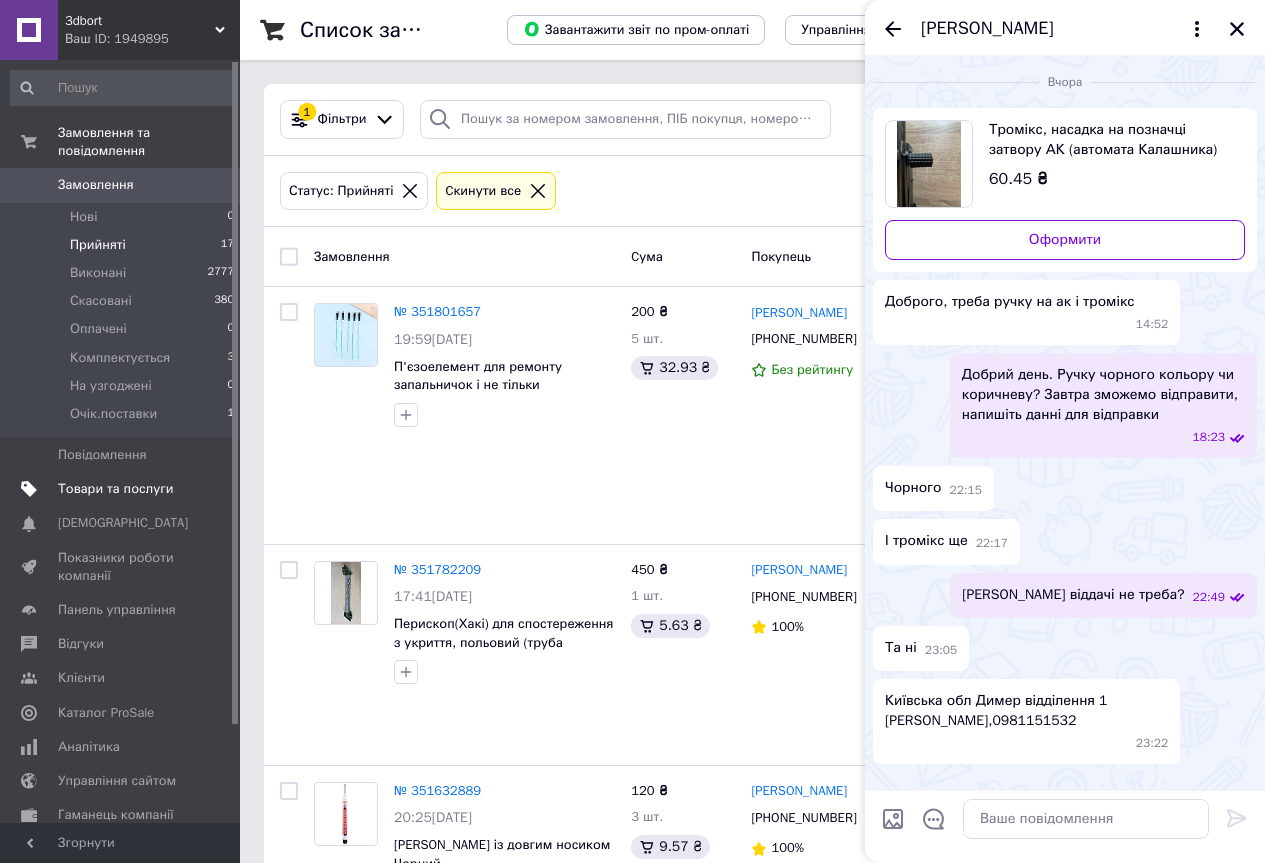 click on "Товари та послуги" at bounding box center (115, 489) 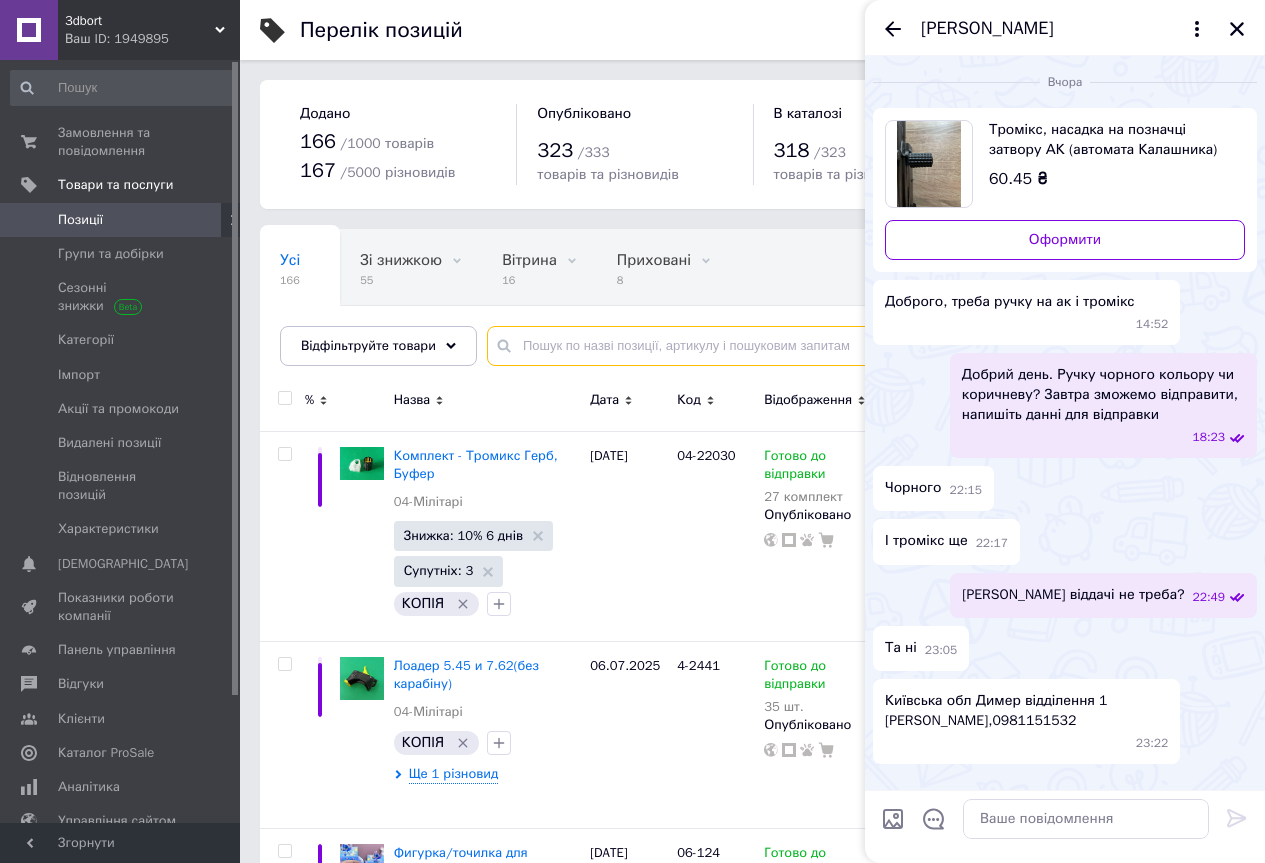 click at bounding box center [856, 346] 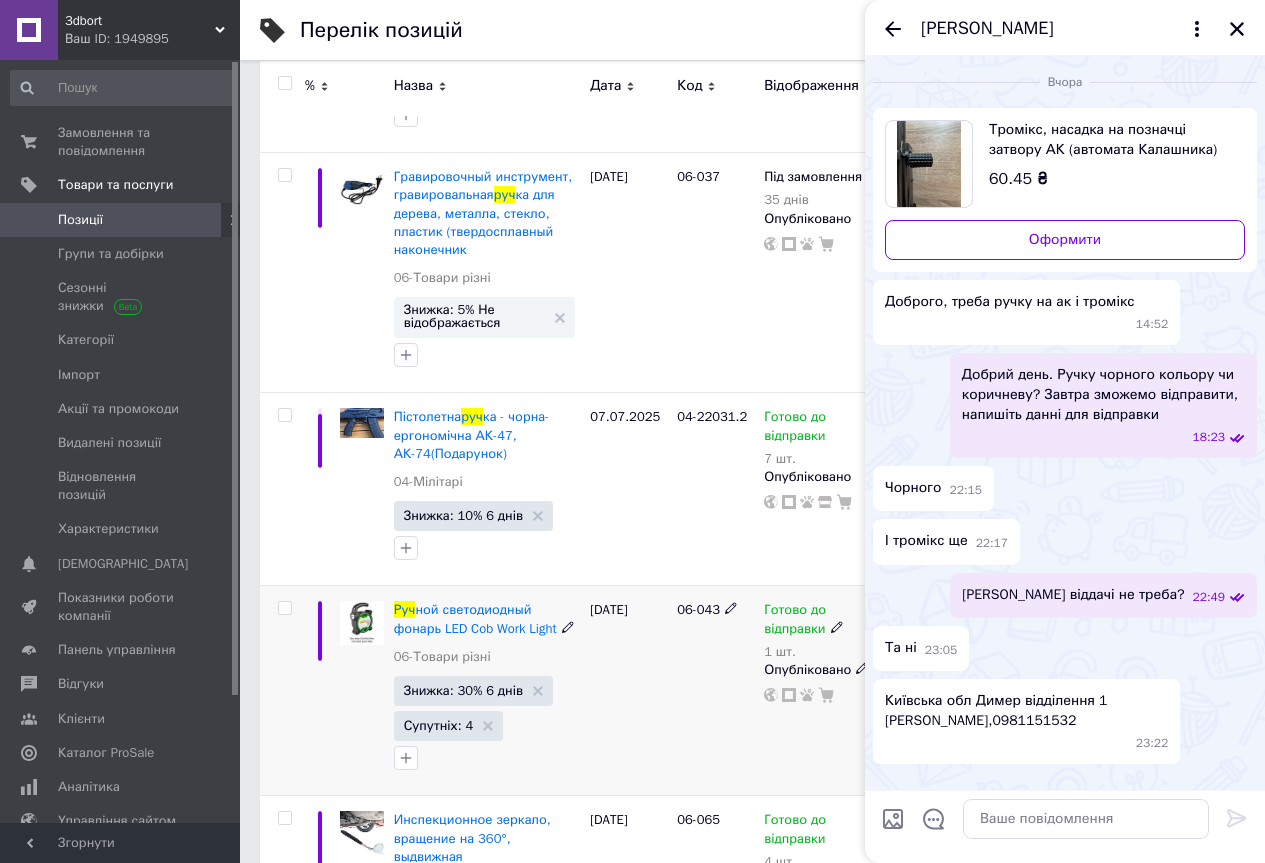 scroll, scrollTop: 1100, scrollLeft: 0, axis: vertical 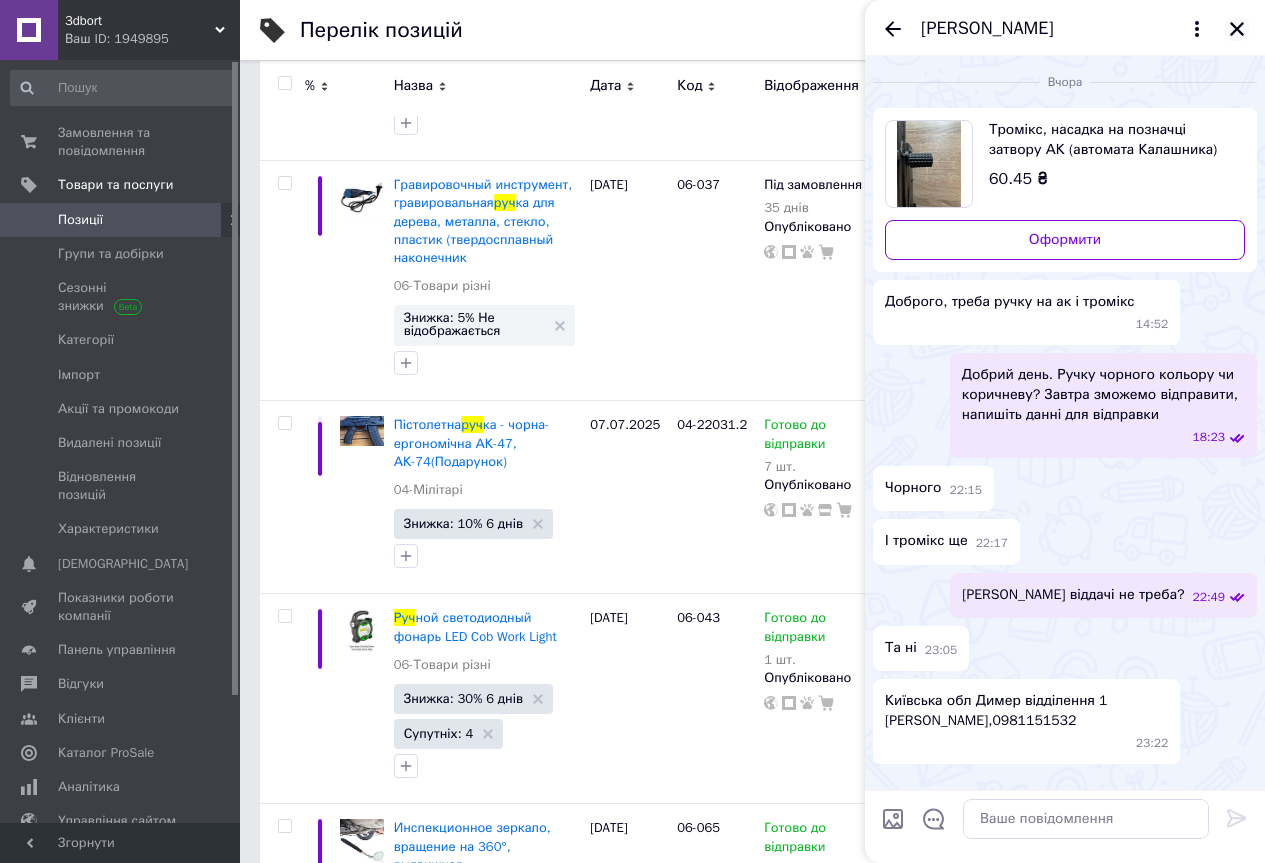 type on "руч" 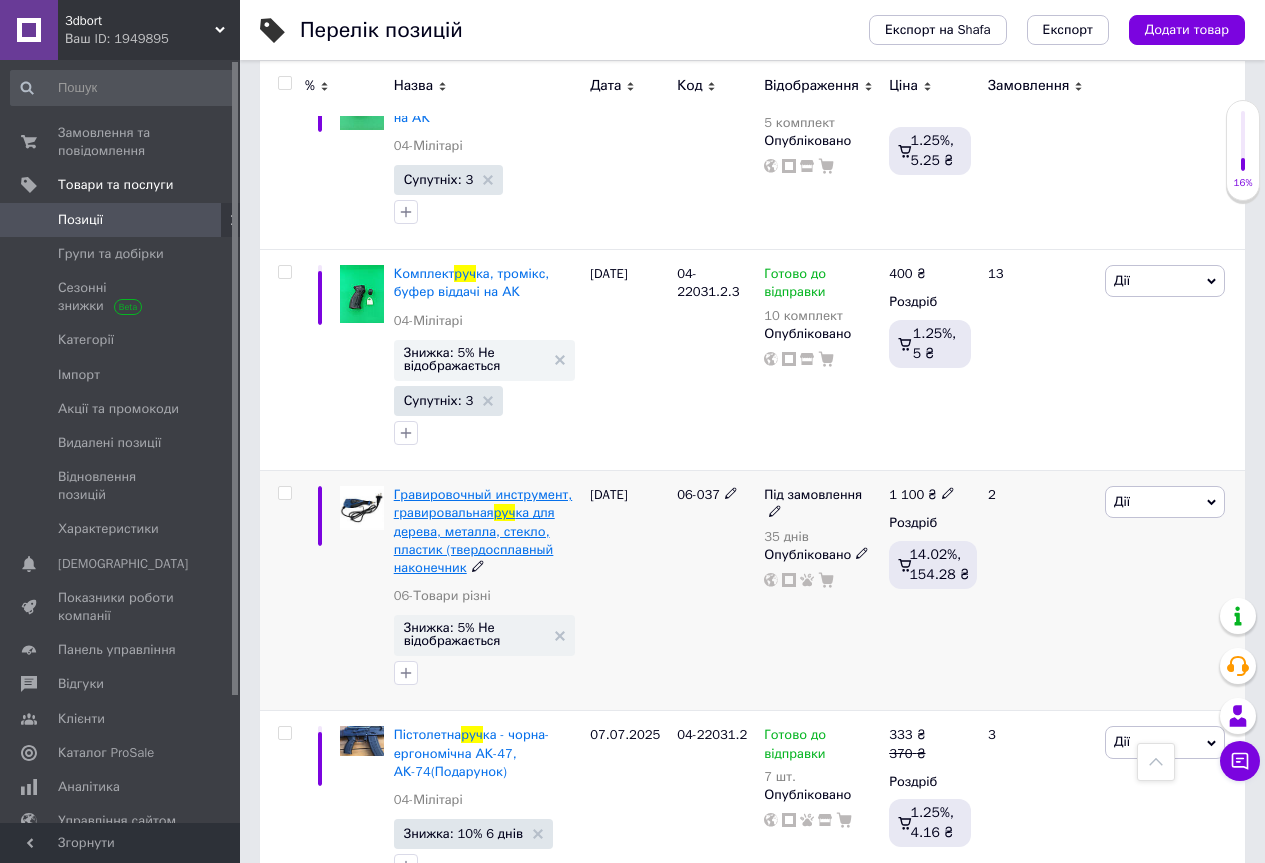 scroll, scrollTop: 690, scrollLeft: 0, axis: vertical 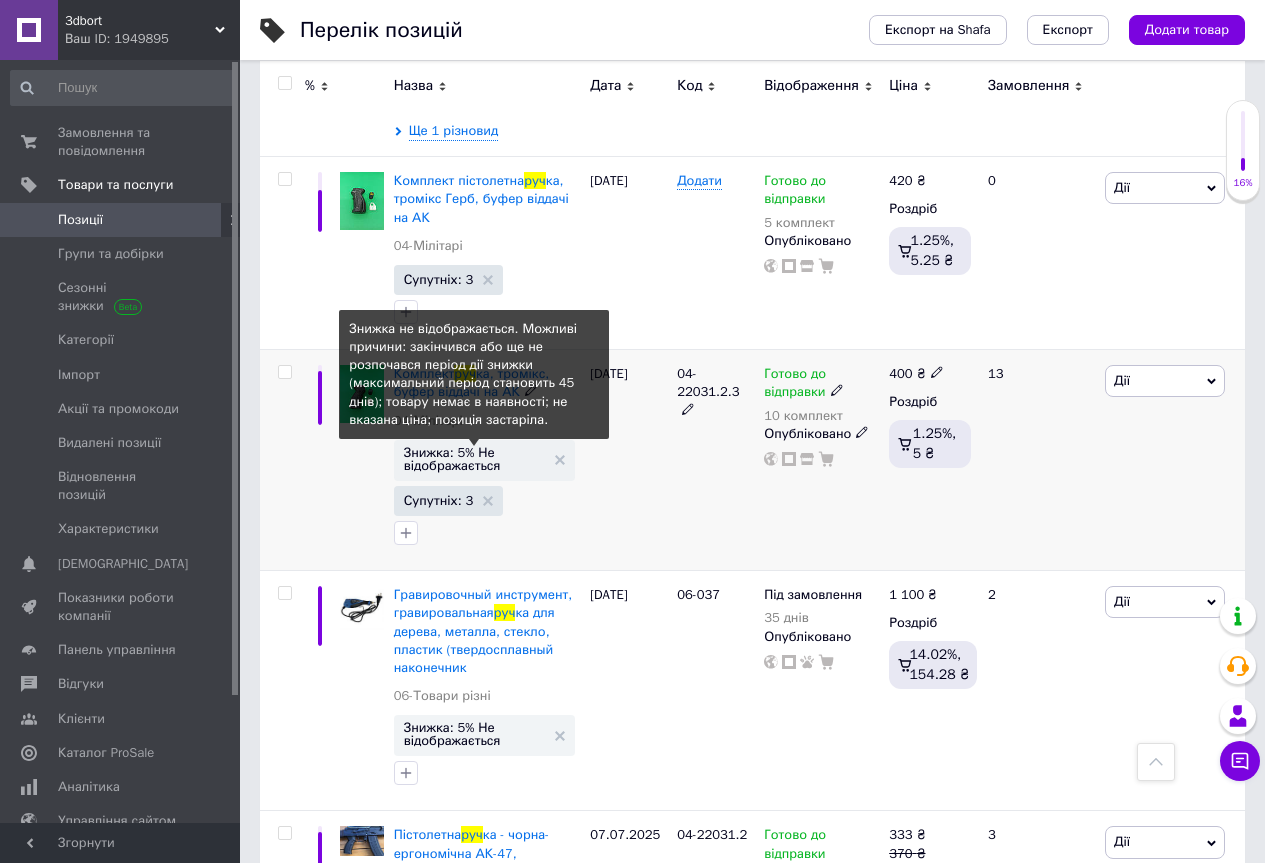 click on "Знижка: 5% Не відображається" at bounding box center (474, 459) 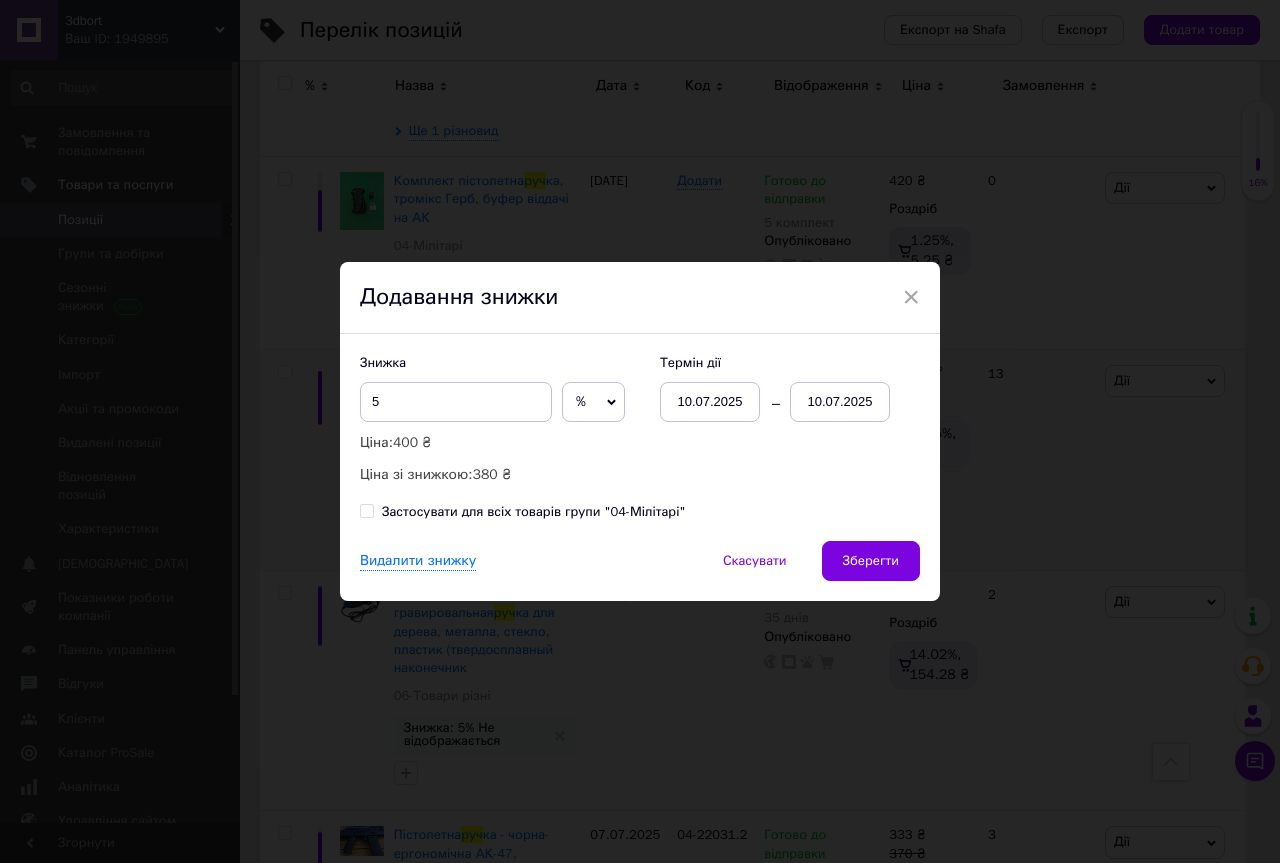 click on "10.07.2025" at bounding box center (840, 402) 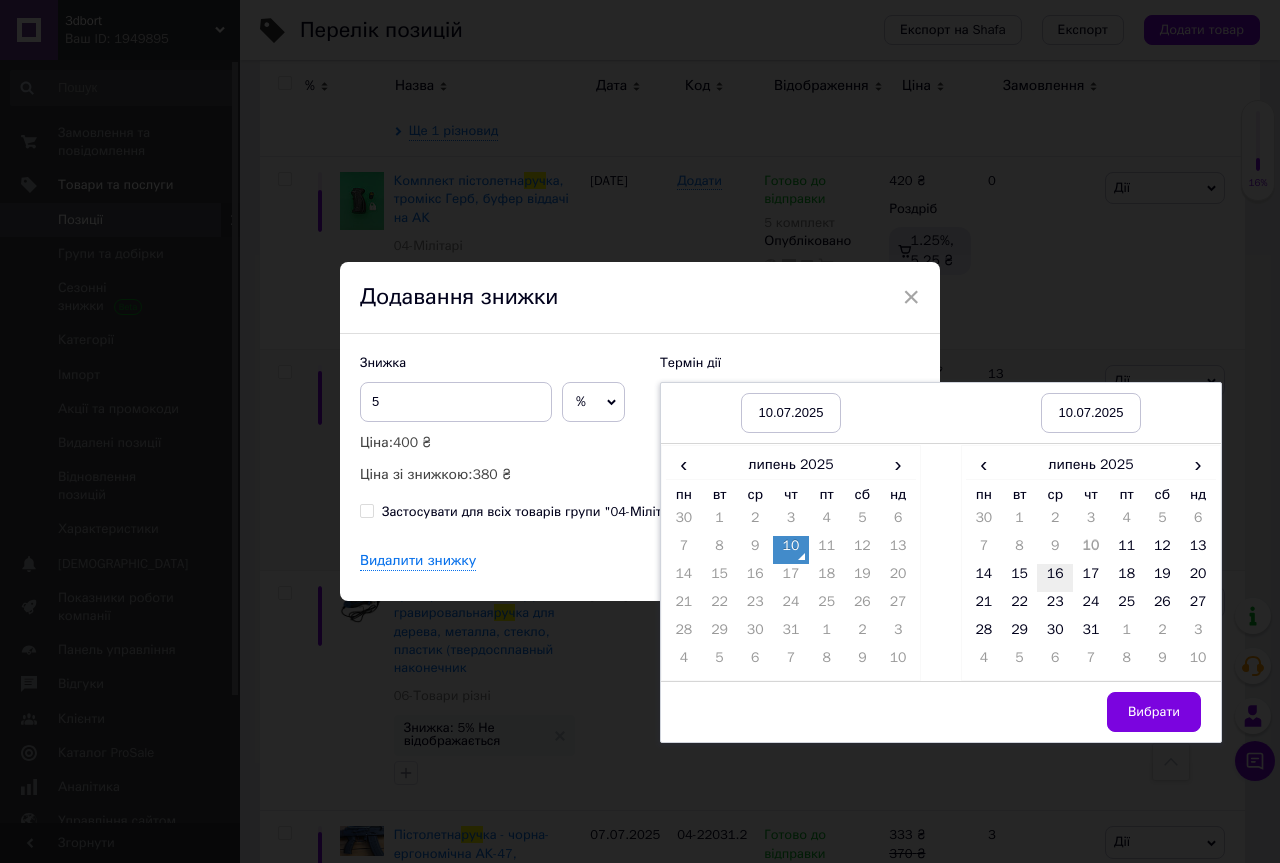 click on "16" at bounding box center (1055, 578) 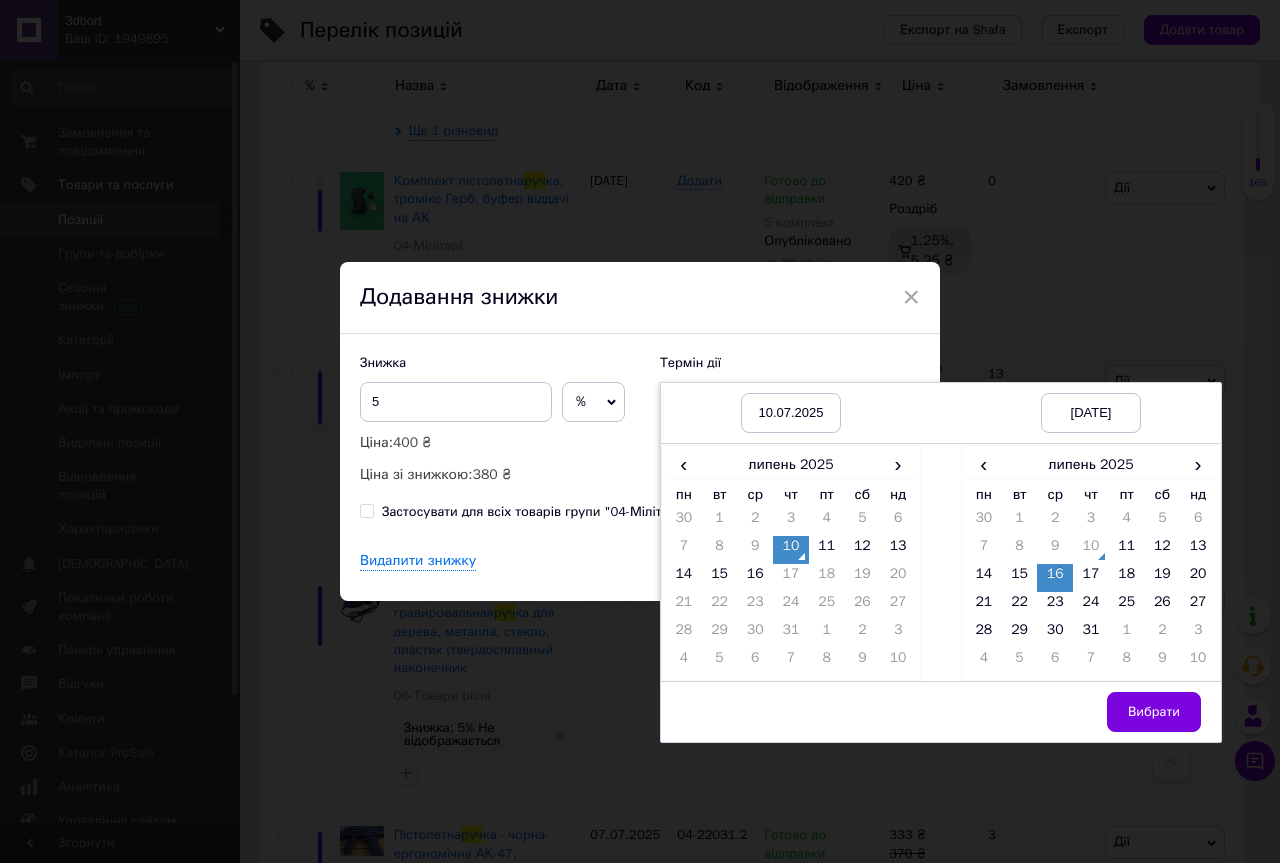 drag, startPoint x: 1148, startPoint y: 689, endPoint x: 1123, endPoint y: 676, distance: 28.178005 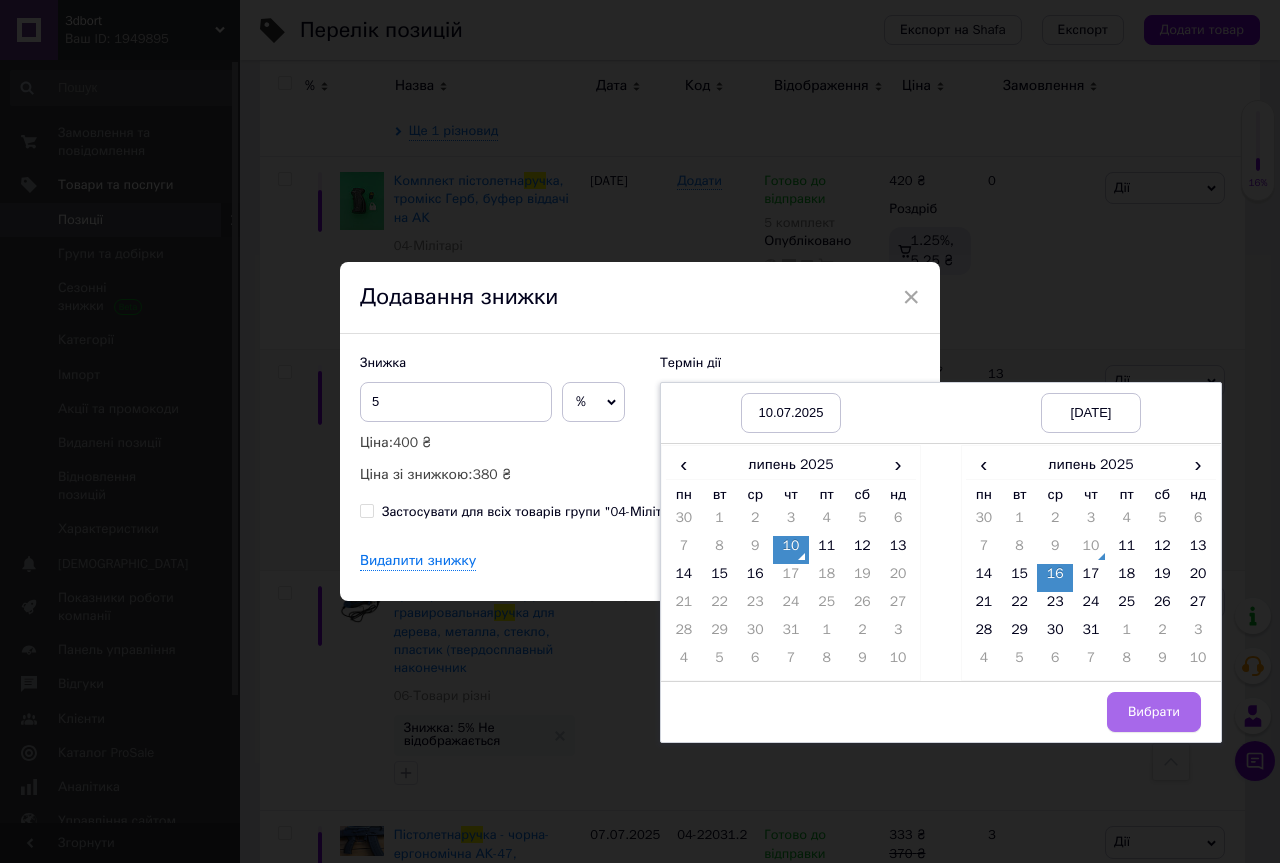 click on "Вибрати" at bounding box center (1154, 712) 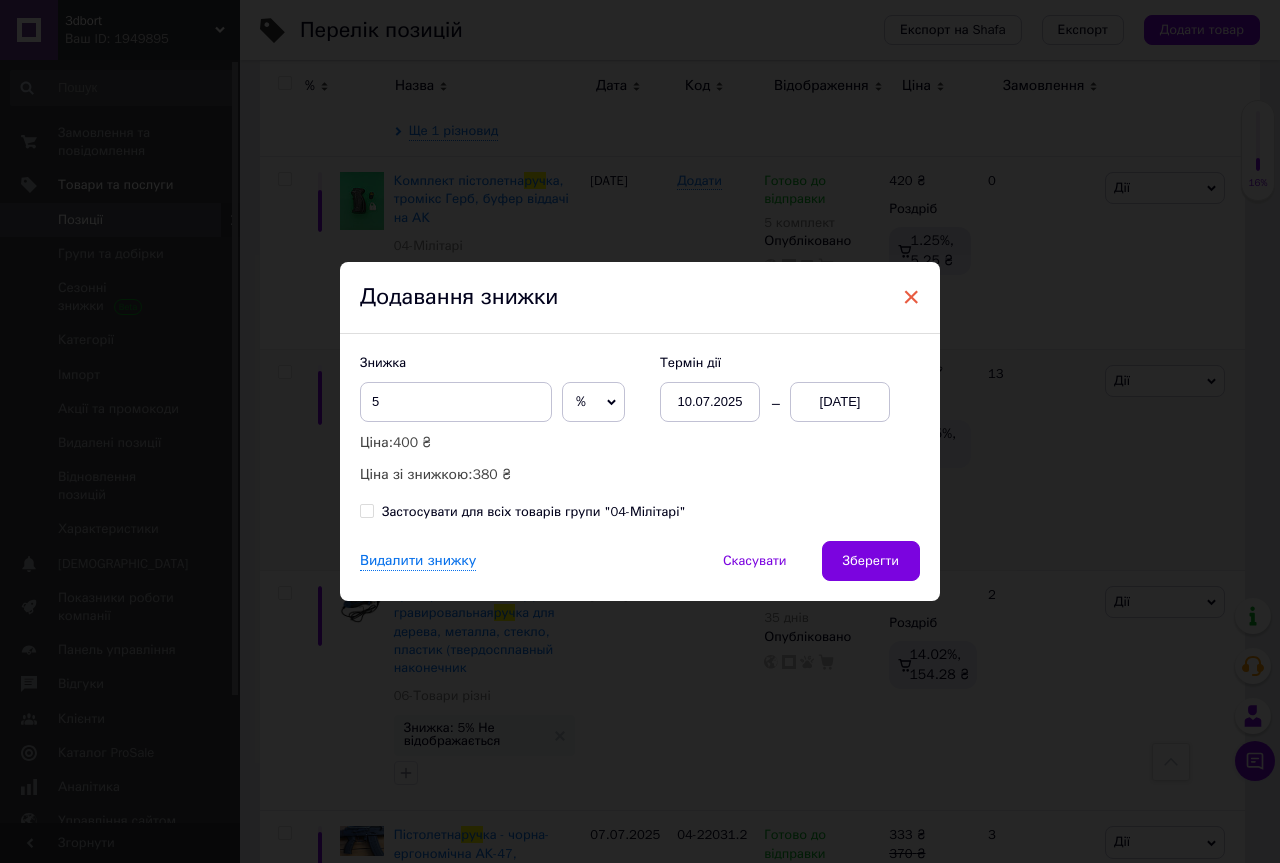 click on "×" at bounding box center (911, 297) 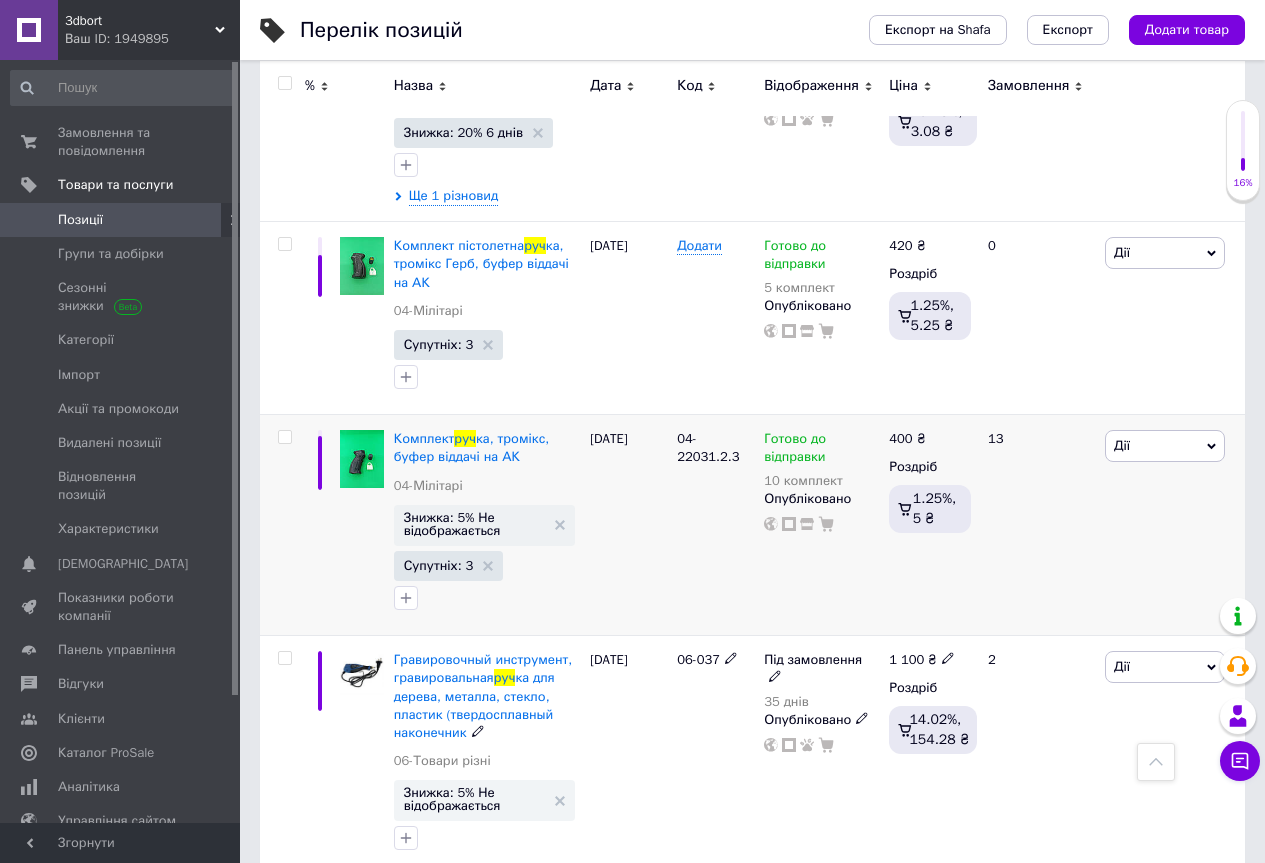 scroll, scrollTop: 590, scrollLeft: 0, axis: vertical 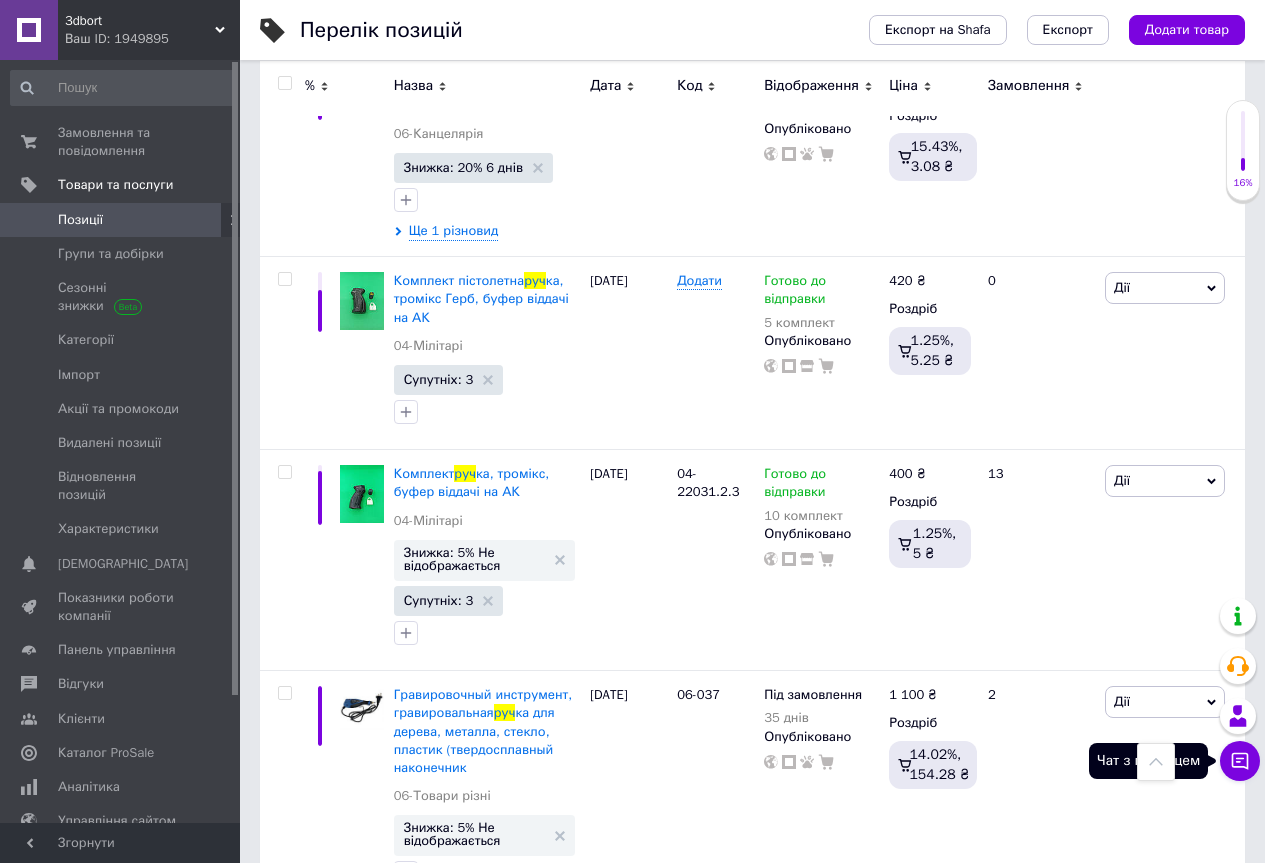 click 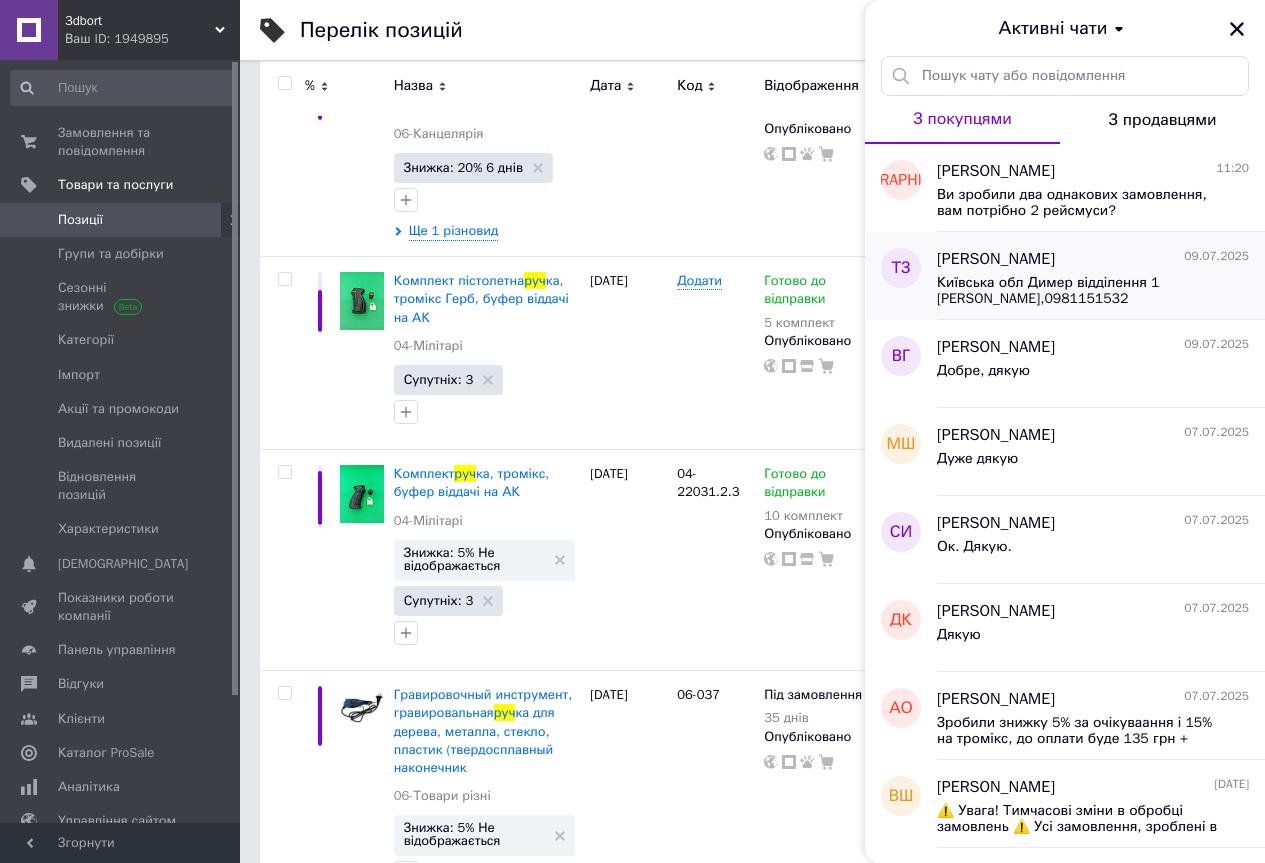 click on "Київська обл Димер відділення 1 Заєць Тарас Володимирович,0981151532" at bounding box center (1079, 291) 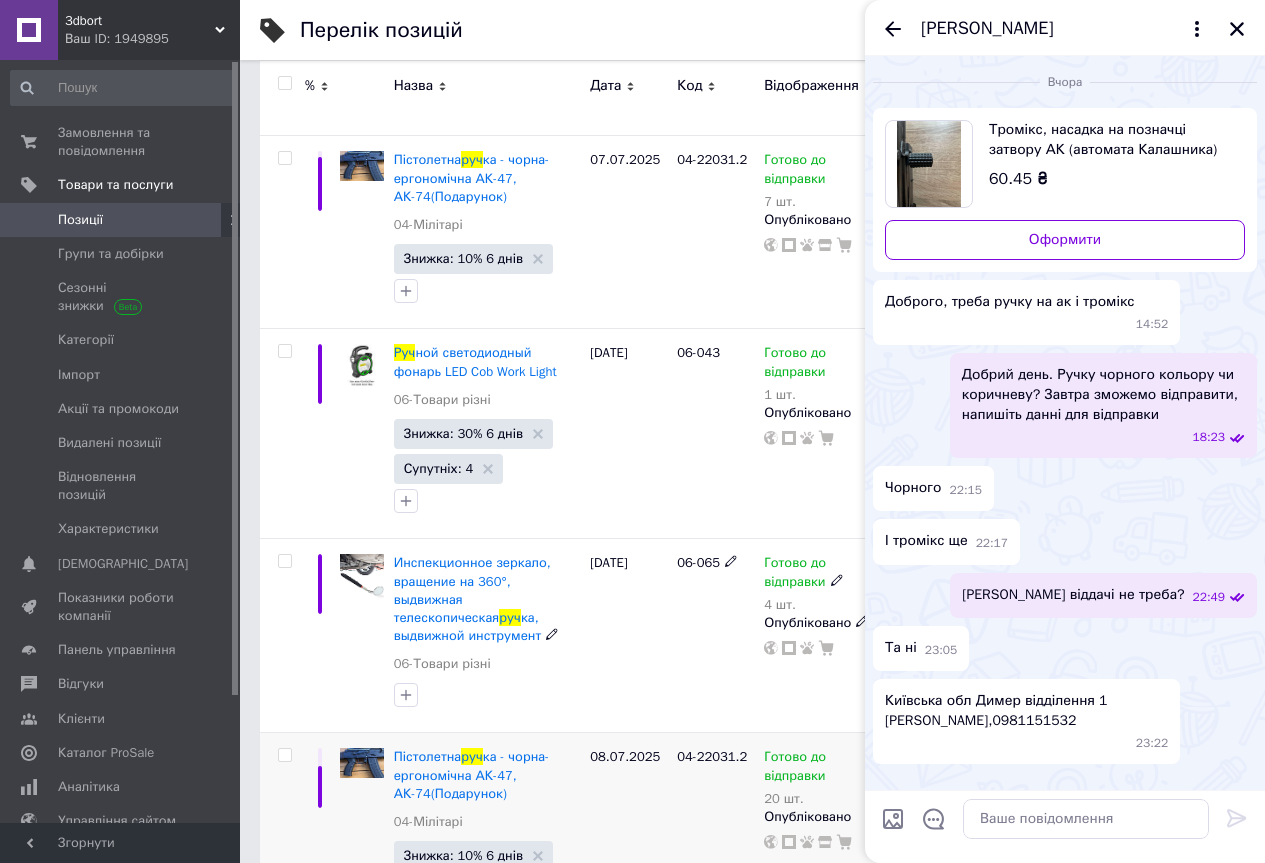 scroll, scrollTop: 1290, scrollLeft: 0, axis: vertical 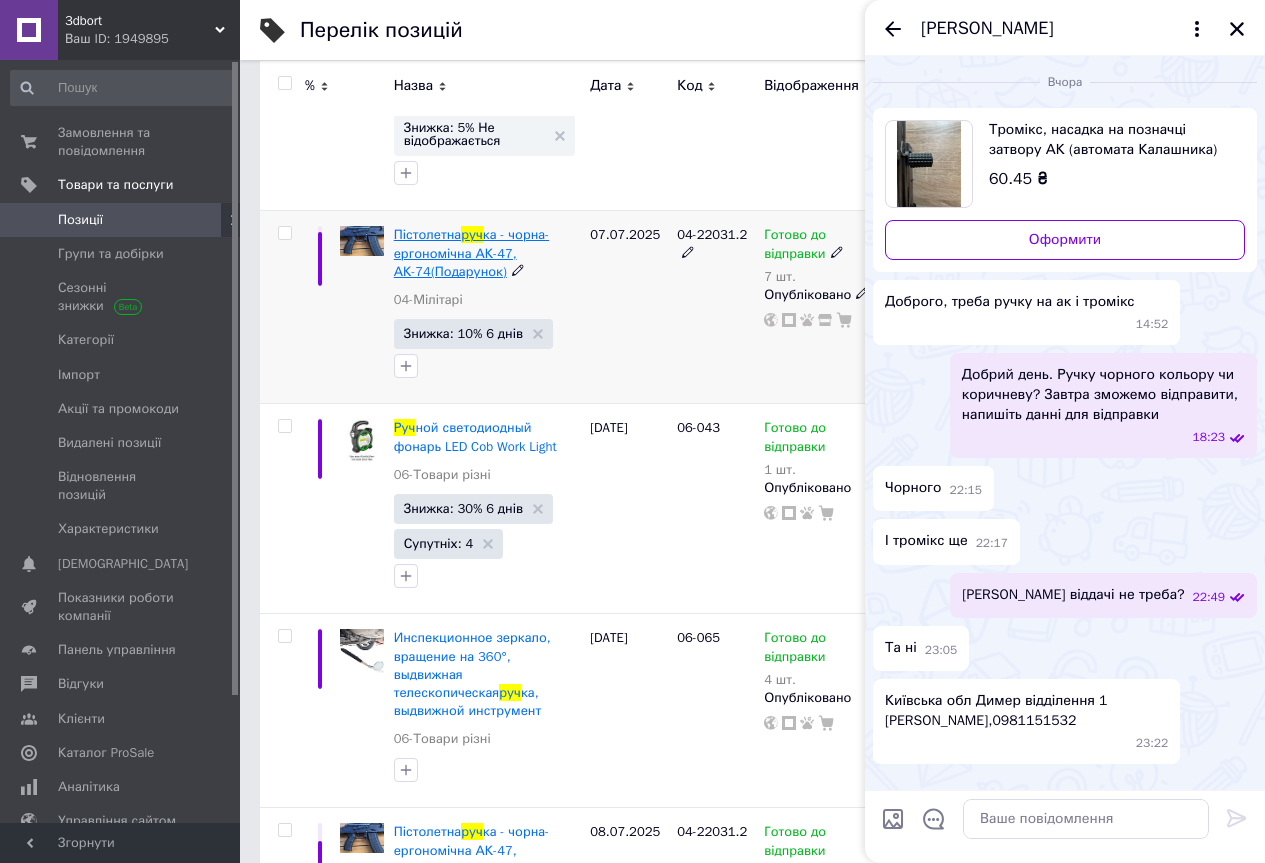 click on "ка - чорна- ергономічна АК-47, АК-74(Подарунок)" at bounding box center [471, 252] 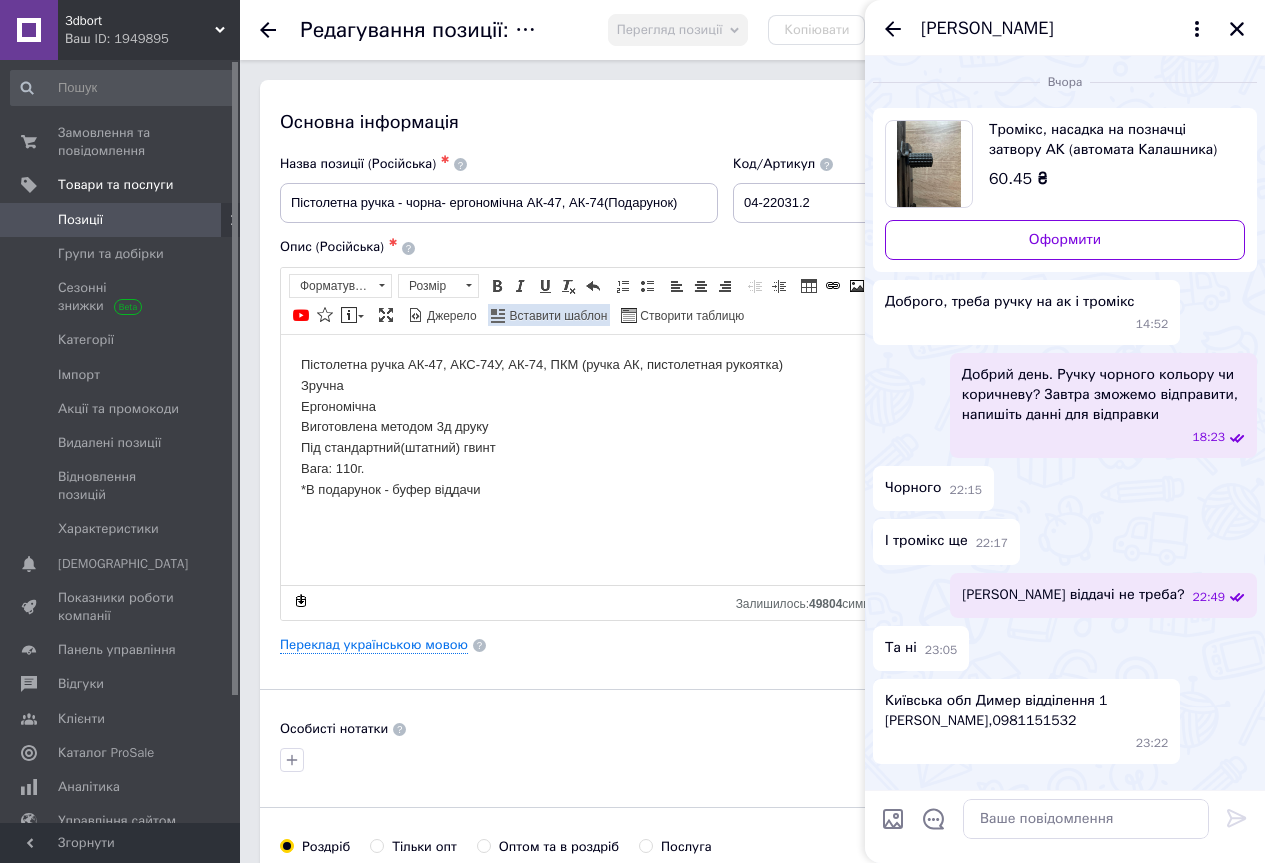 scroll, scrollTop: 0, scrollLeft: 0, axis: both 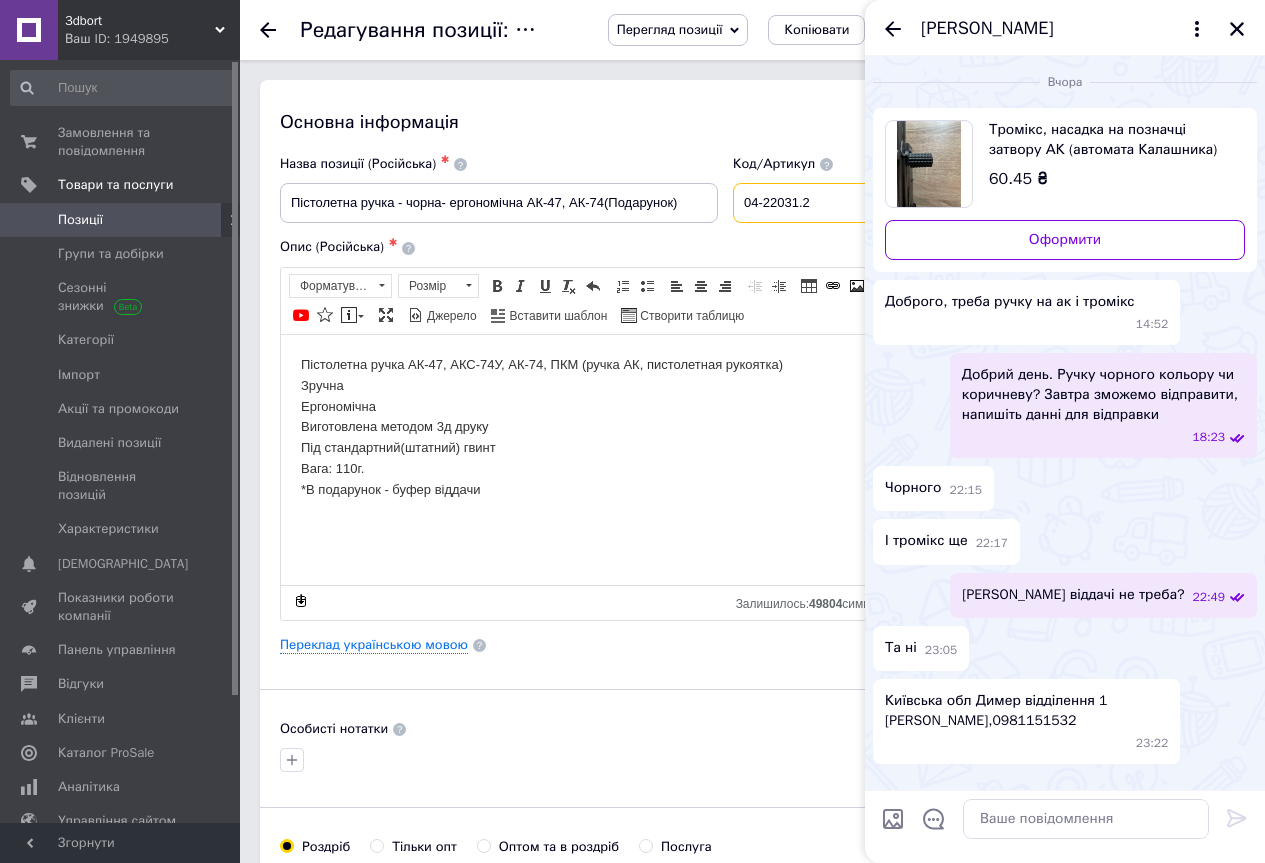 drag, startPoint x: 822, startPoint y: 207, endPoint x: 741, endPoint y: 203, distance: 81.09871 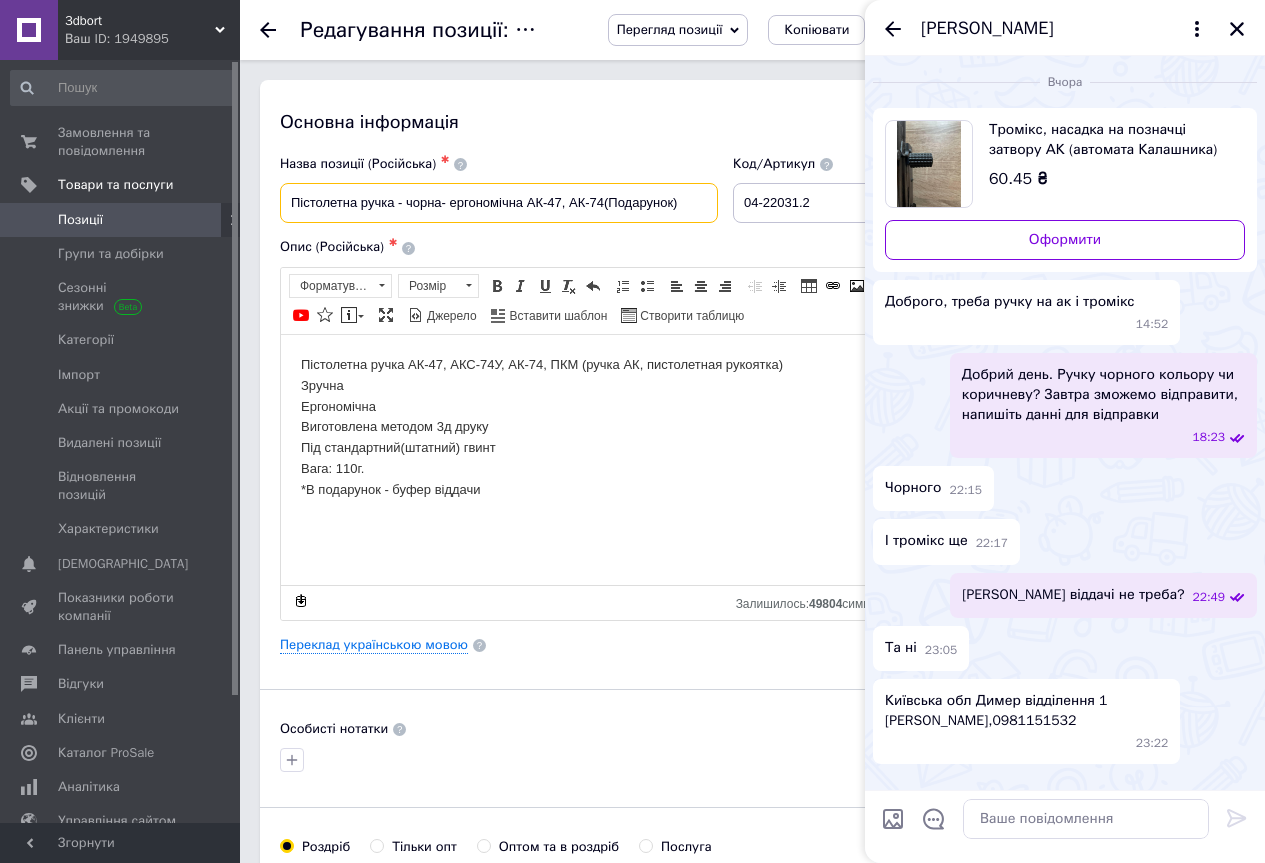 drag, startPoint x: 288, startPoint y: 198, endPoint x: 602, endPoint y: 196, distance: 314.00638 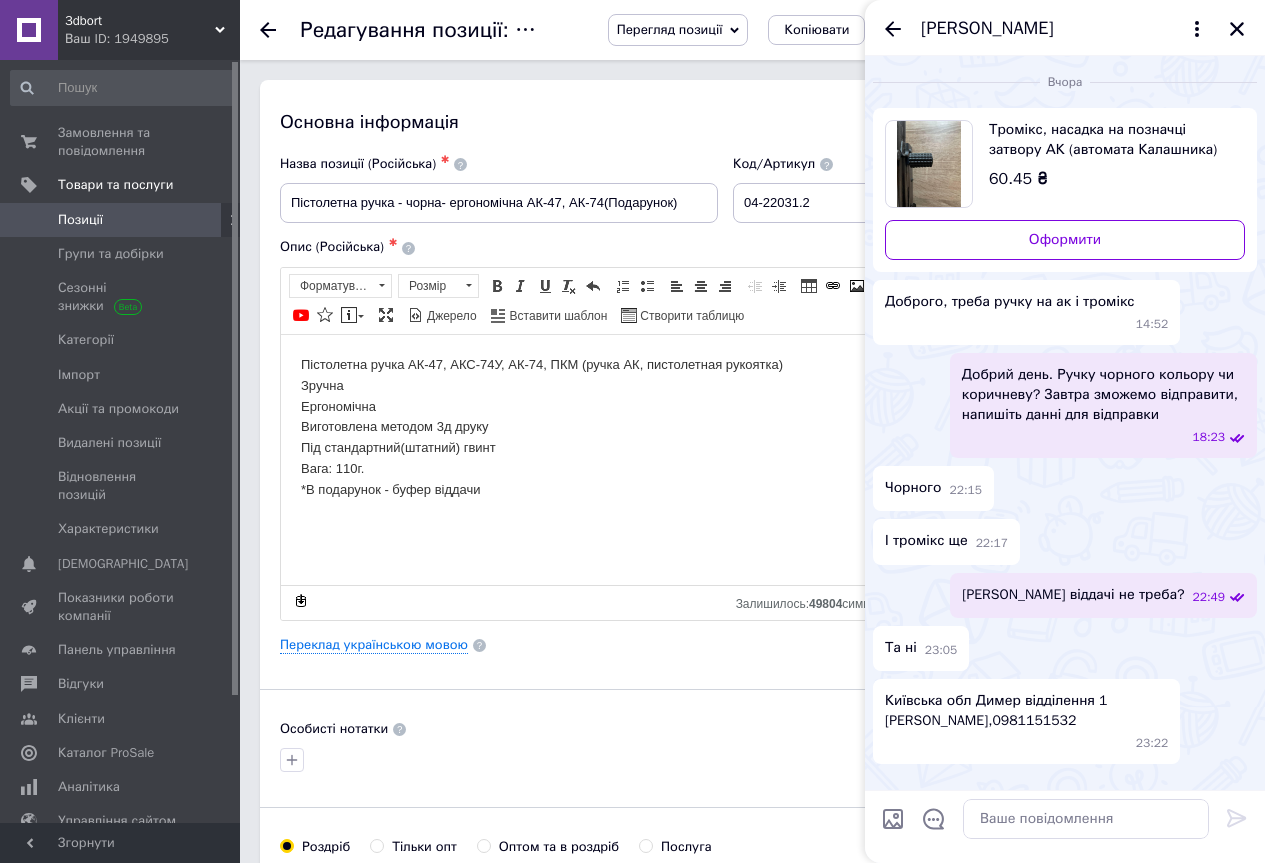 click 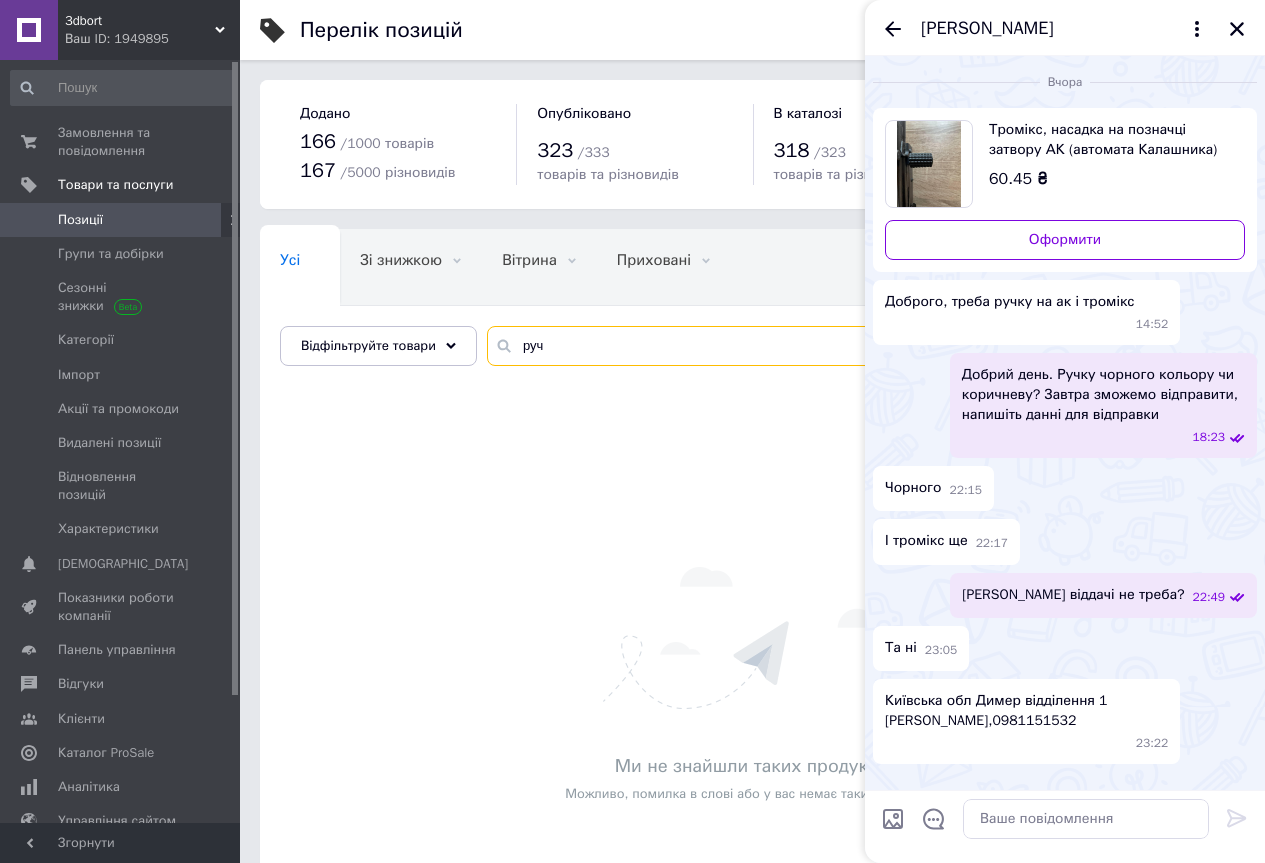 drag, startPoint x: 533, startPoint y: 341, endPoint x: 482, endPoint y: 341, distance: 51 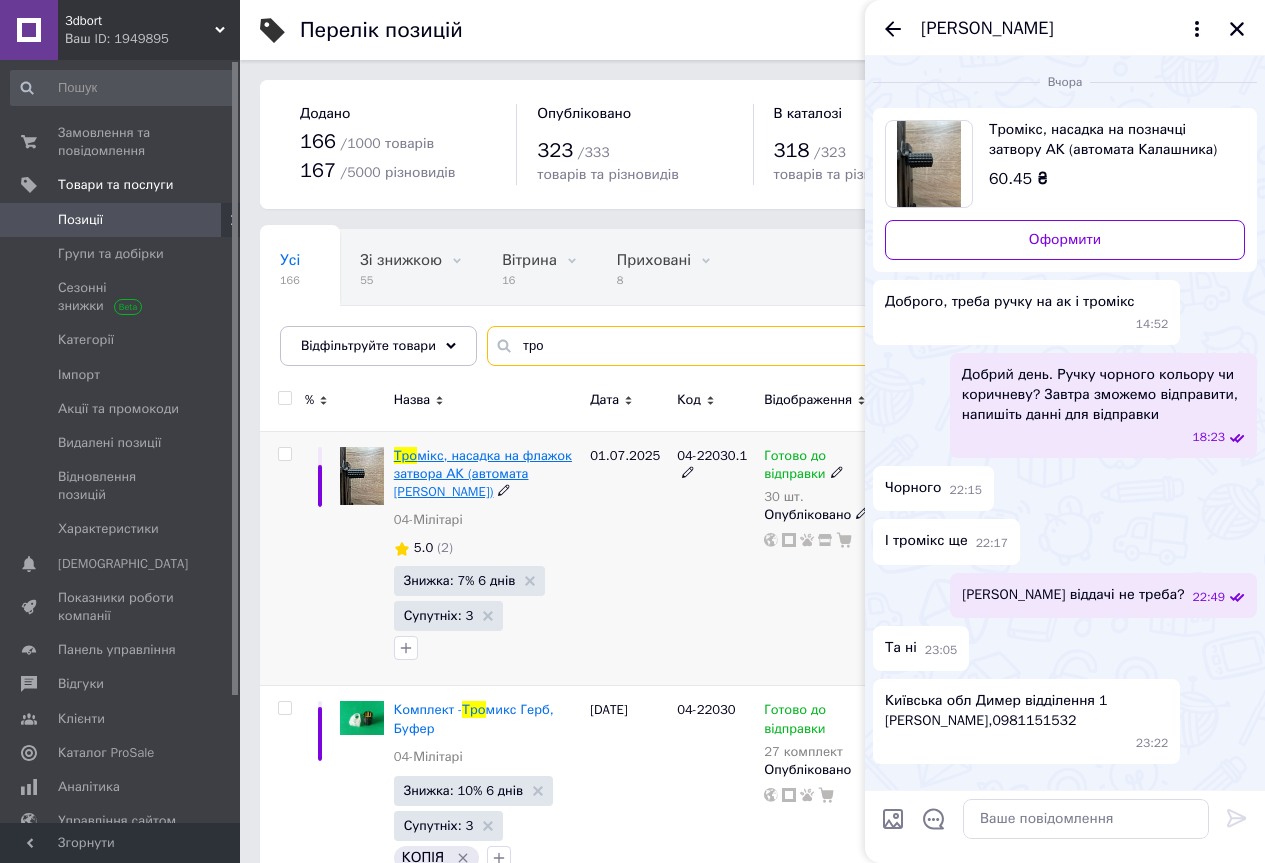 type on "тро" 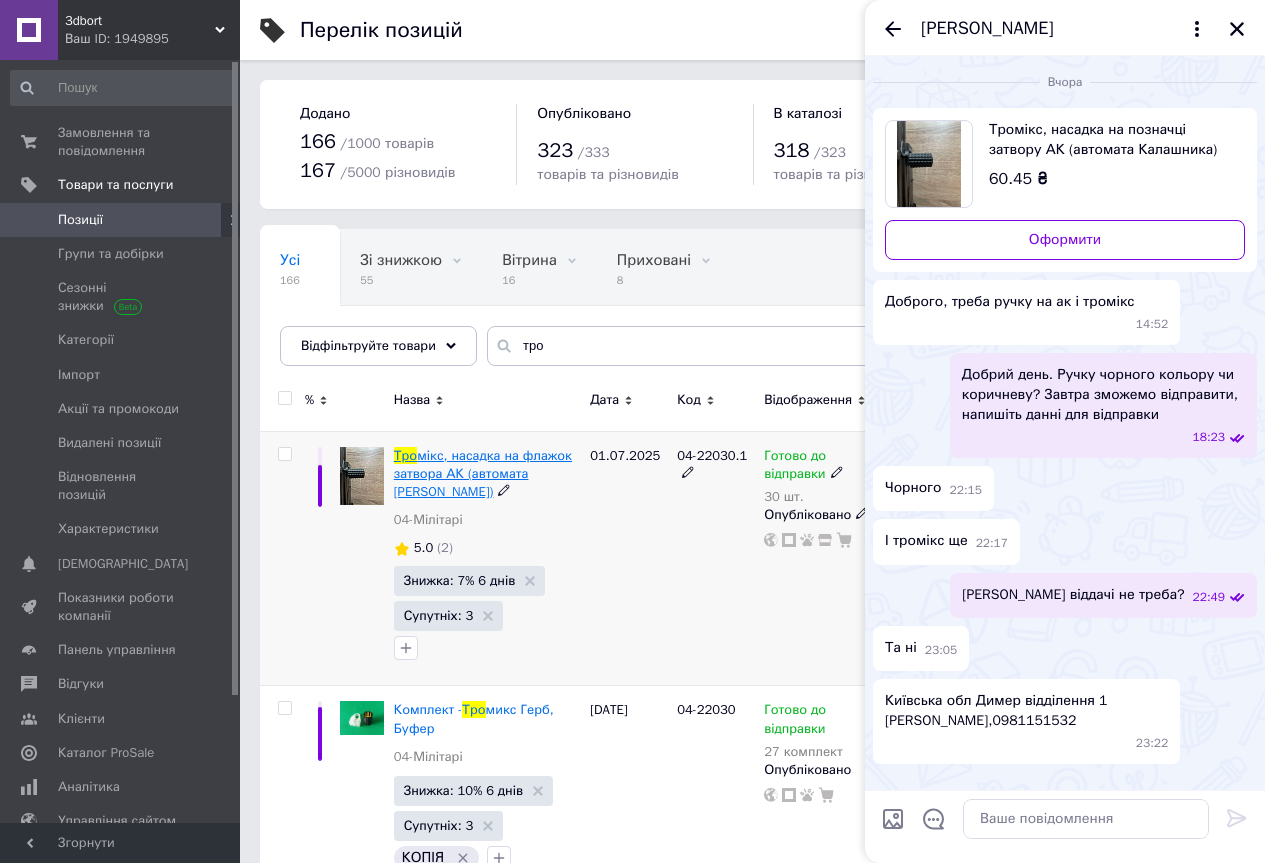 click on "мікс, насадка на флажок затвора АК (автомата Калашникова)" at bounding box center (483, 473) 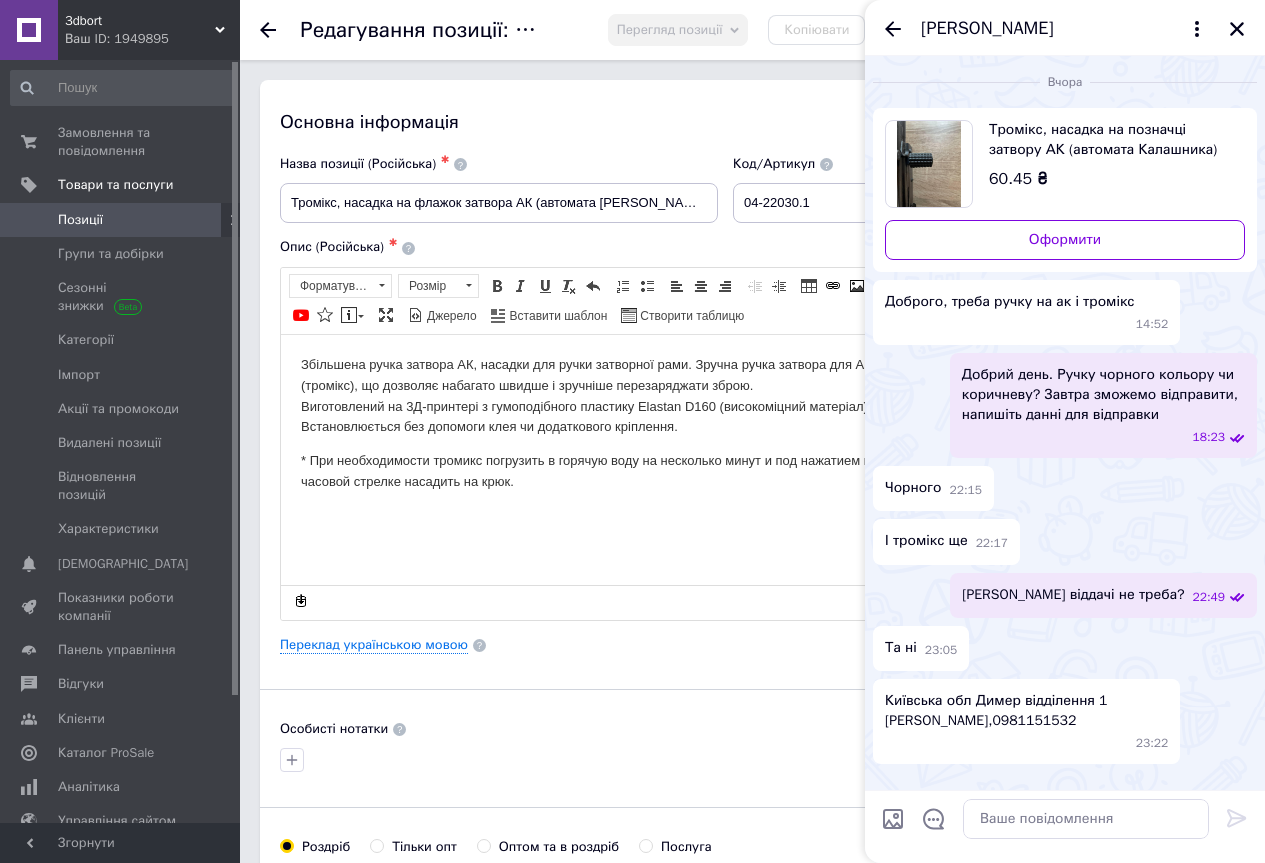 scroll, scrollTop: 0, scrollLeft: 0, axis: both 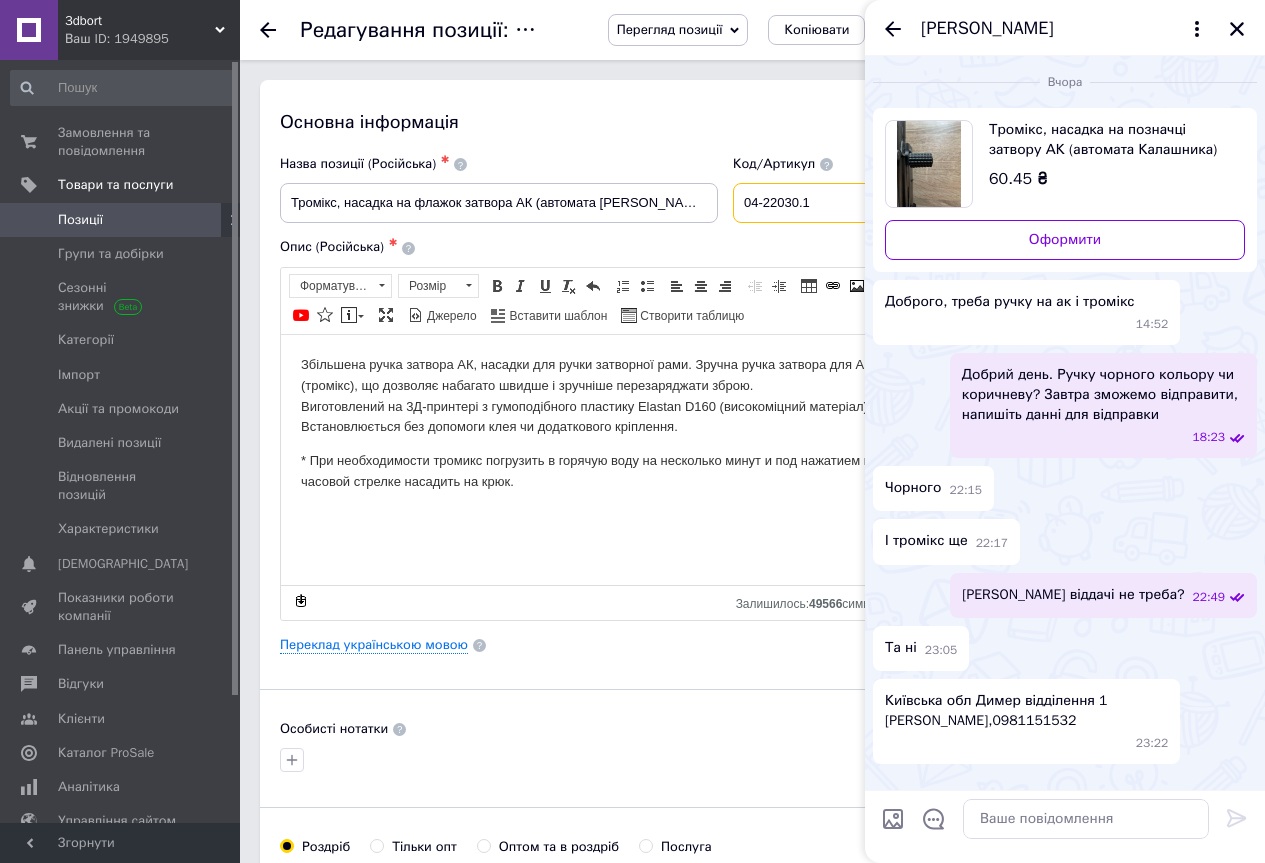 drag, startPoint x: 828, startPoint y: 200, endPoint x: 729, endPoint y: 200, distance: 99 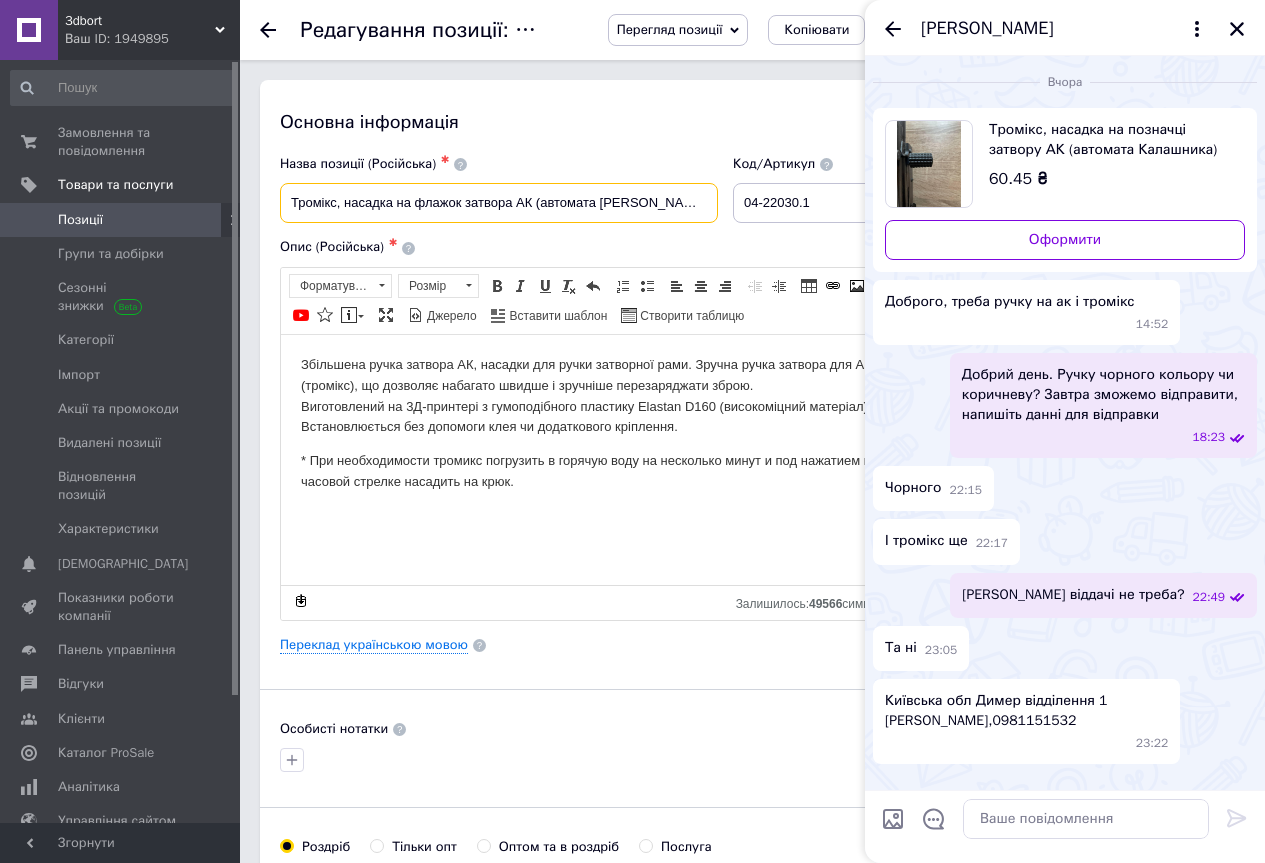drag, startPoint x: 284, startPoint y: 202, endPoint x: 530, endPoint y: 201, distance: 246.00203 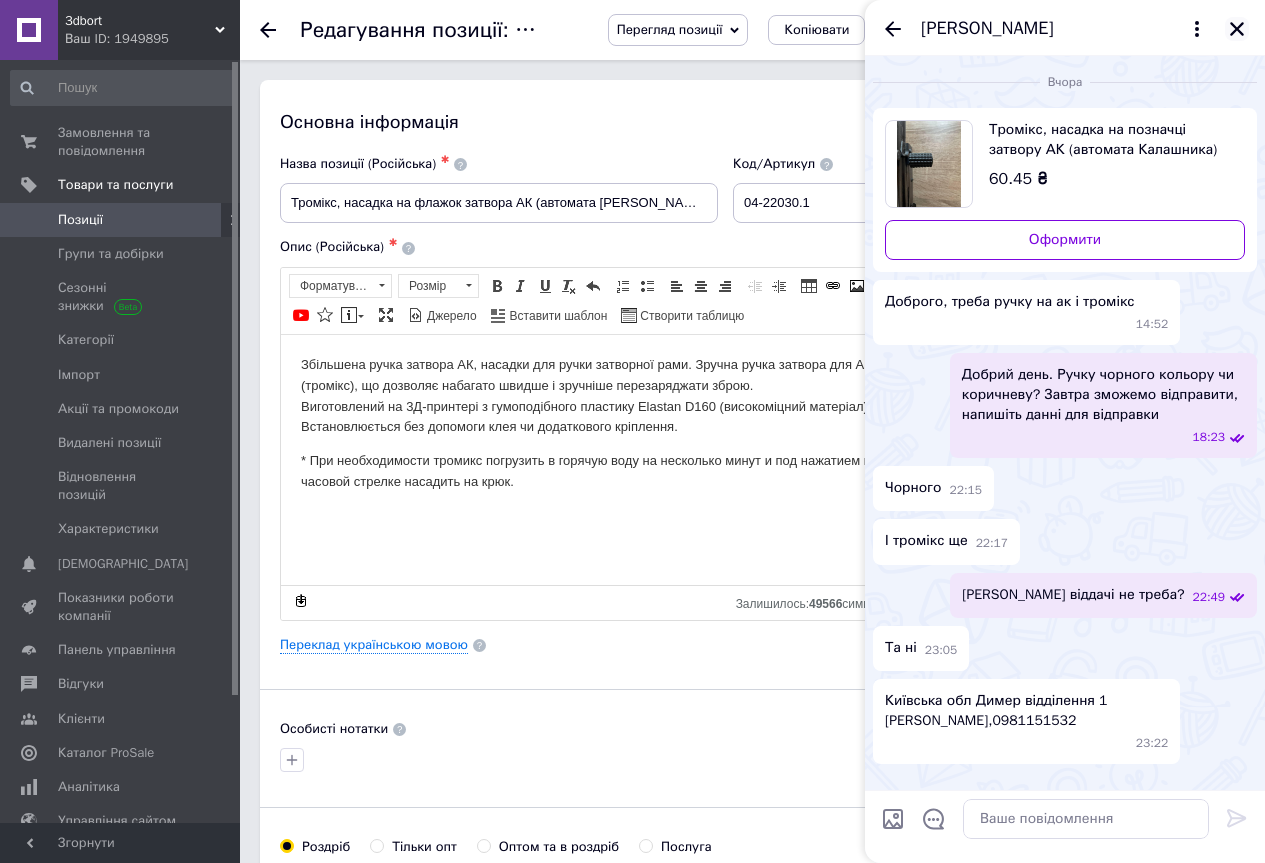 click 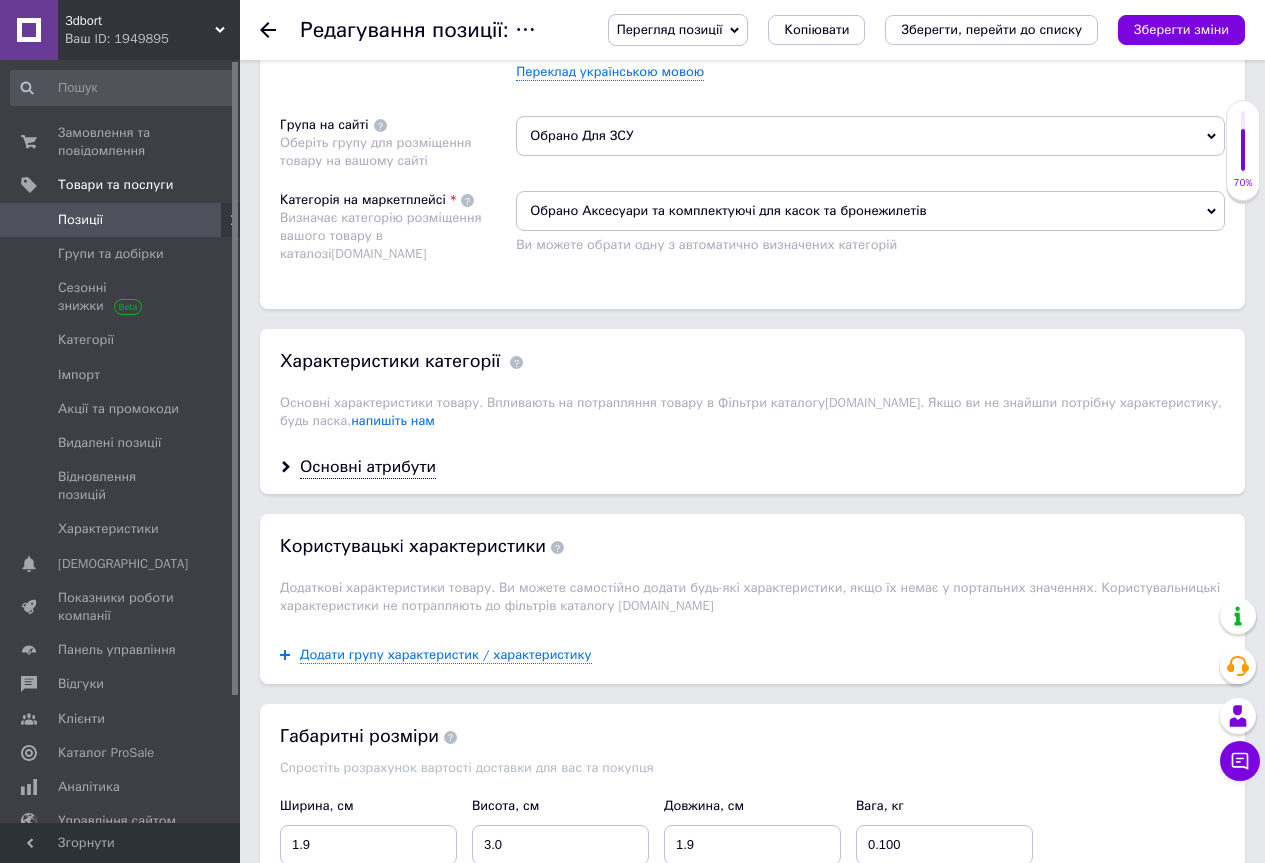 scroll, scrollTop: 1700, scrollLeft: 0, axis: vertical 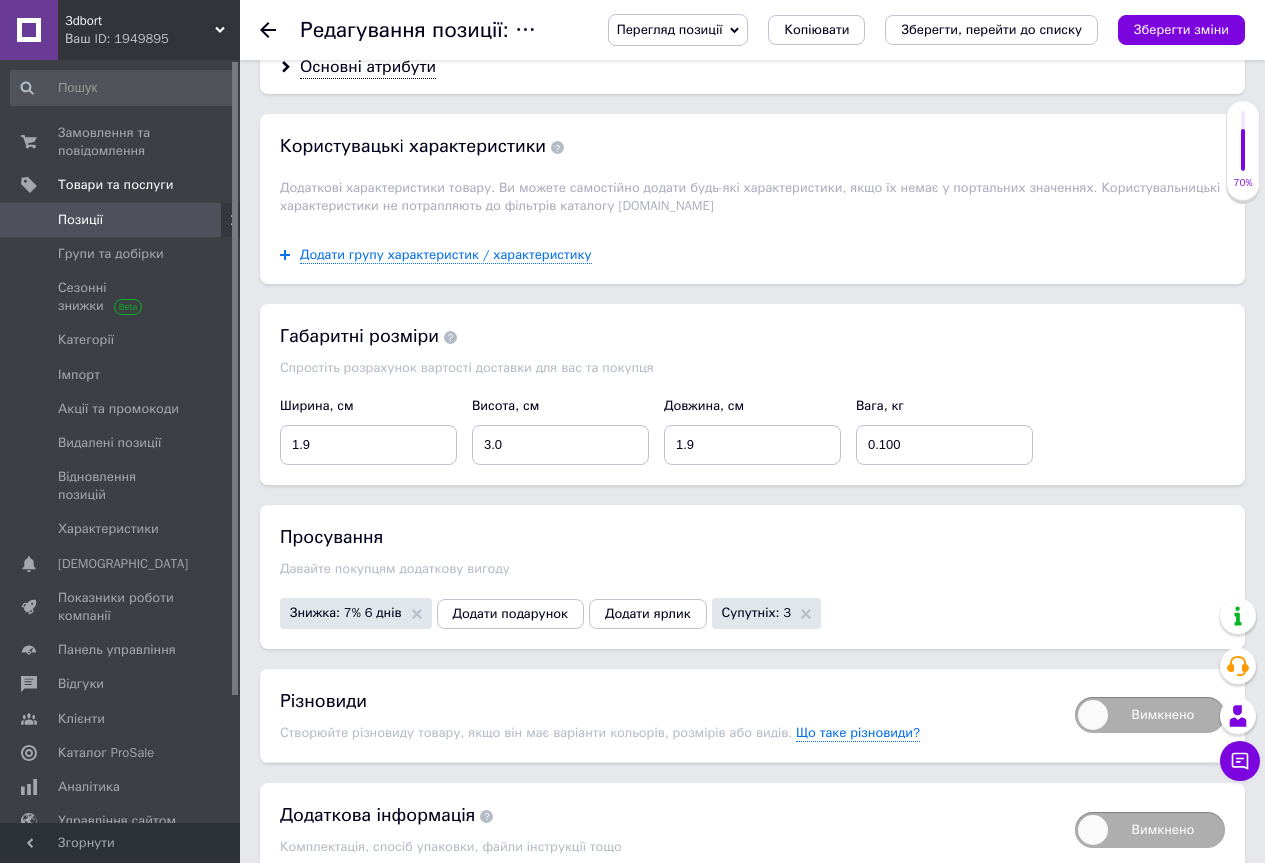 click 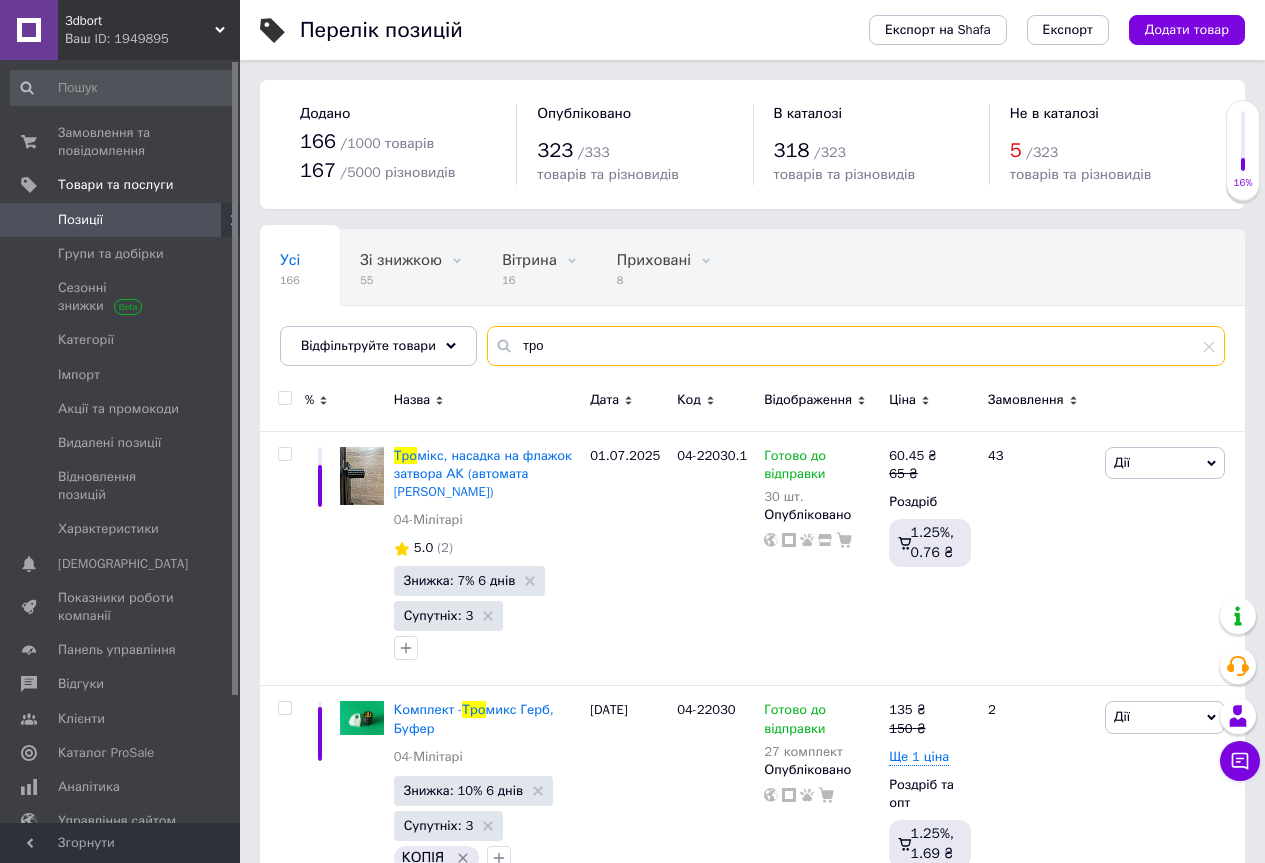click on "тро" at bounding box center [856, 346] 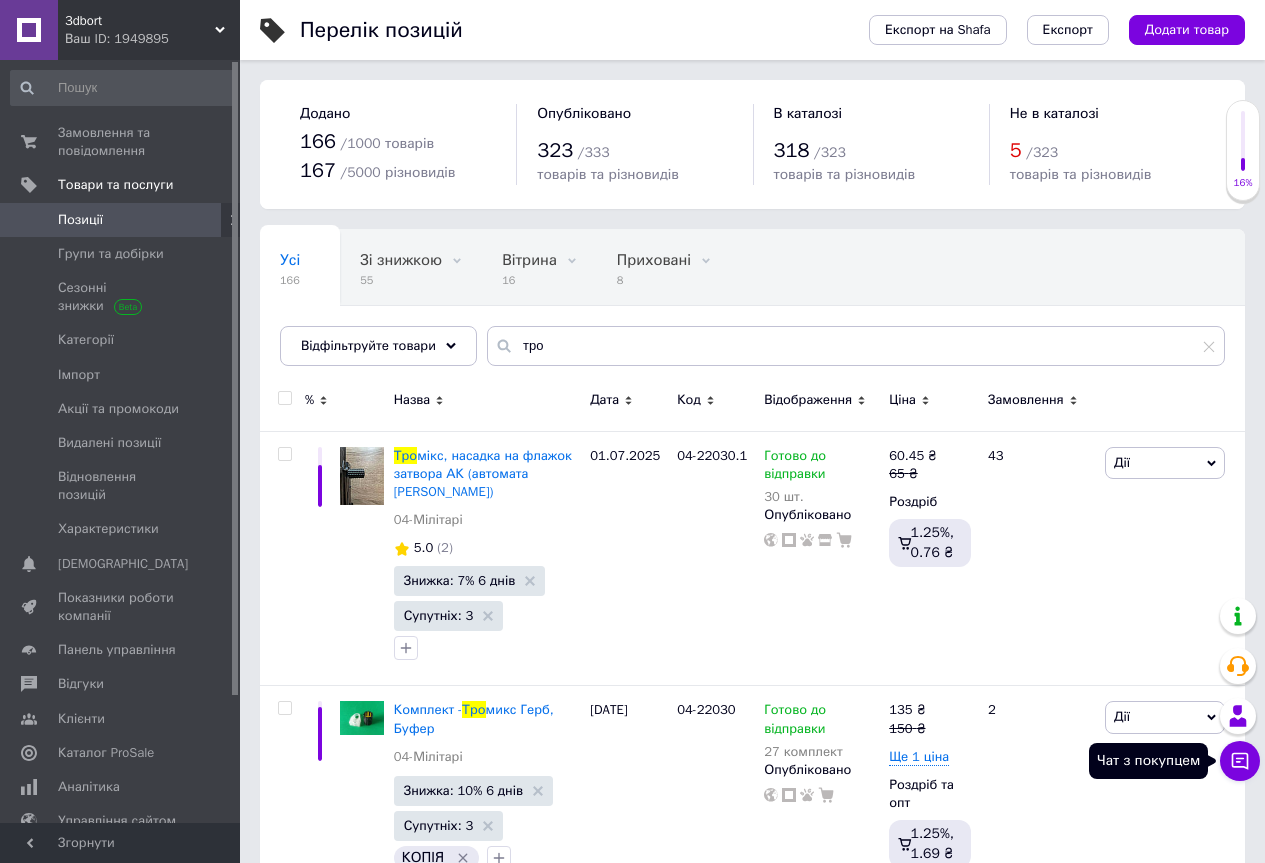 click on "Чат з покупцем" at bounding box center (1240, 761) 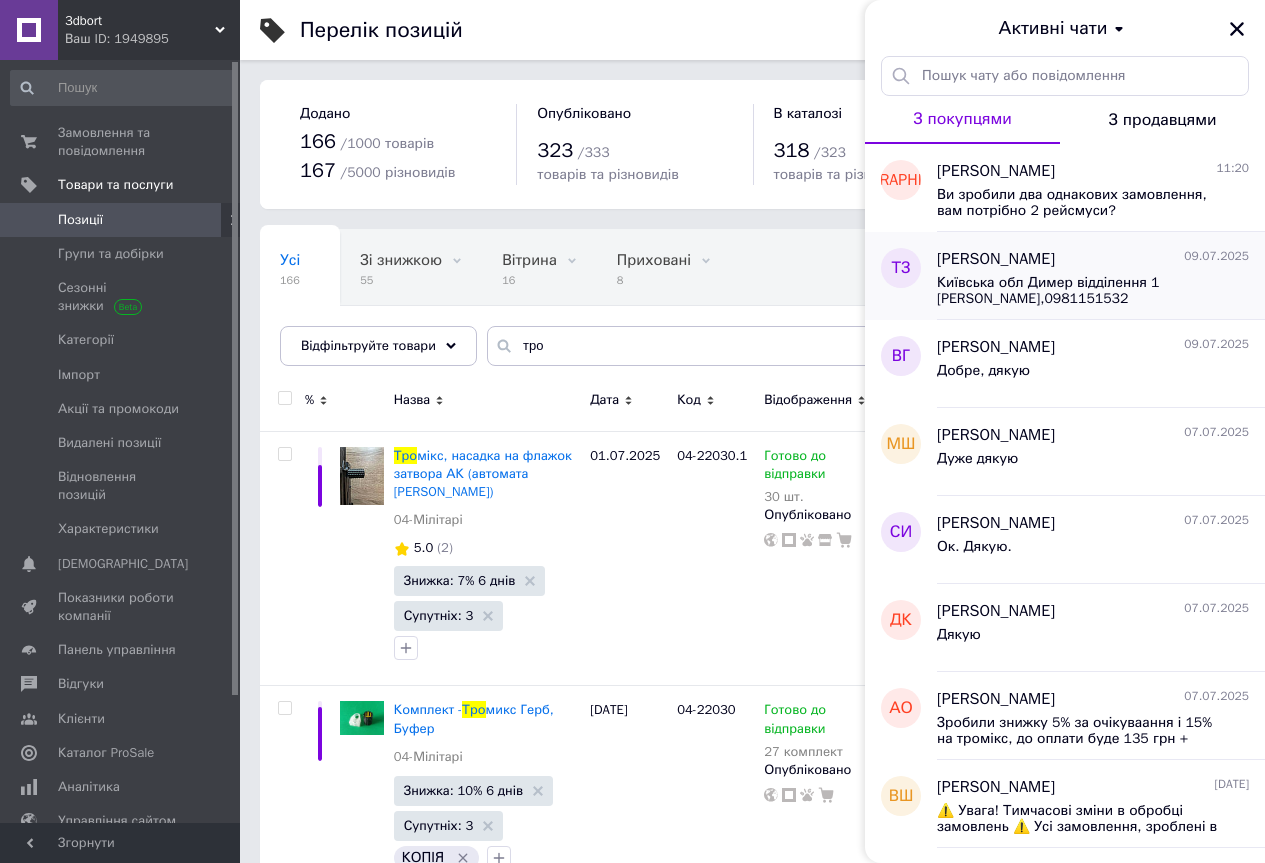 click on "Київська обл Димер відділення 1 Заєць Тарас Володимирович,0981151532" at bounding box center [1079, 291] 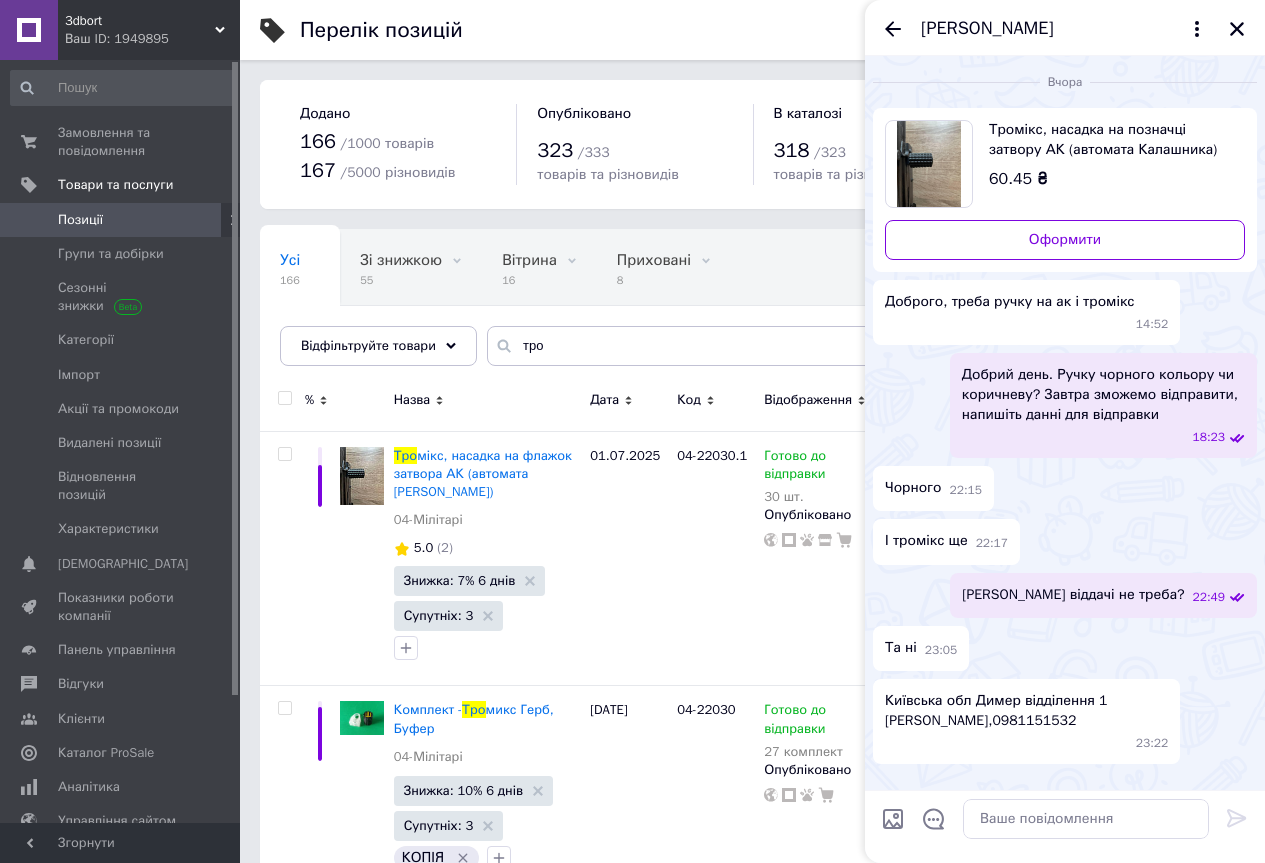 drag, startPoint x: 1115, startPoint y: 702, endPoint x: 1035, endPoint y: 702, distance: 80 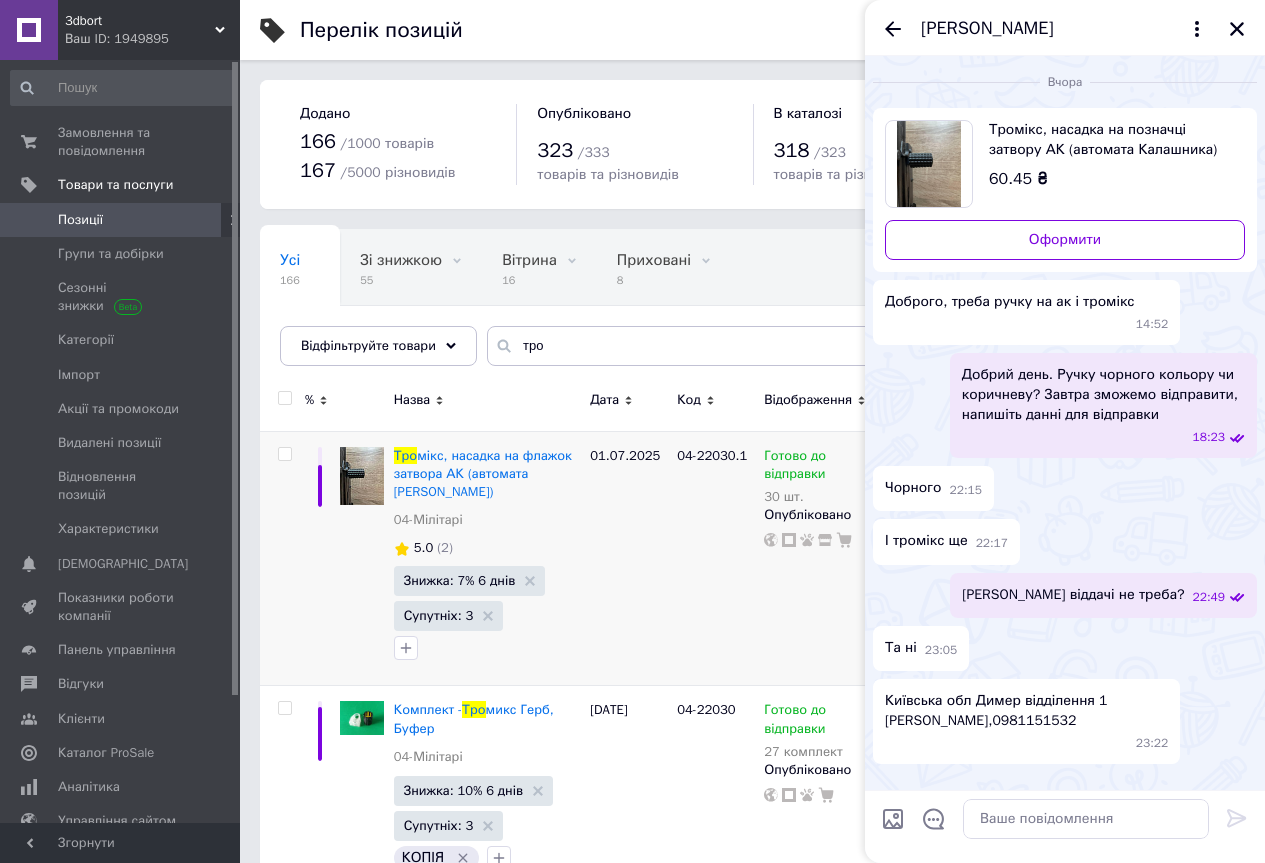 copy on "0981151532" 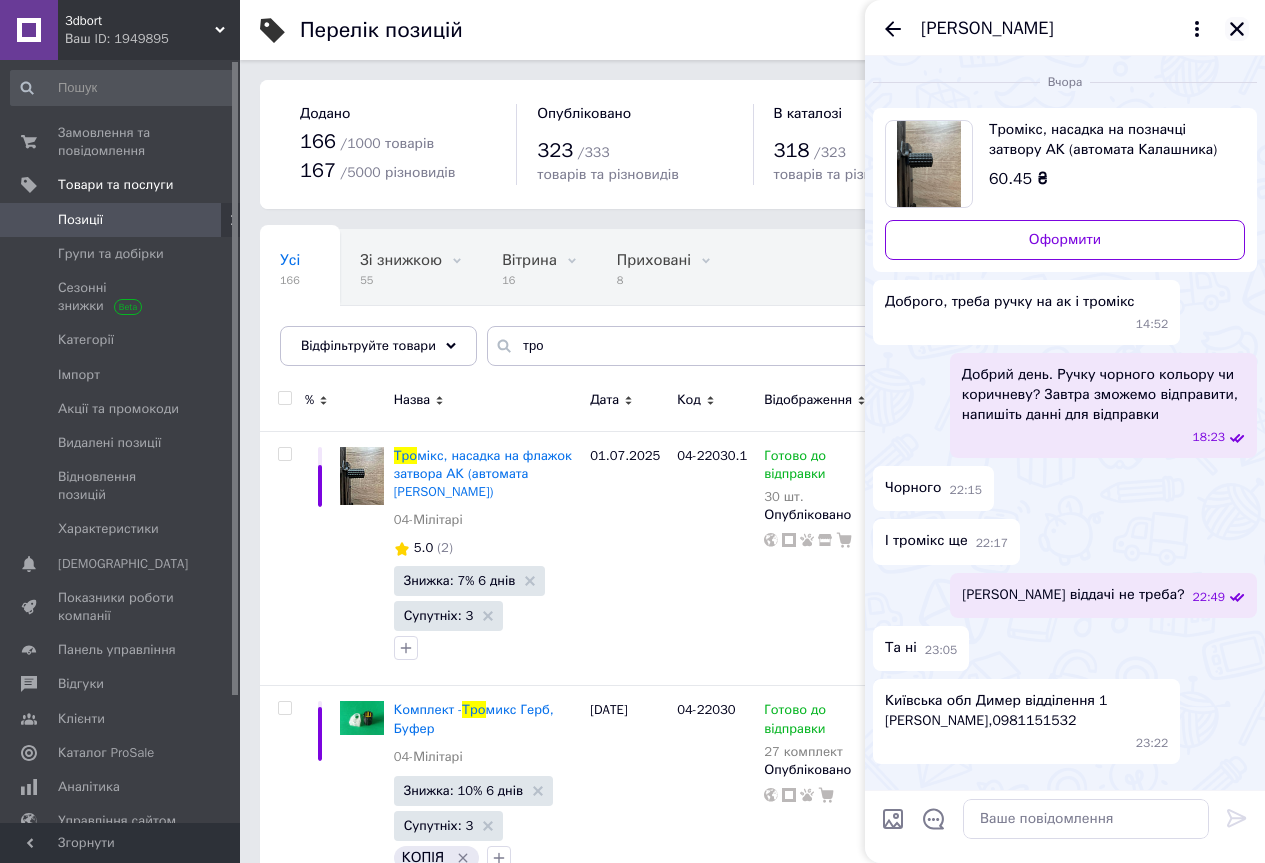 click 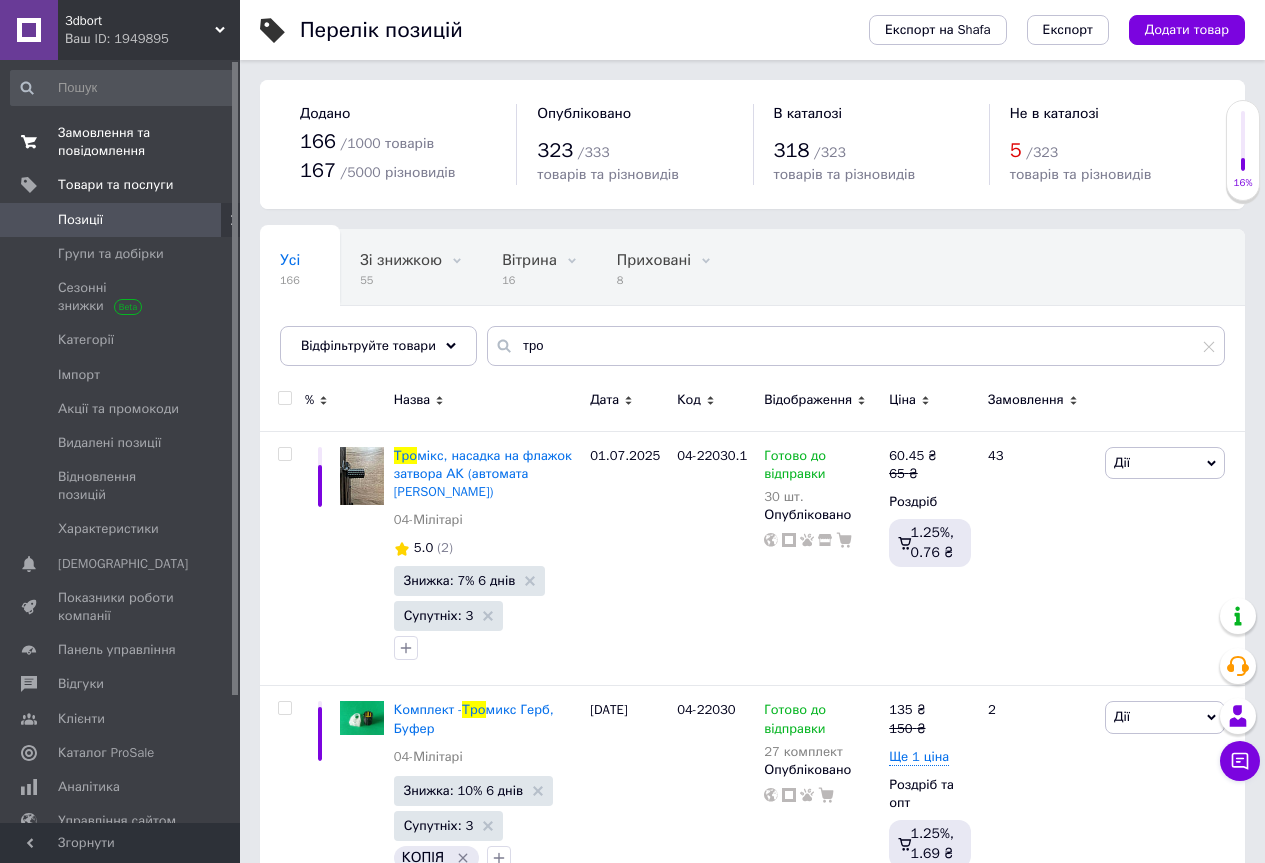 click on "Замовлення та повідомлення" at bounding box center [121, 142] 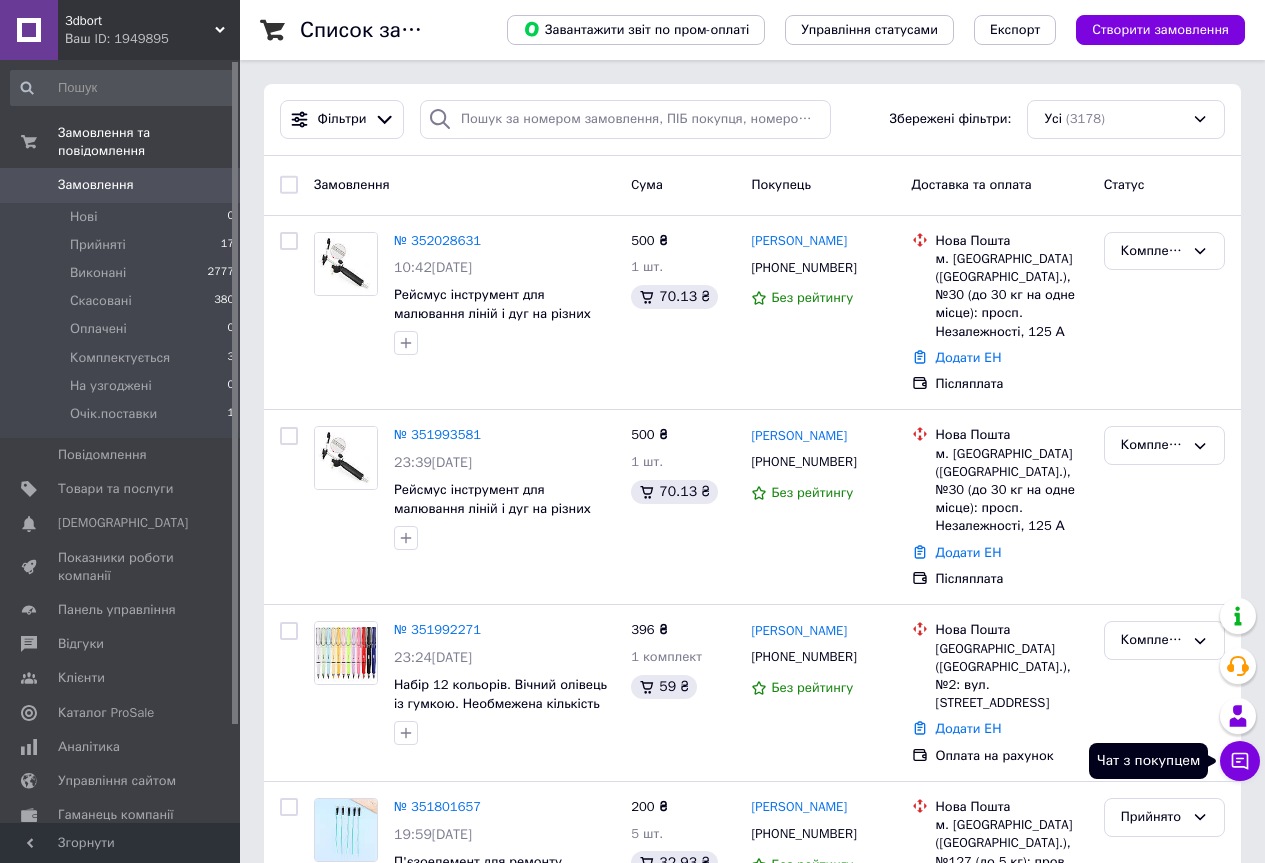 click on "Чат з покупцем" at bounding box center (1240, 761) 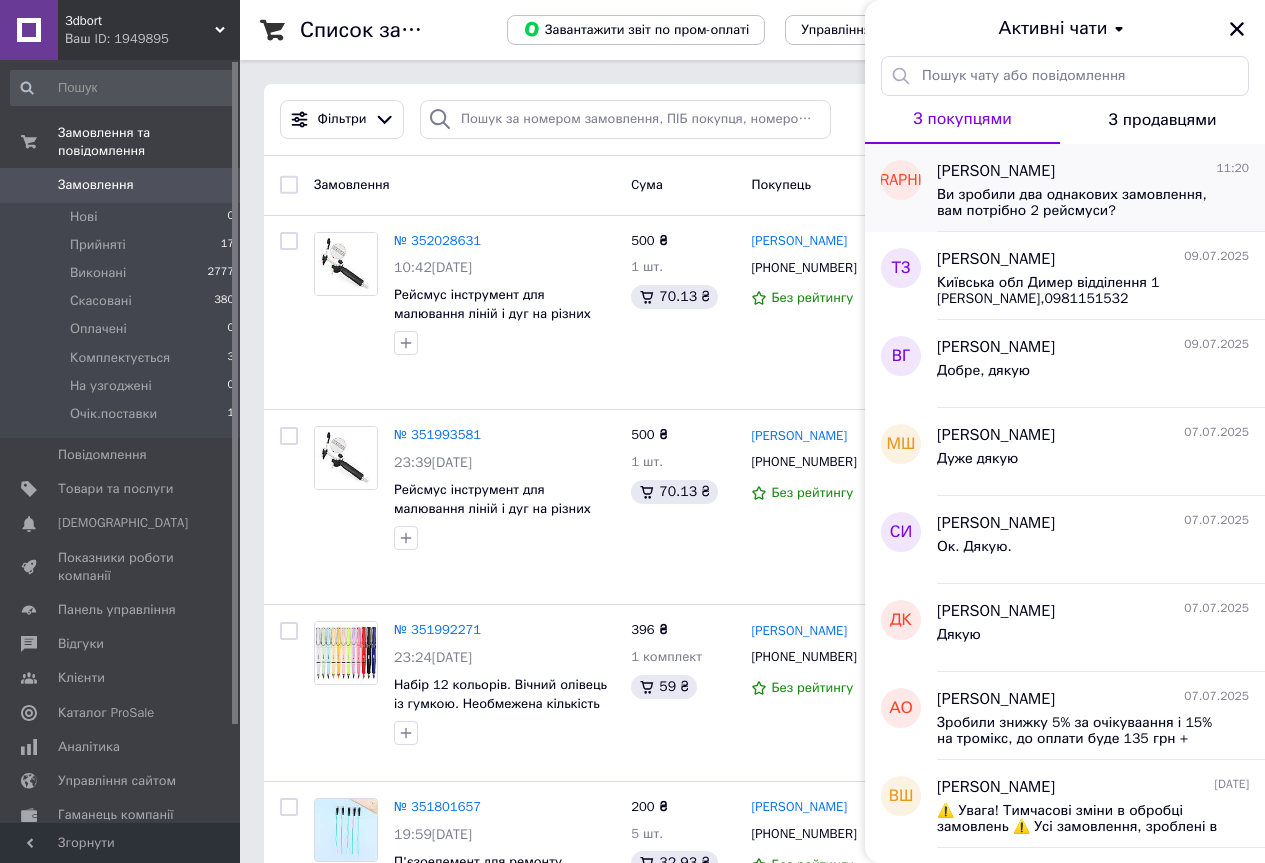 click on "Ви зробили два однакових замовлення, вам потрібно 2 рейсмуси?" at bounding box center (1079, 203) 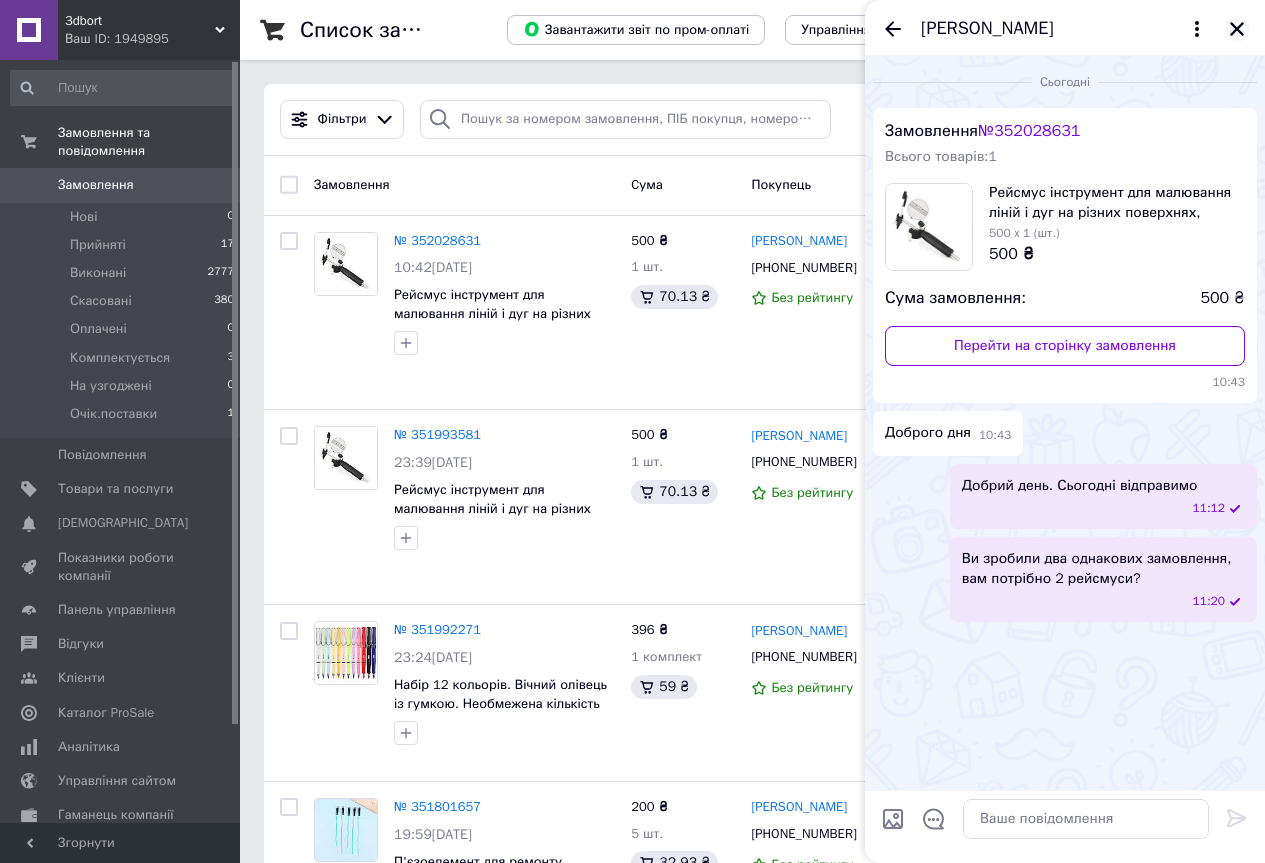 click 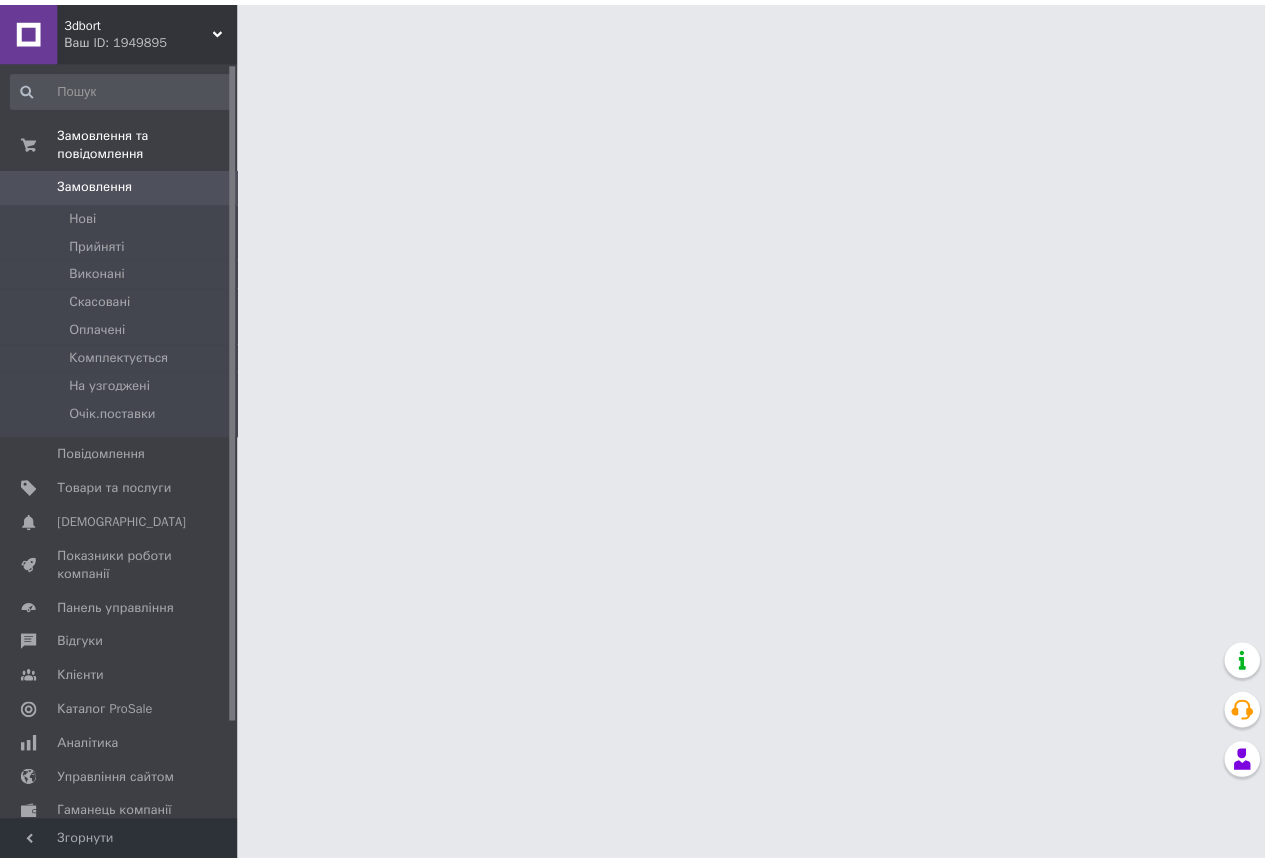 scroll, scrollTop: 0, scrollLeft: 0, axis: both 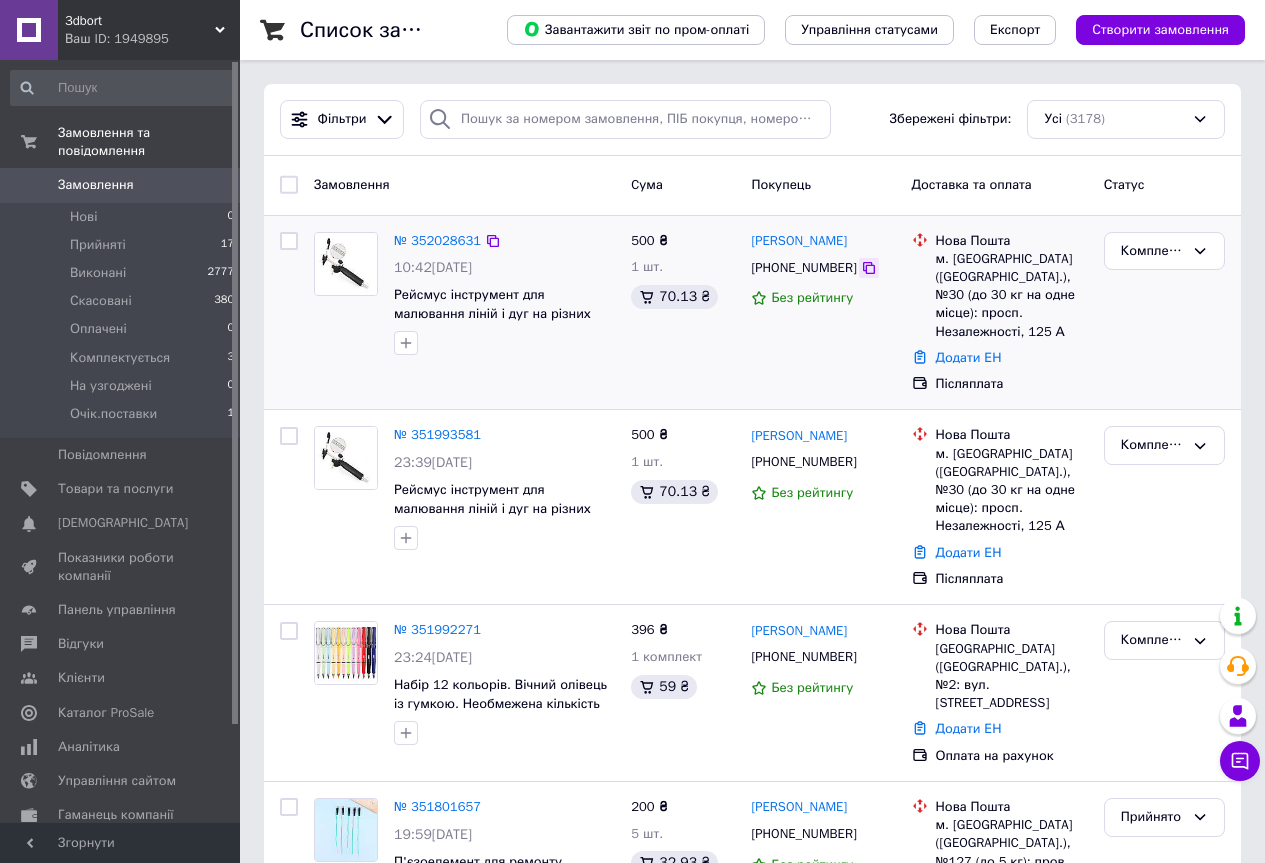 click 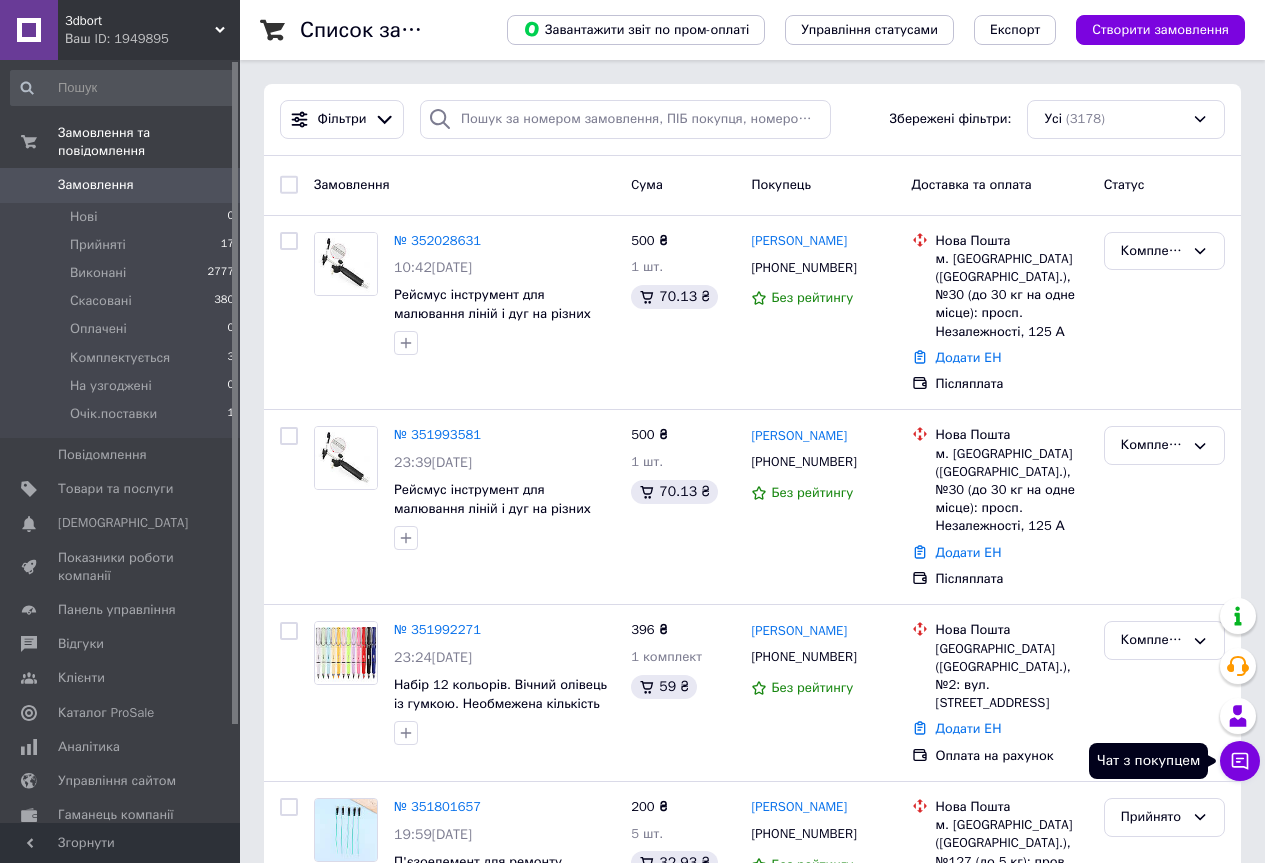 click 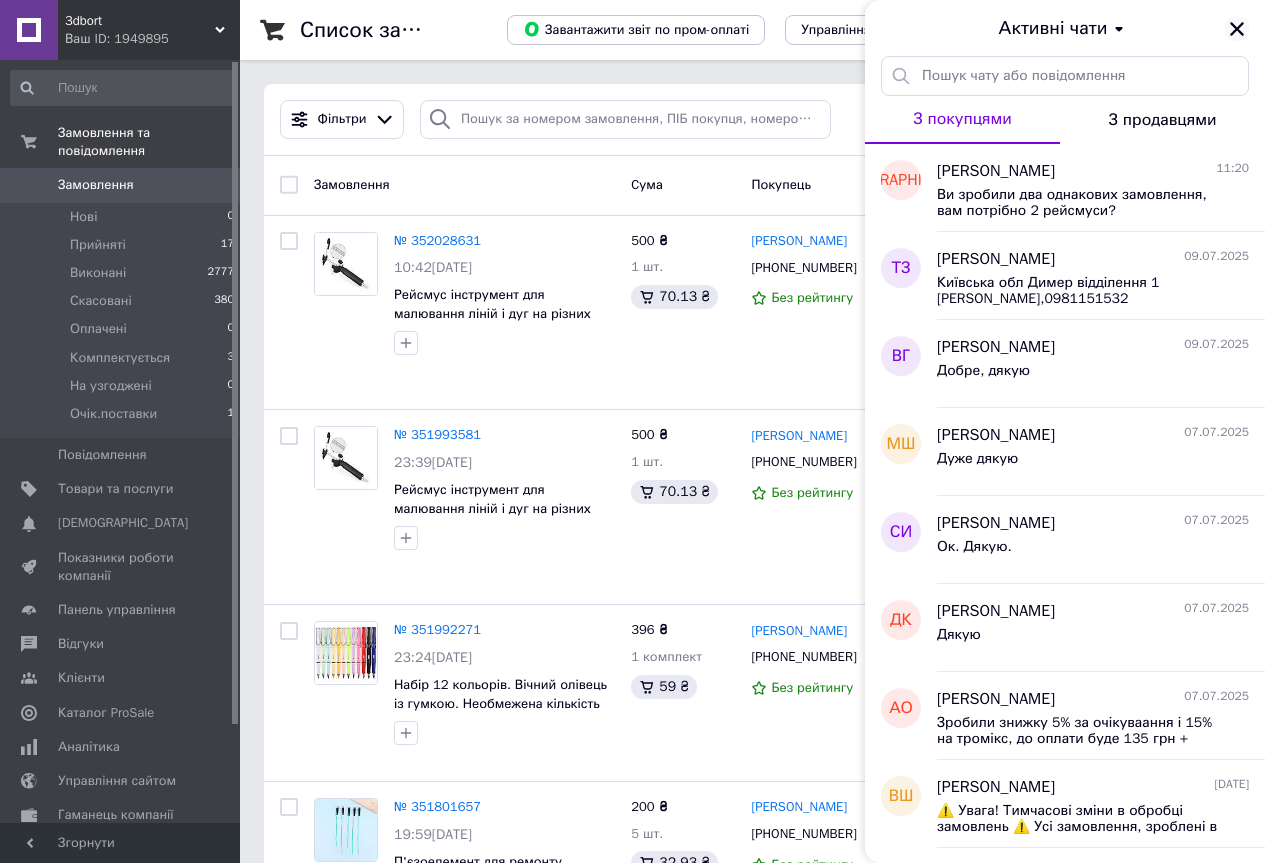 click 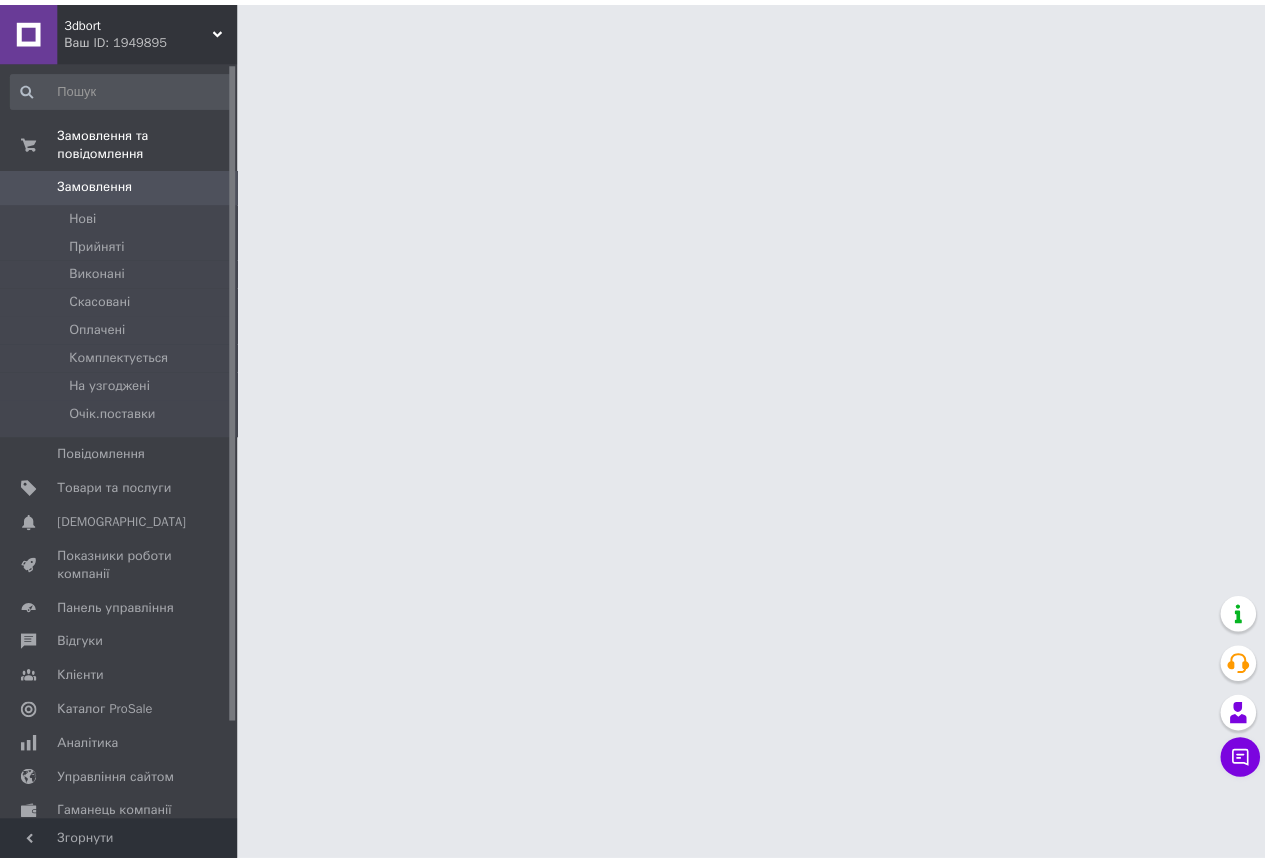 scroll, scrollTop: 0, scrollLeft: 0, axis: both 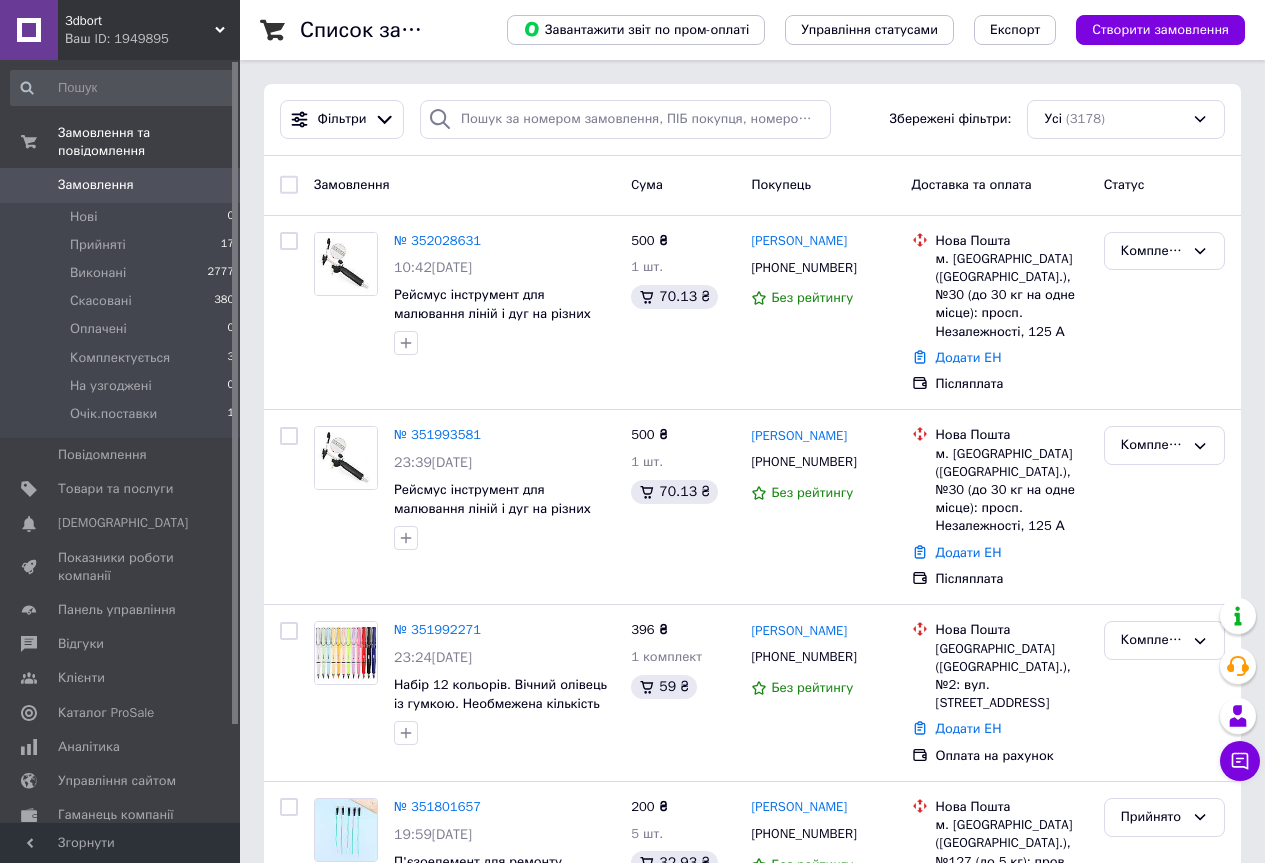 click on "Чат з покупцем" at bounding box center (1240, 761) 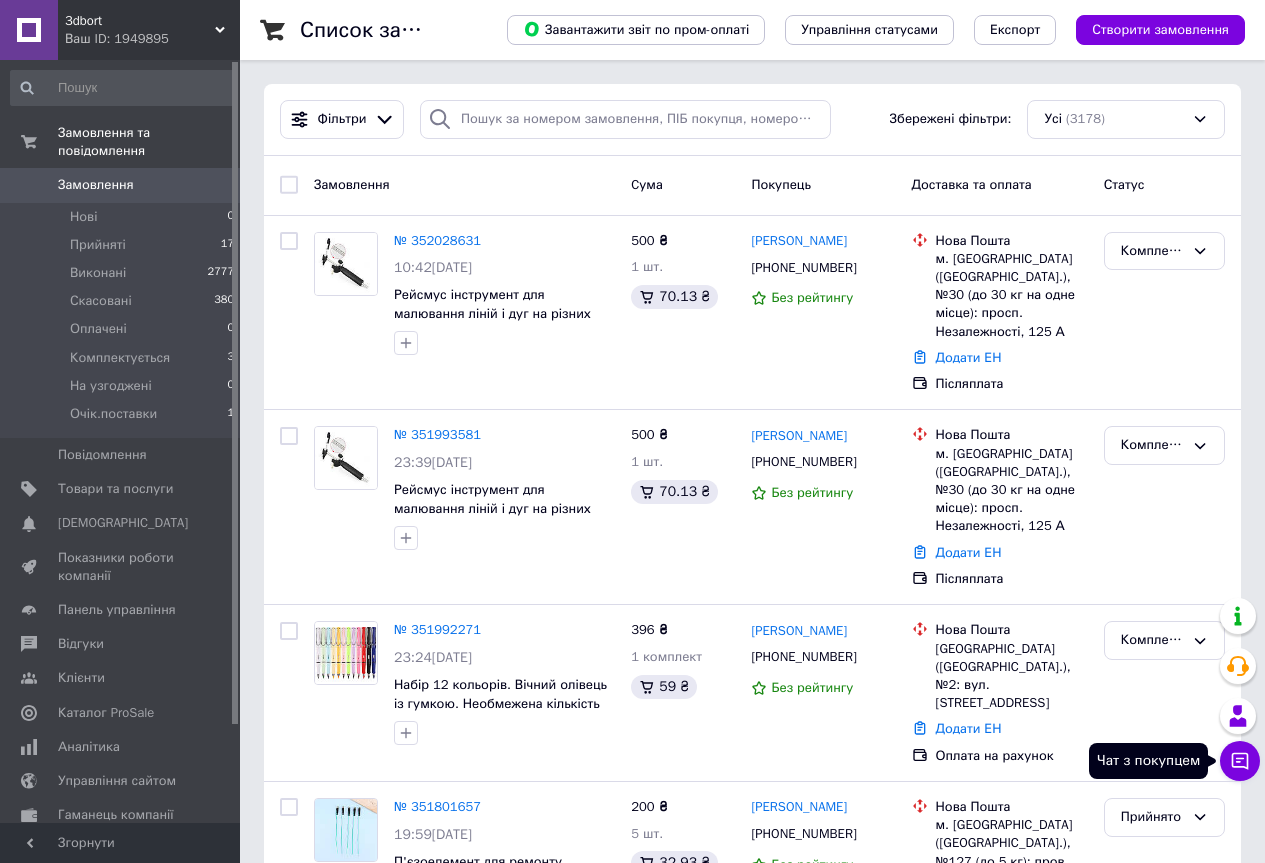 click on "Чат з покупцем" at bounding box center [1240, 761] 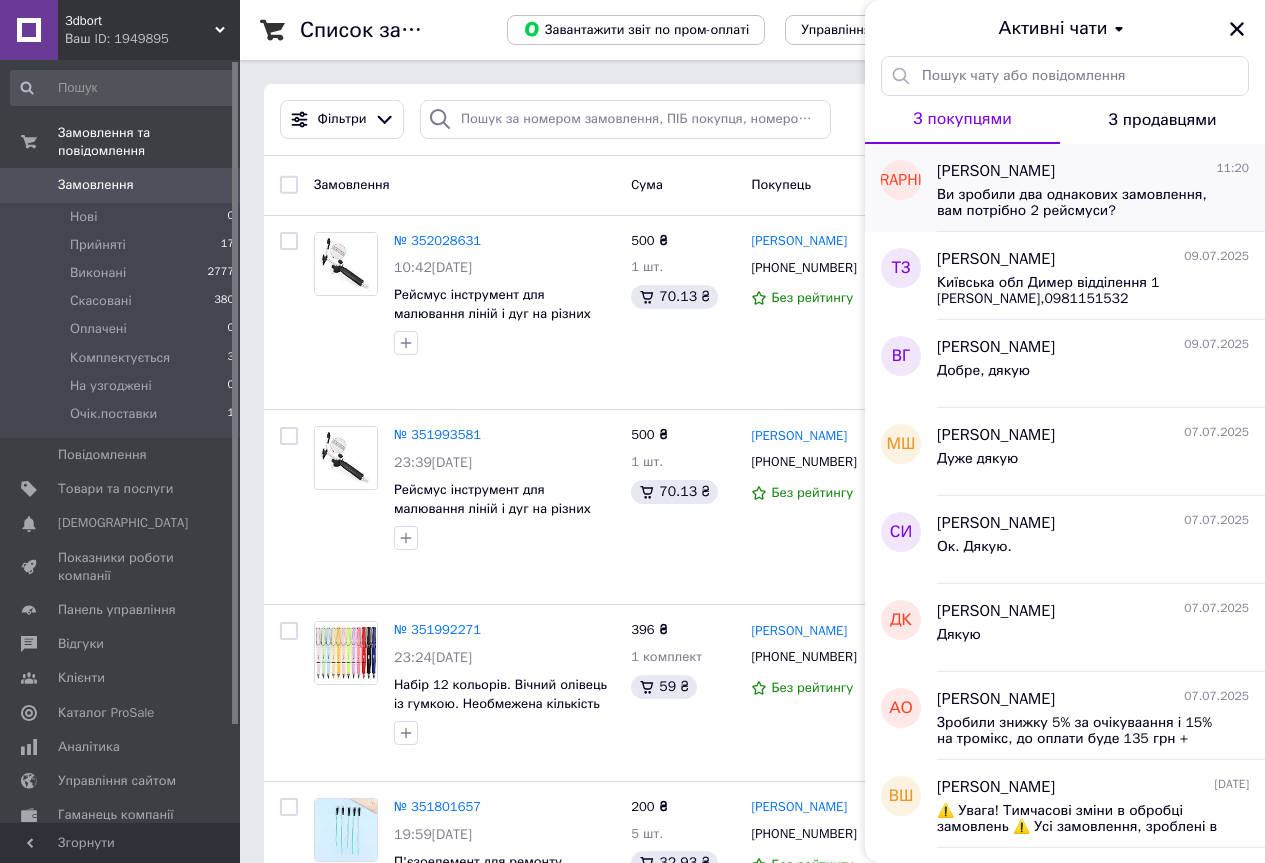 click on "Ви зробили два однакових замовлення, вам потрібно 2 рейсмуси?" at bounding box center (1079, 203) 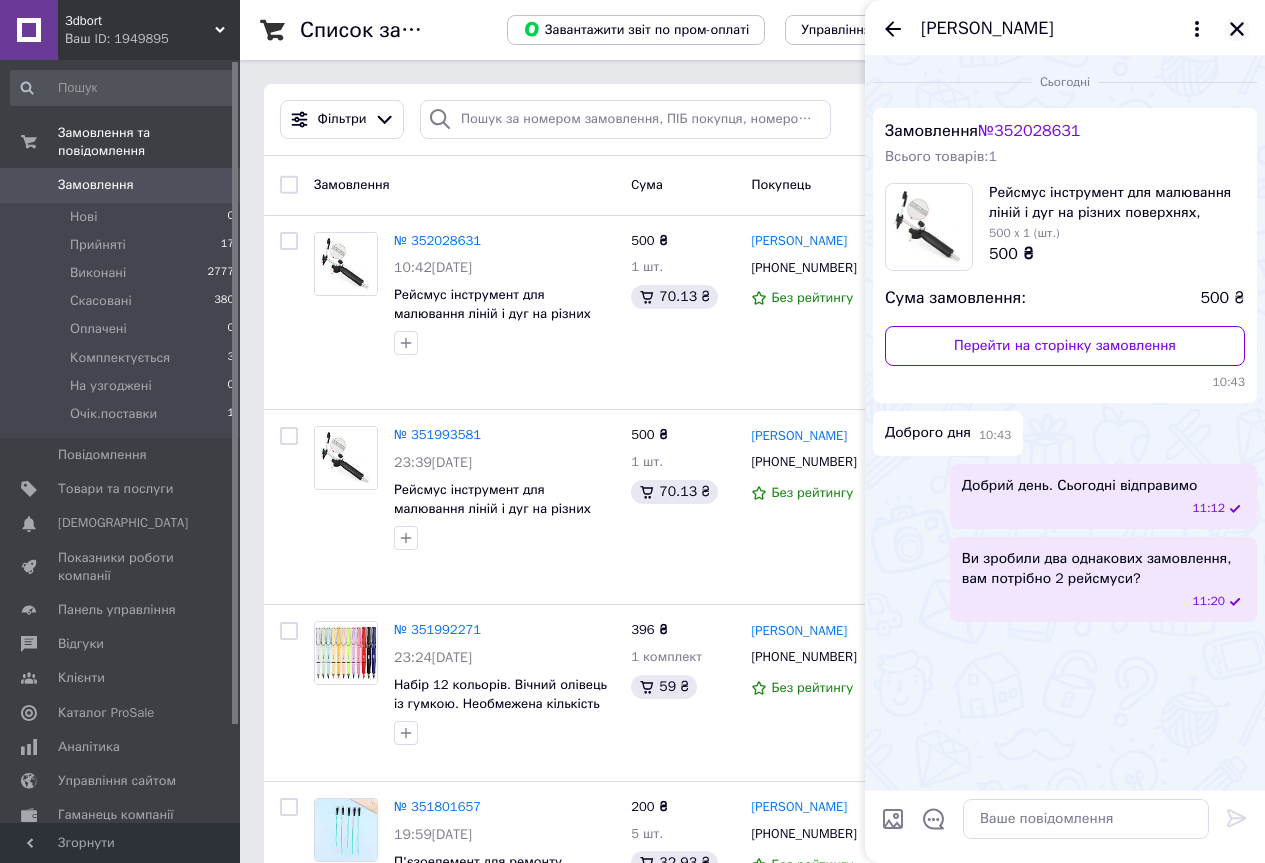 click 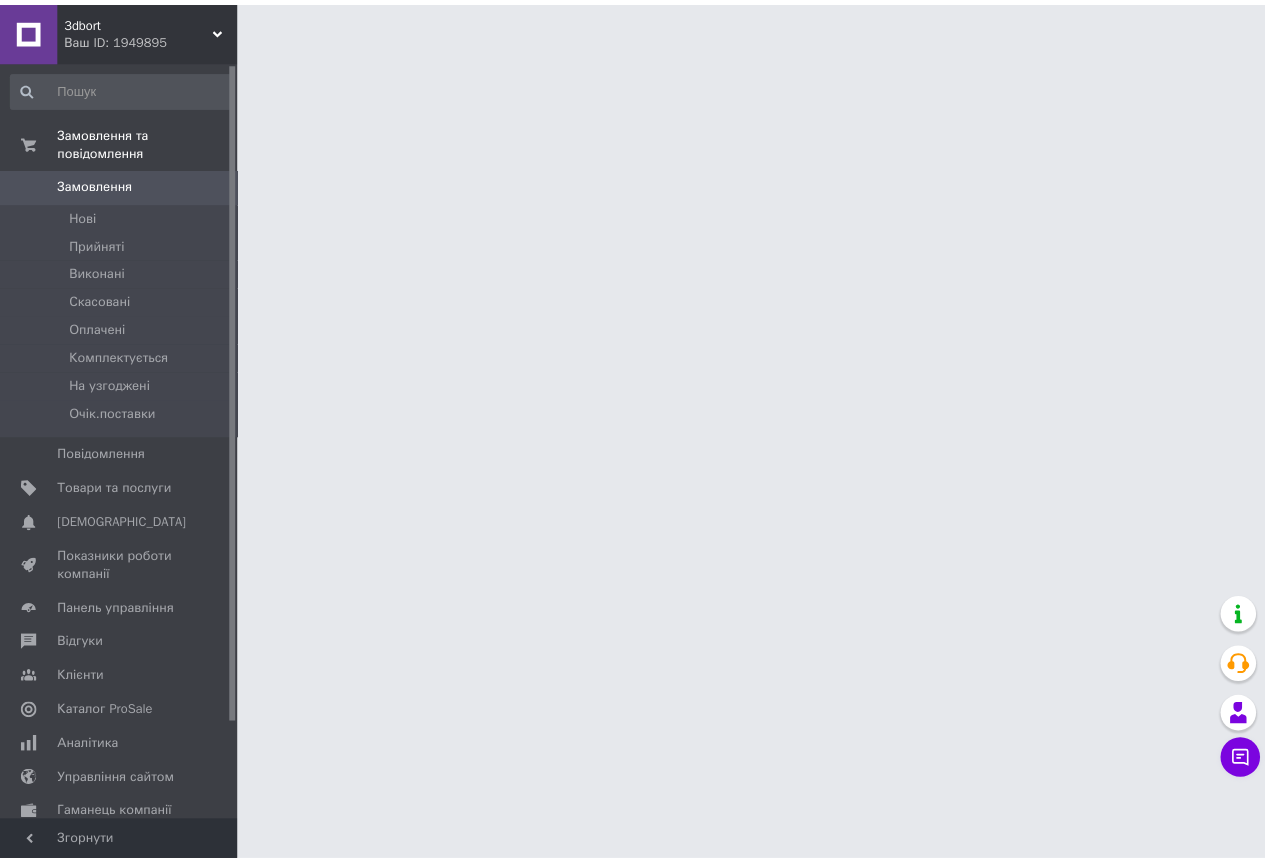 scroll, scrollTop: 0, scrollLeft: 0, axis: both 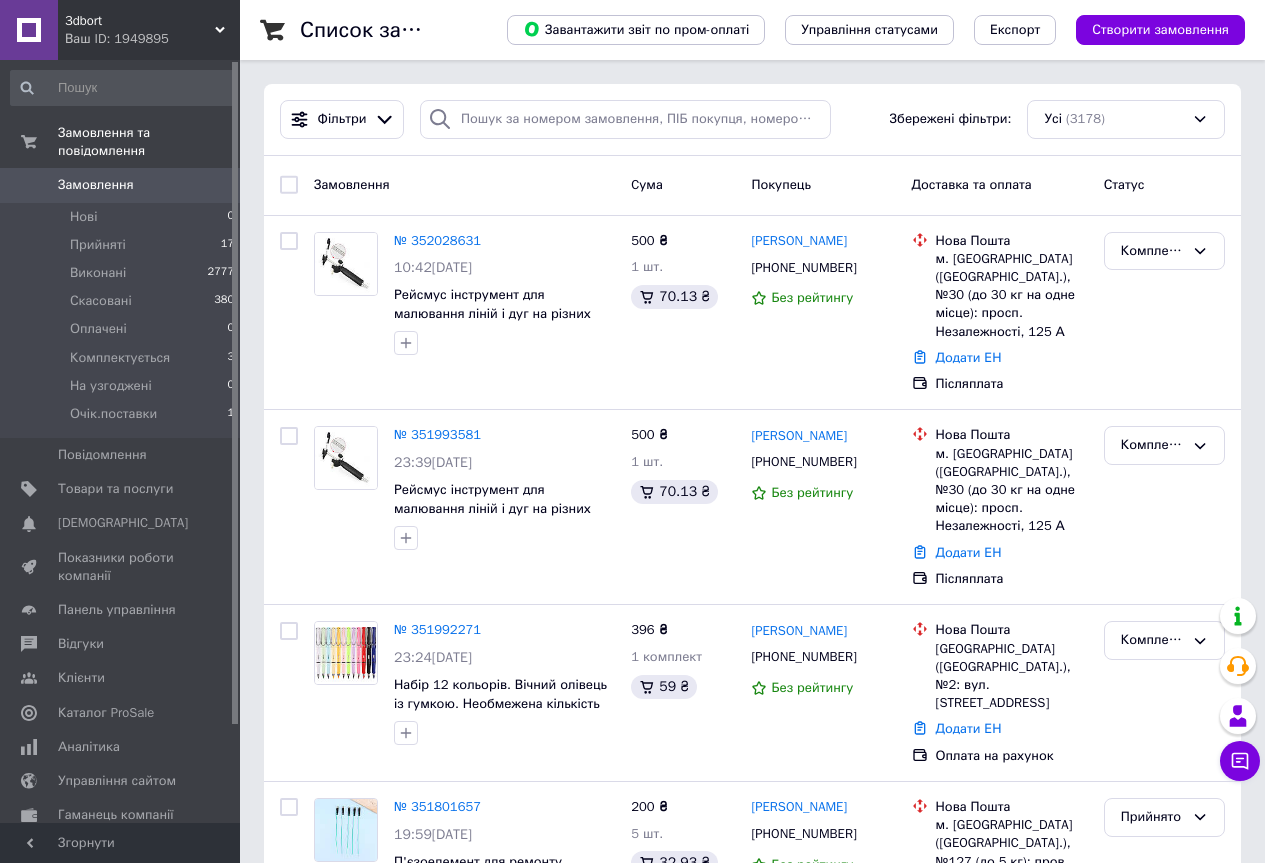 click on "[PERSON_NAME]" at bounding box center (799, 241) 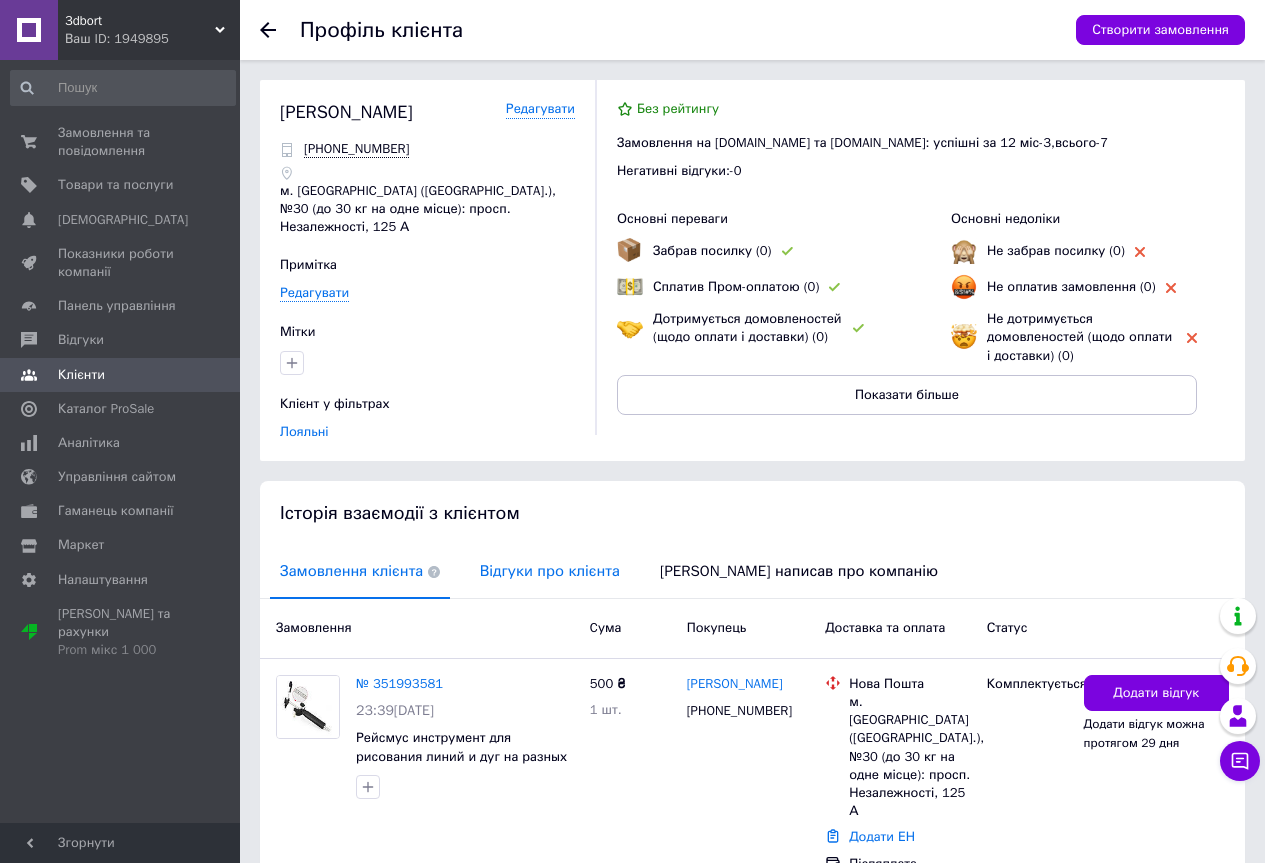 click on "Відгуки про клієнта" at bounding box center [550, 571] 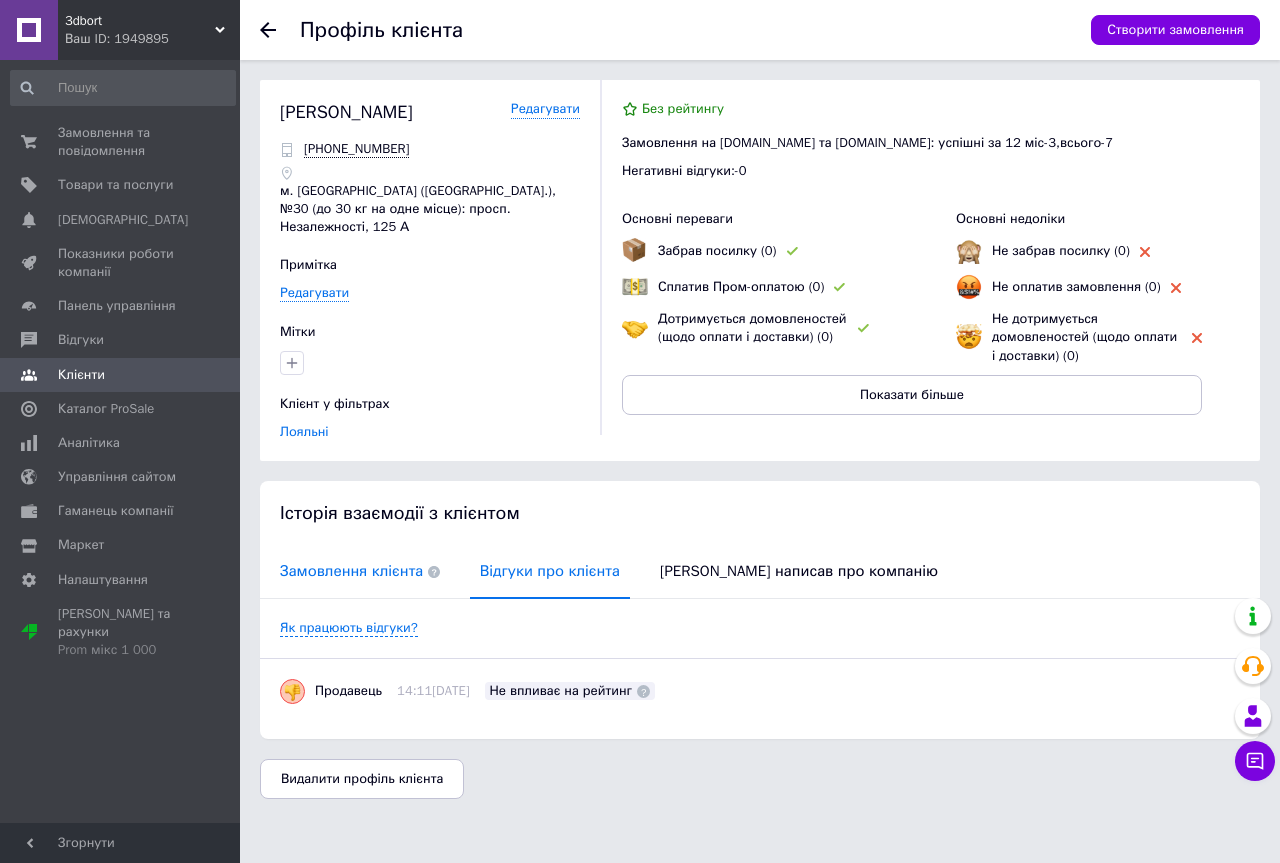 click on "Замовлення клієнта" at bounding box center [360, 571] 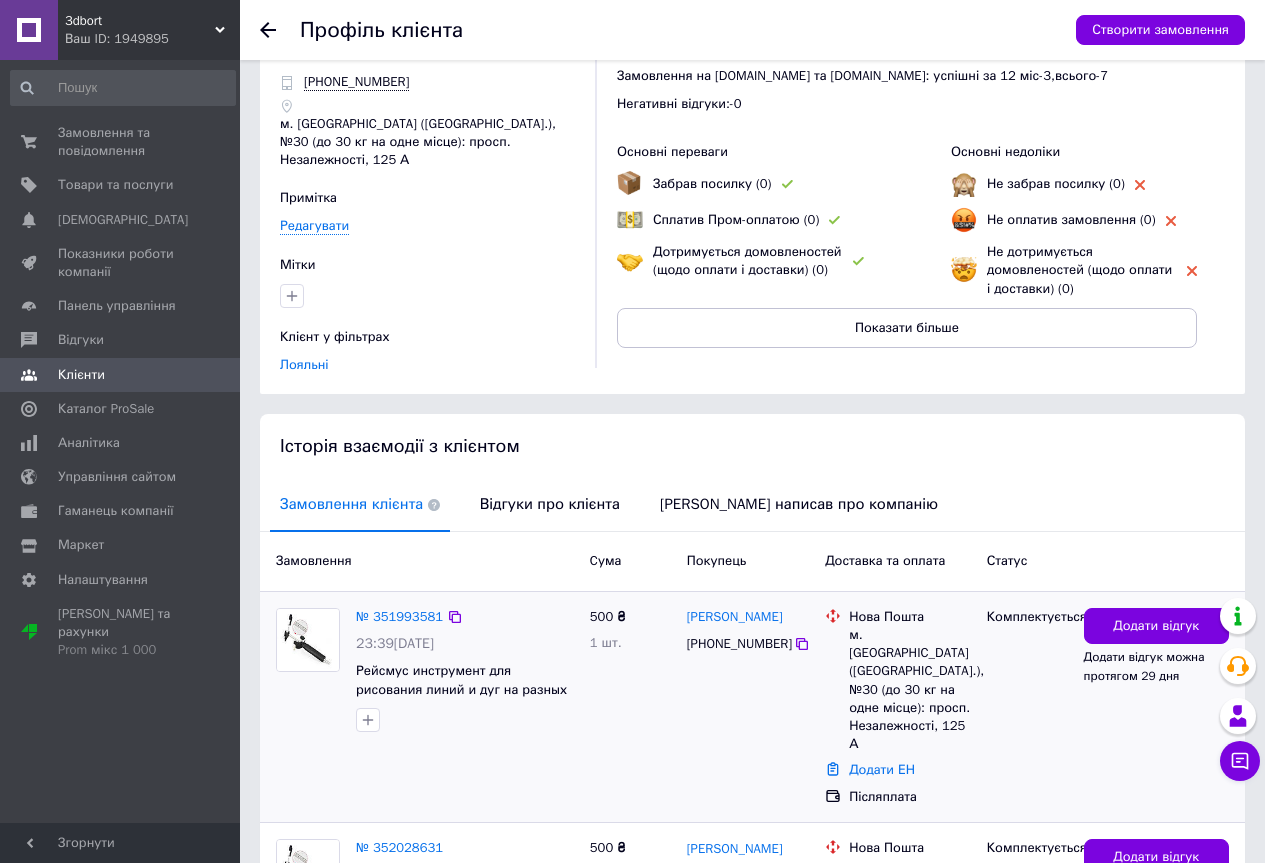 scroll, scrollTop: 0, scrollLeft: 0, axis: both 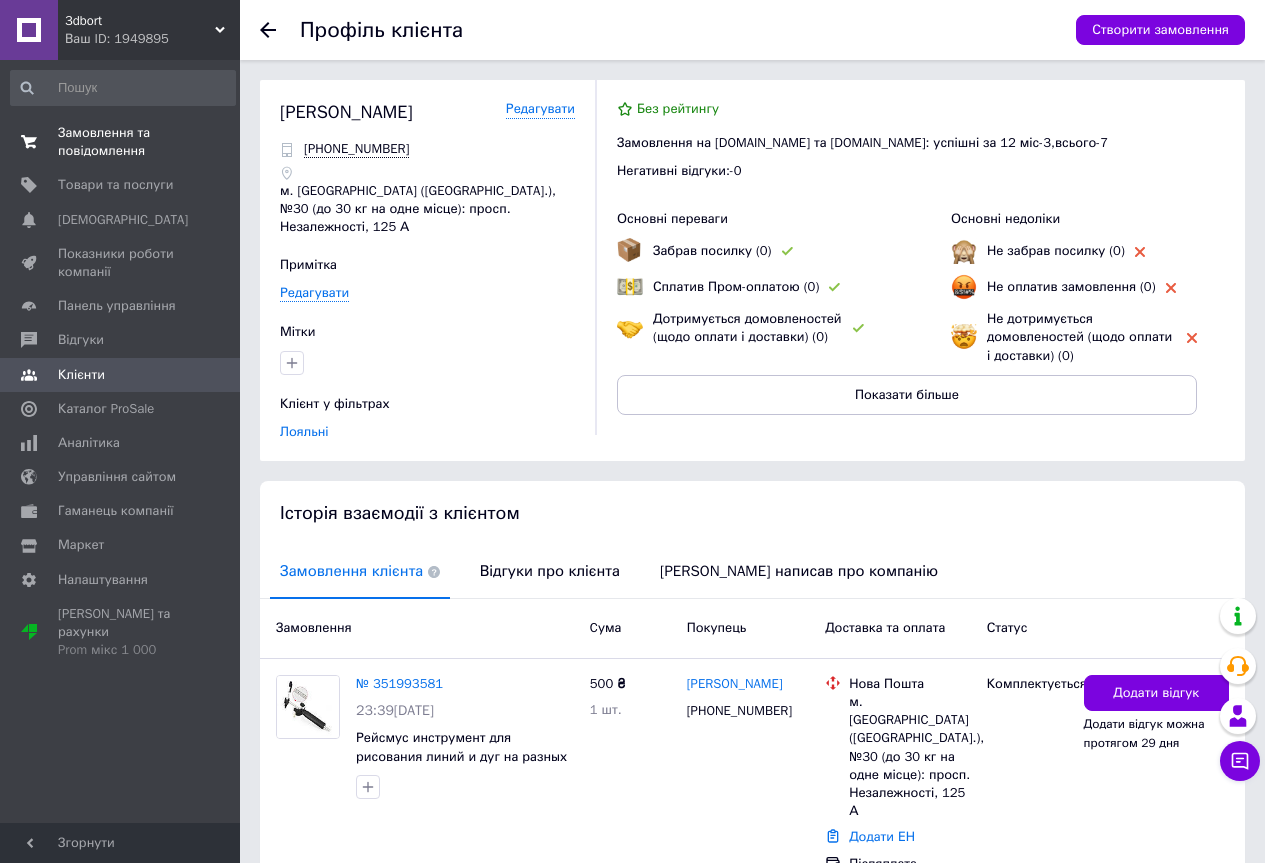 click on "Замовлення та повідомлення" at bounding box center (121, 142) 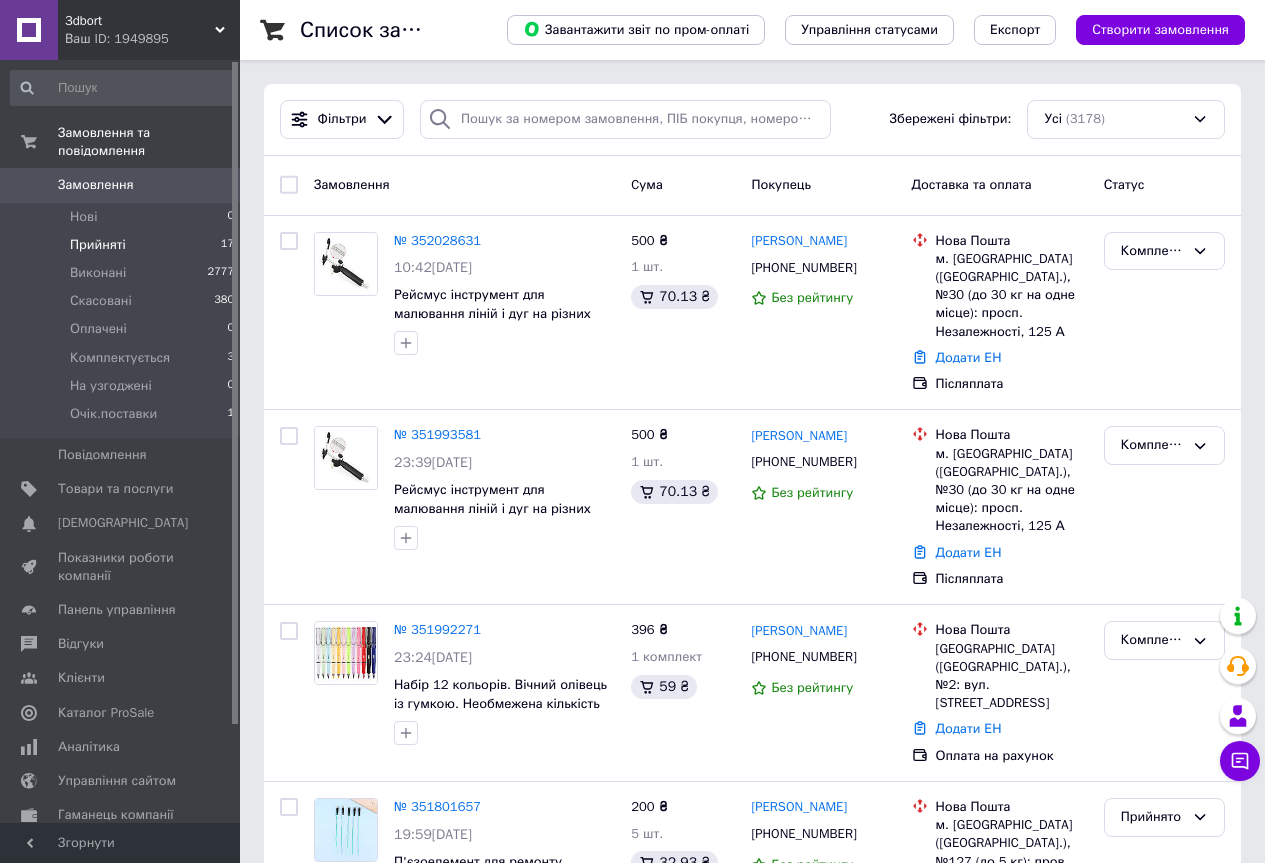 click on "Прийняті 17" at bounding box center (123, 245) 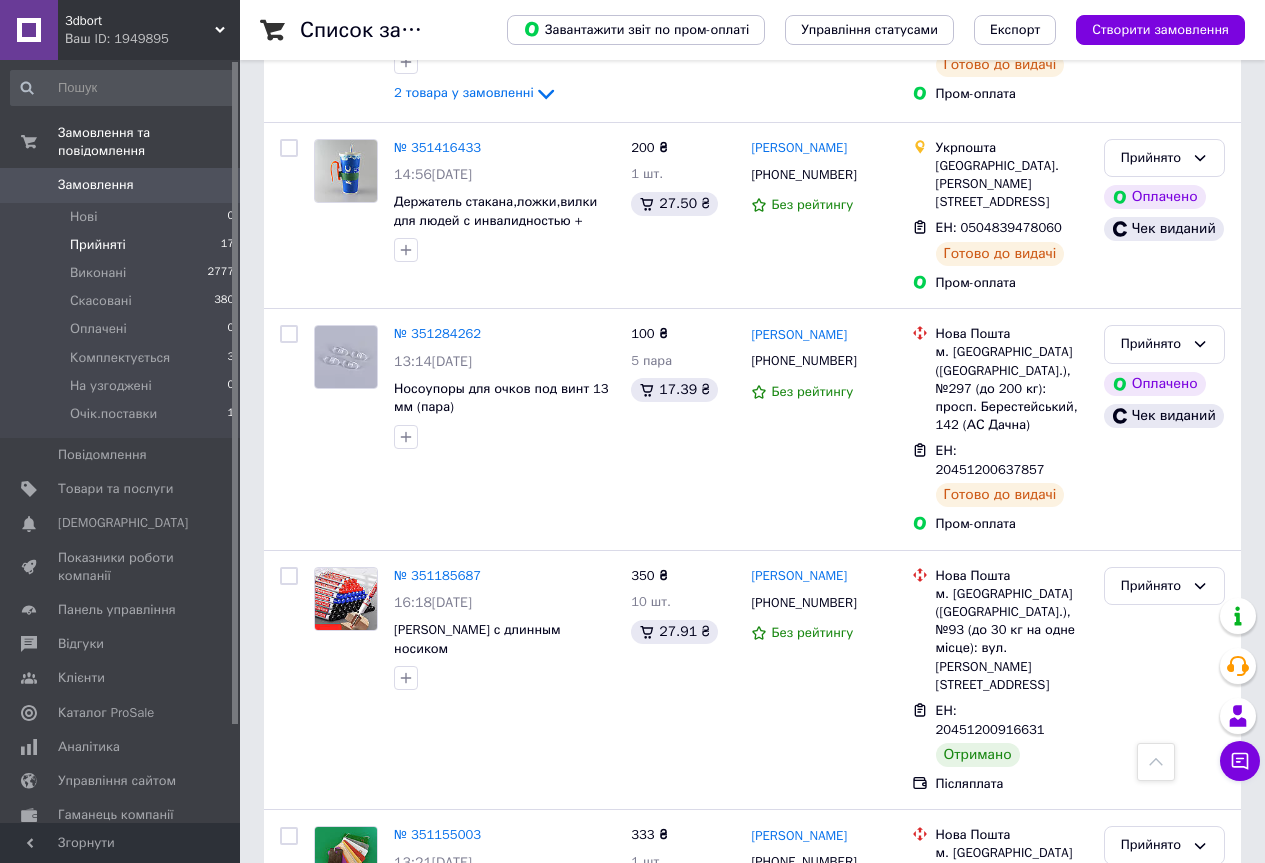 scroll, scrollTop: 1600, scrollLeft: 0, axis: vertical 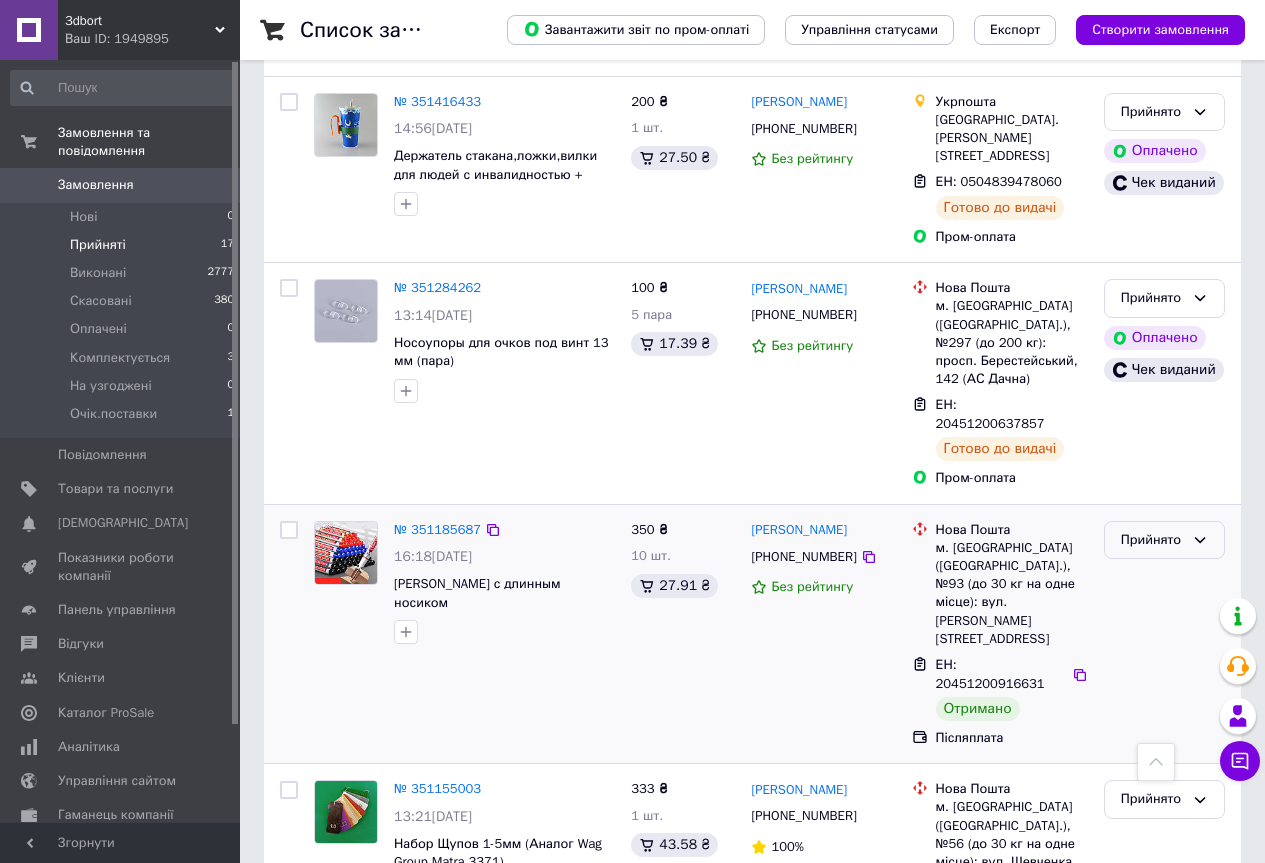click on "Прийнято" at bounding box center (1152, 540) 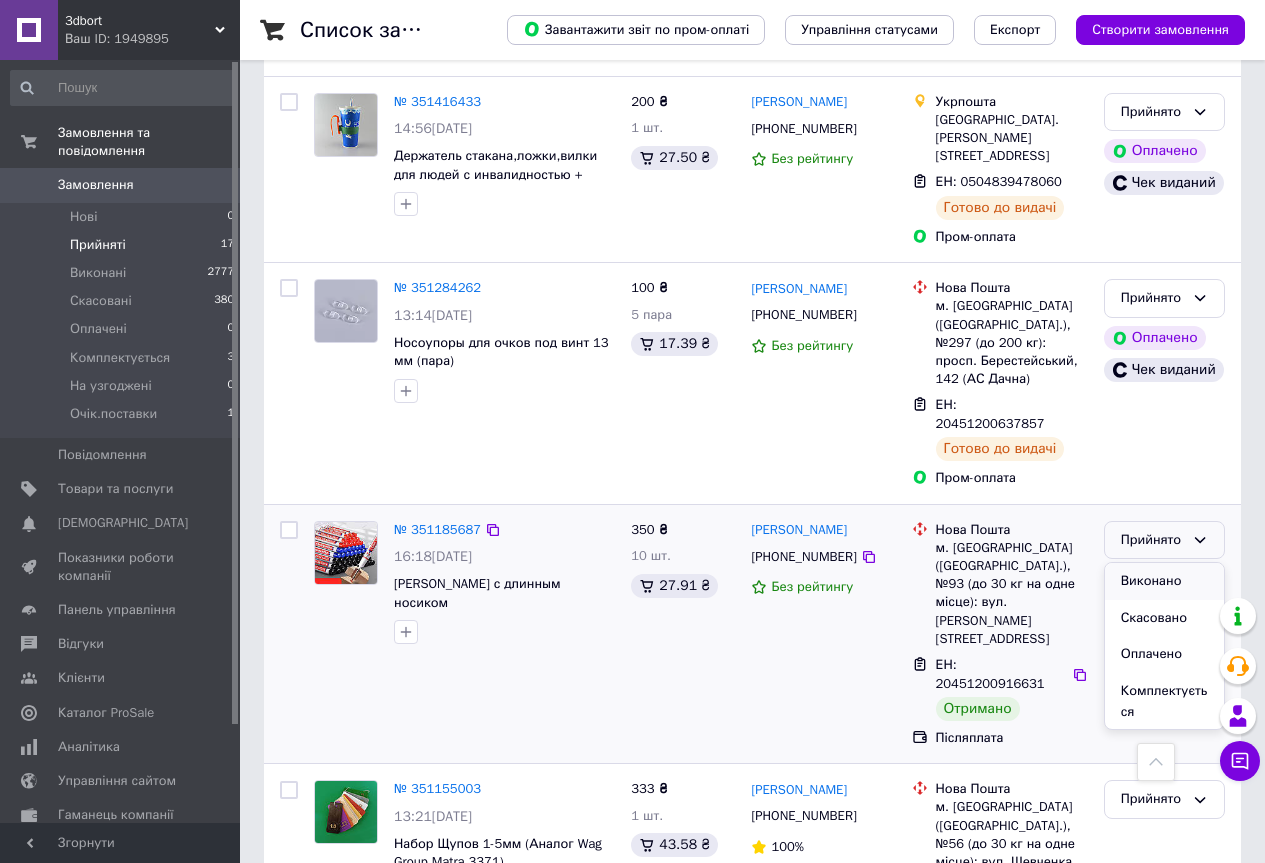 click on "Виконано" at bounding box center [1164, 581] 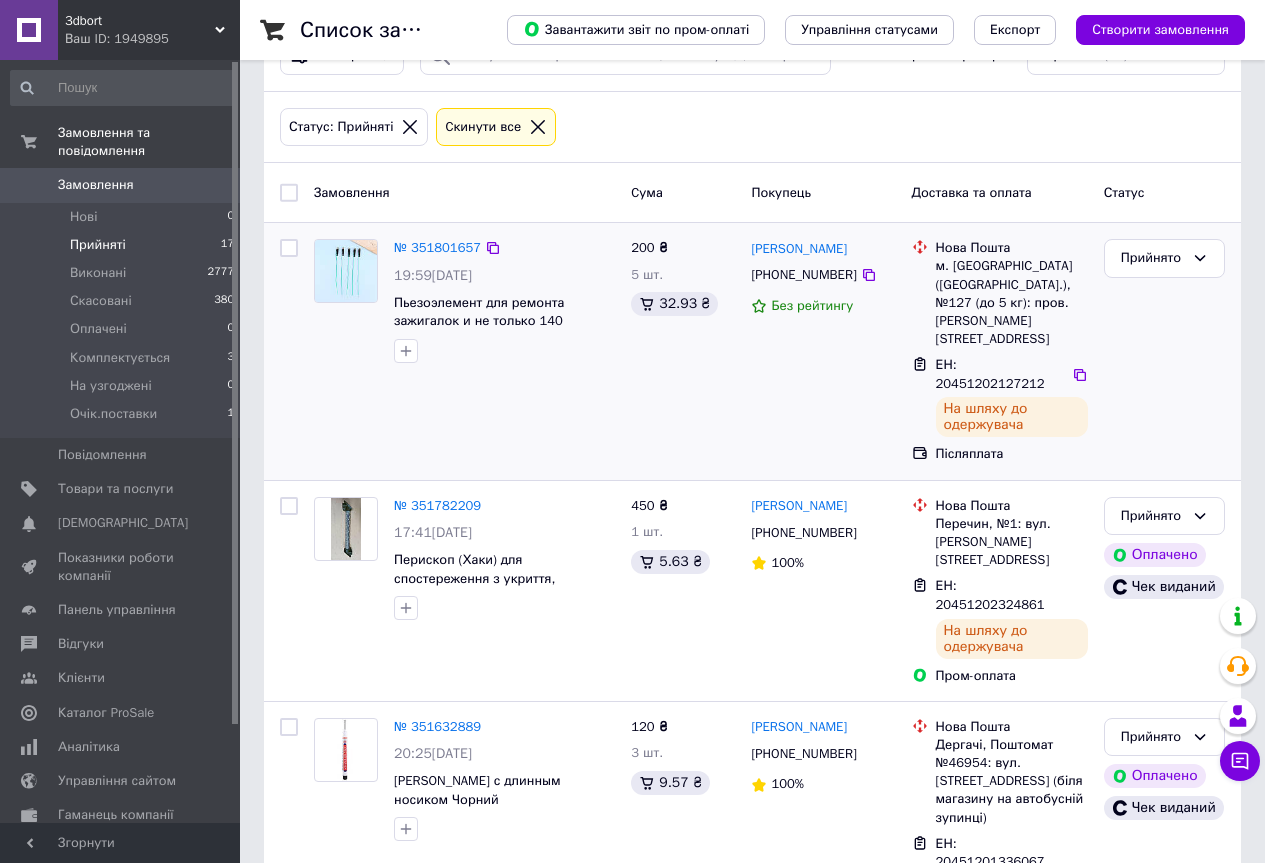 scroll, scrollTop: 100, scrollLeft: 0, axis: vertical 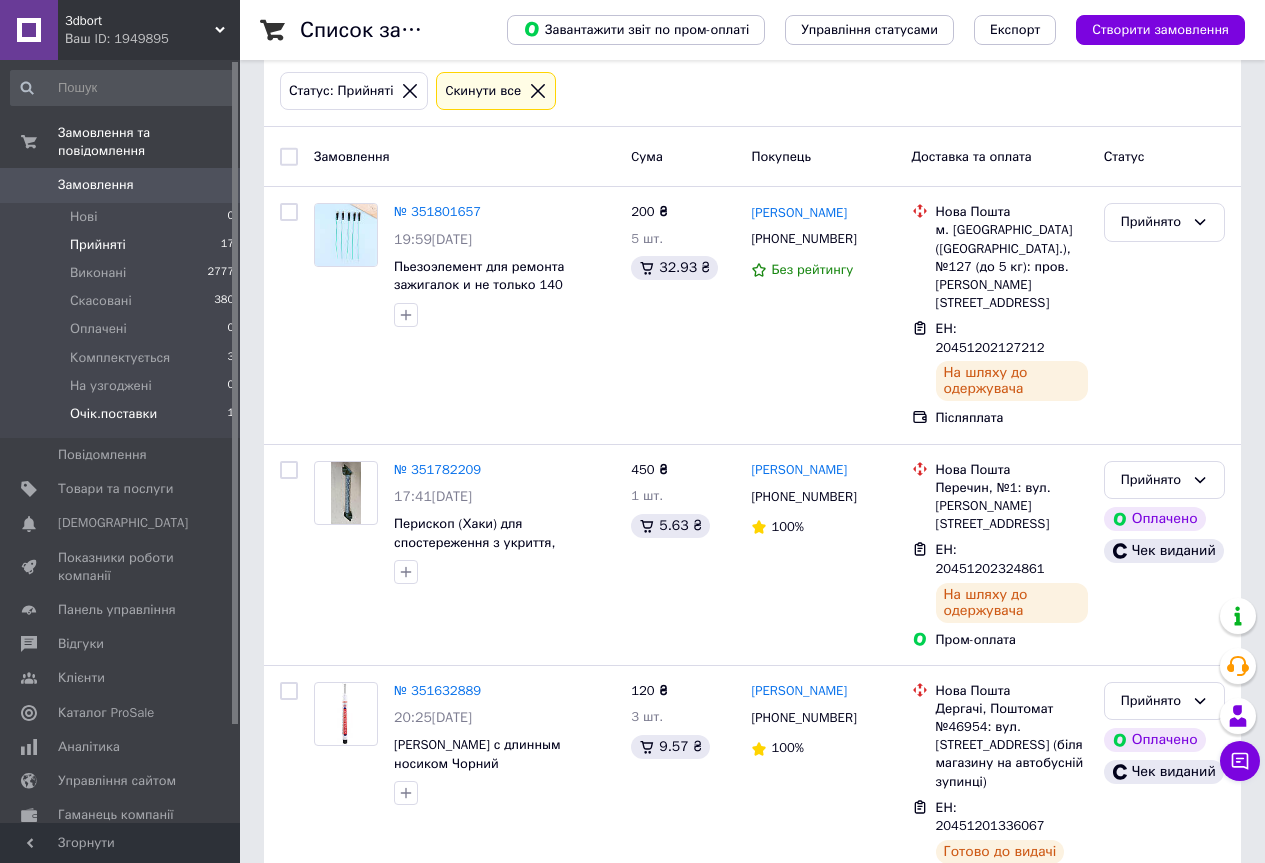 click on "Очік.поставки 1" at bounding box center (123, 419) 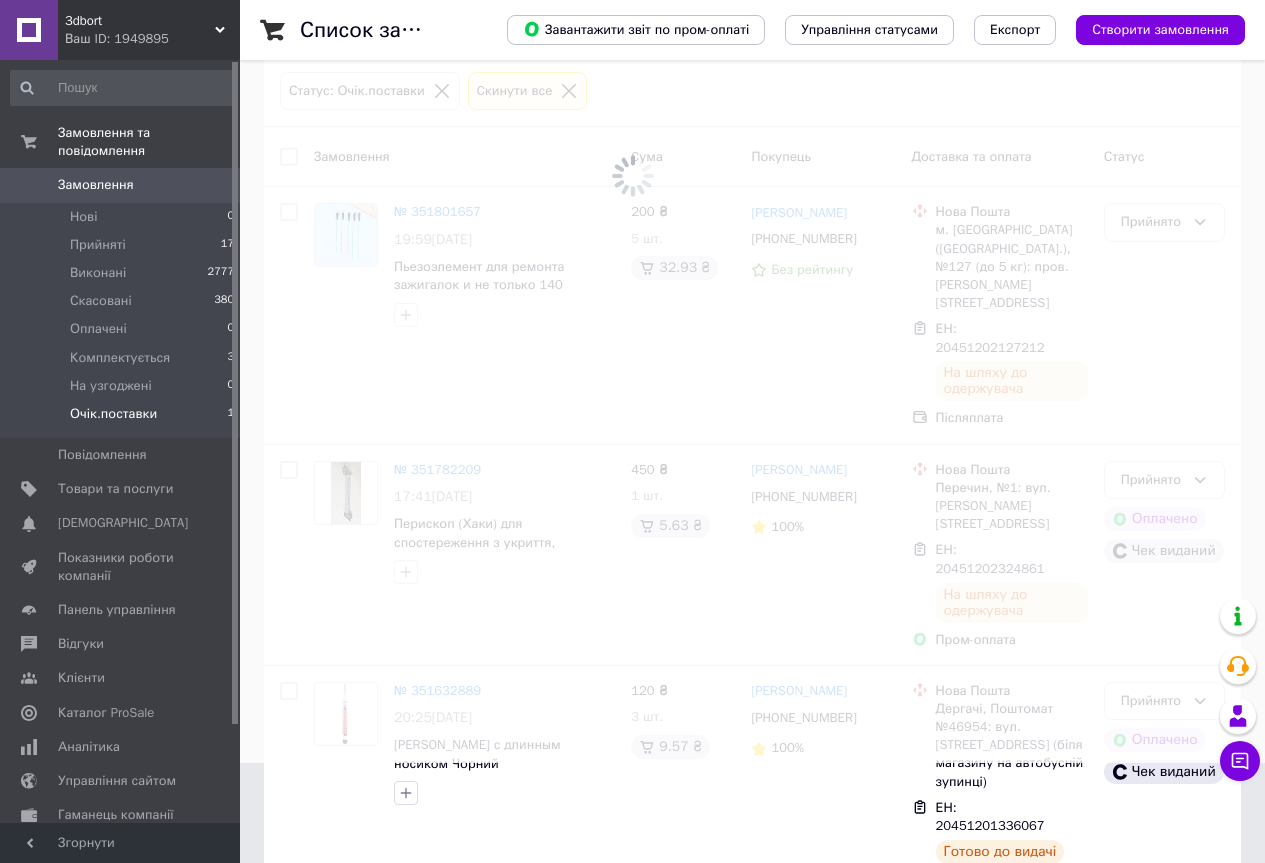 scroll, scrollTop: 0, scrollLeft: 0, axis: both 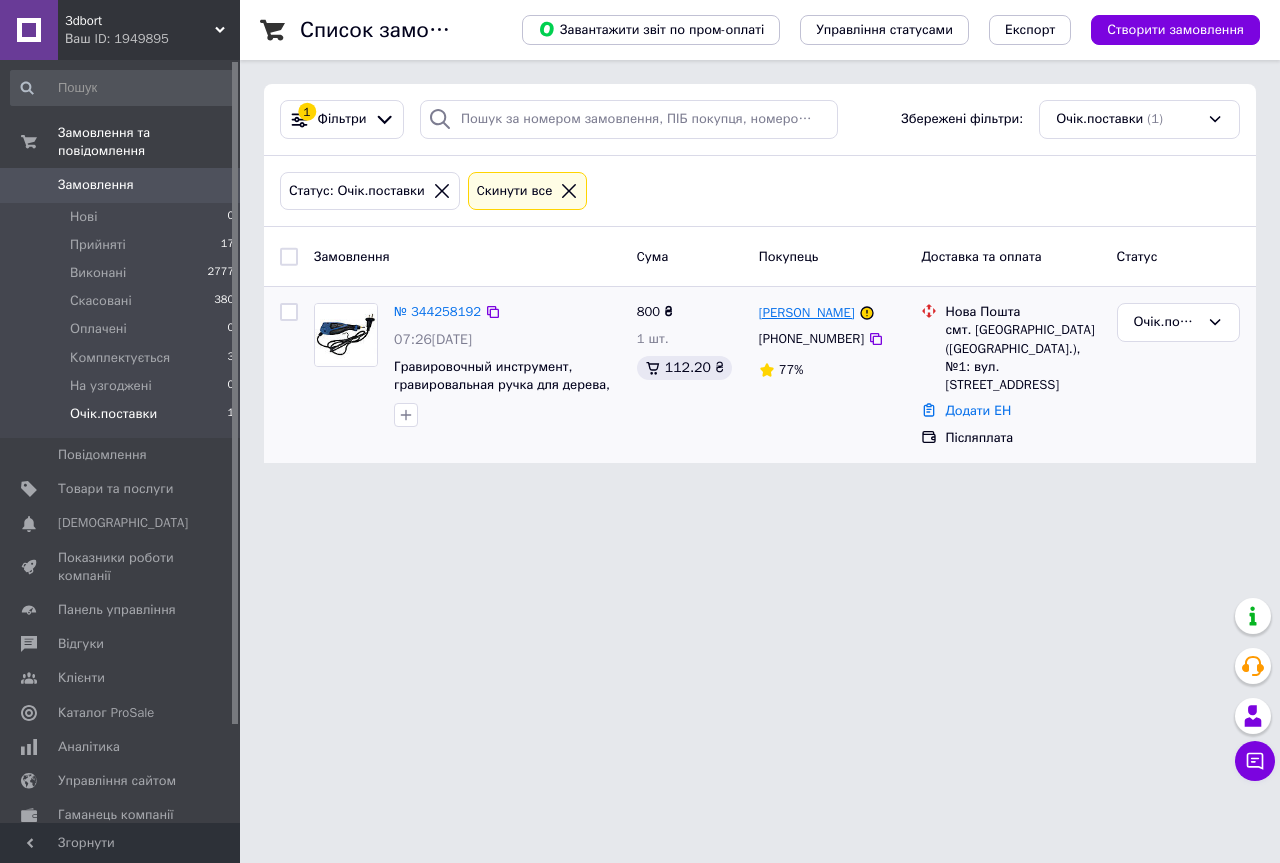 click on "Василь Міц" at bounding box center [807, 313] 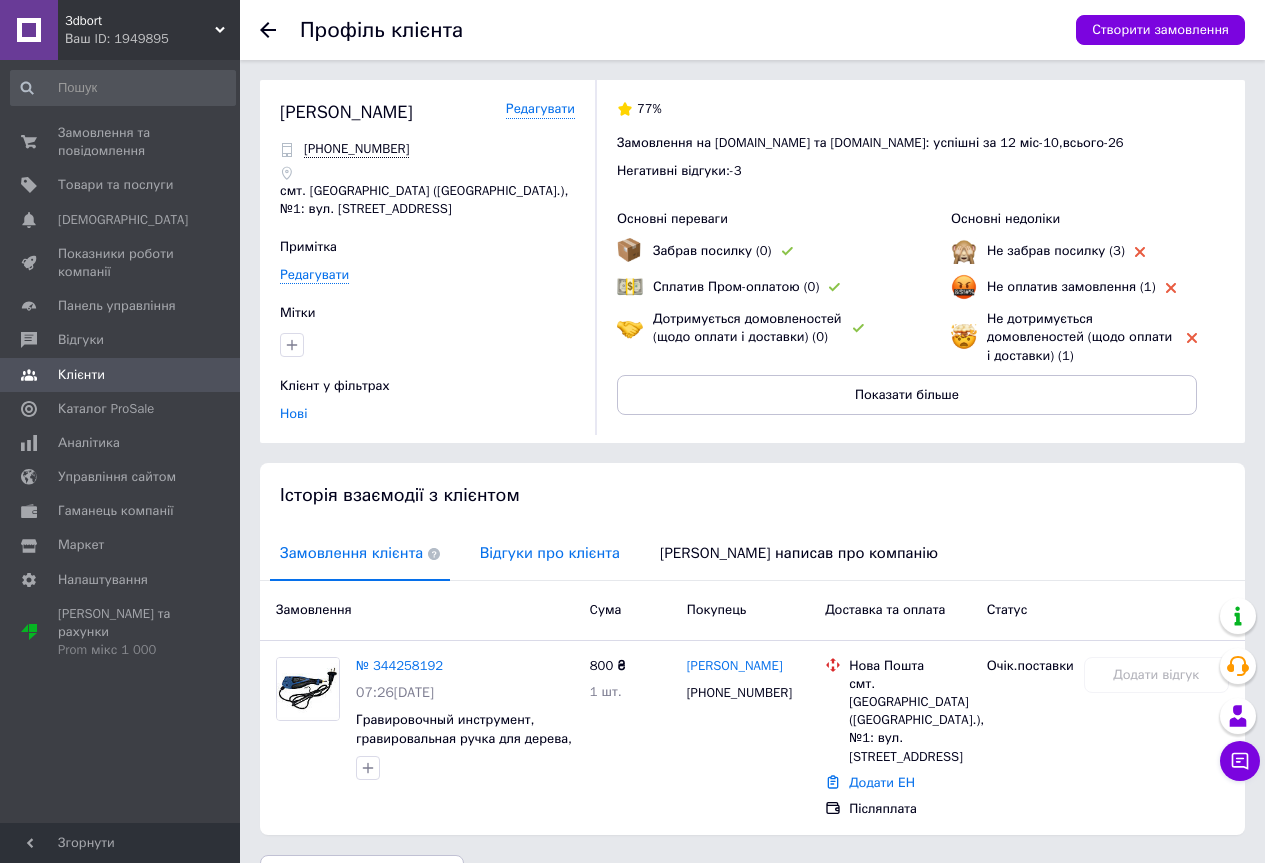 click on "Відгуки про клієнта" at bounding box center (550, 553) 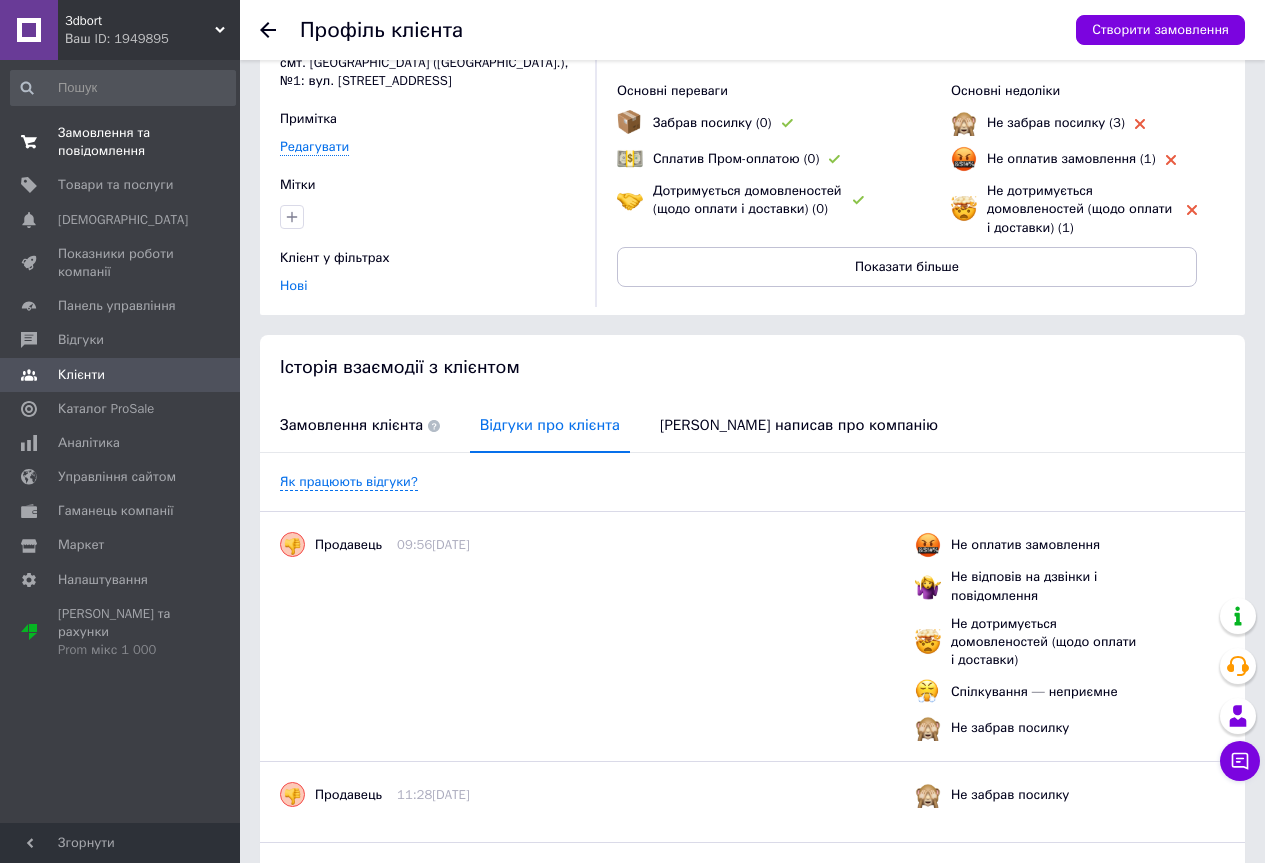 scroll, scrollTop: 0, scrollLeft: 0, axis: both 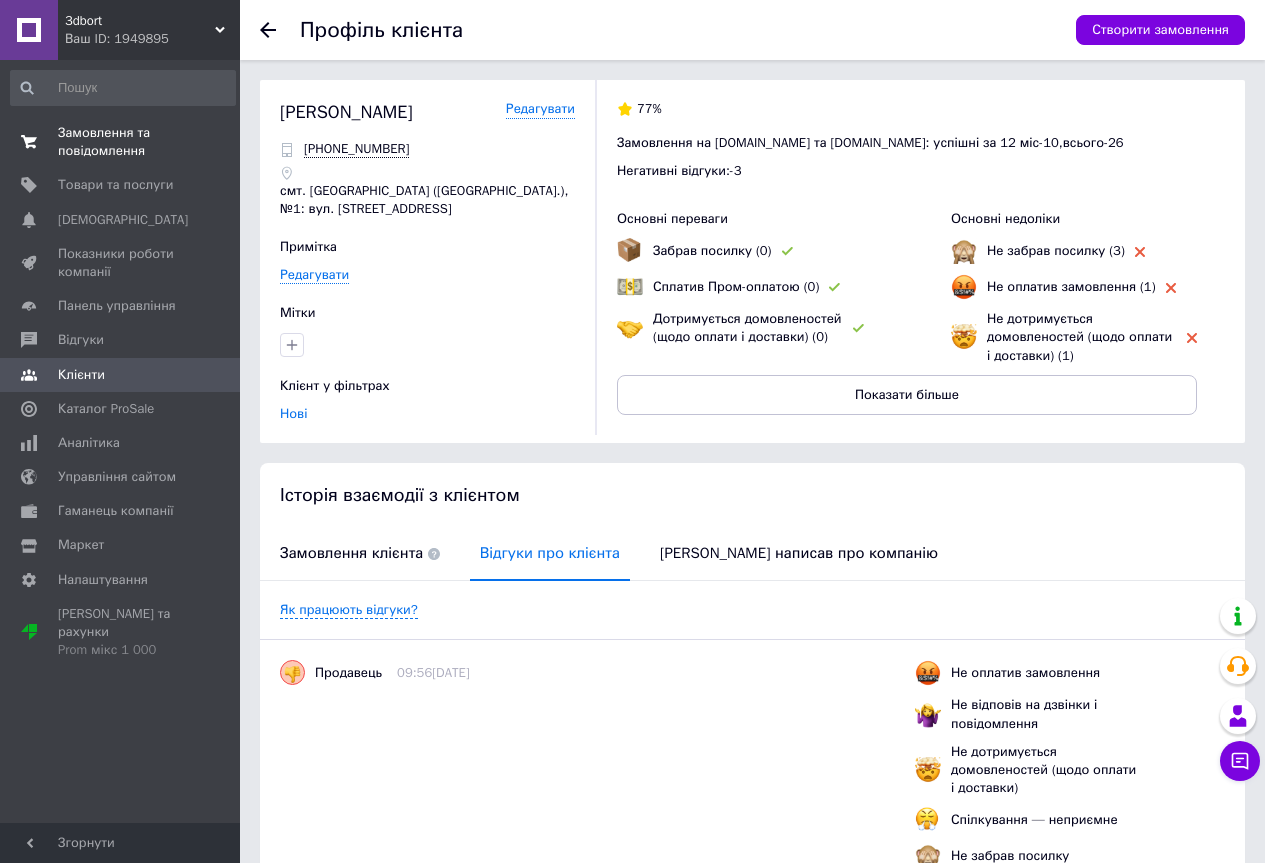 click on "Замовлення та повідомлення" at bounding box center (121, 142) 